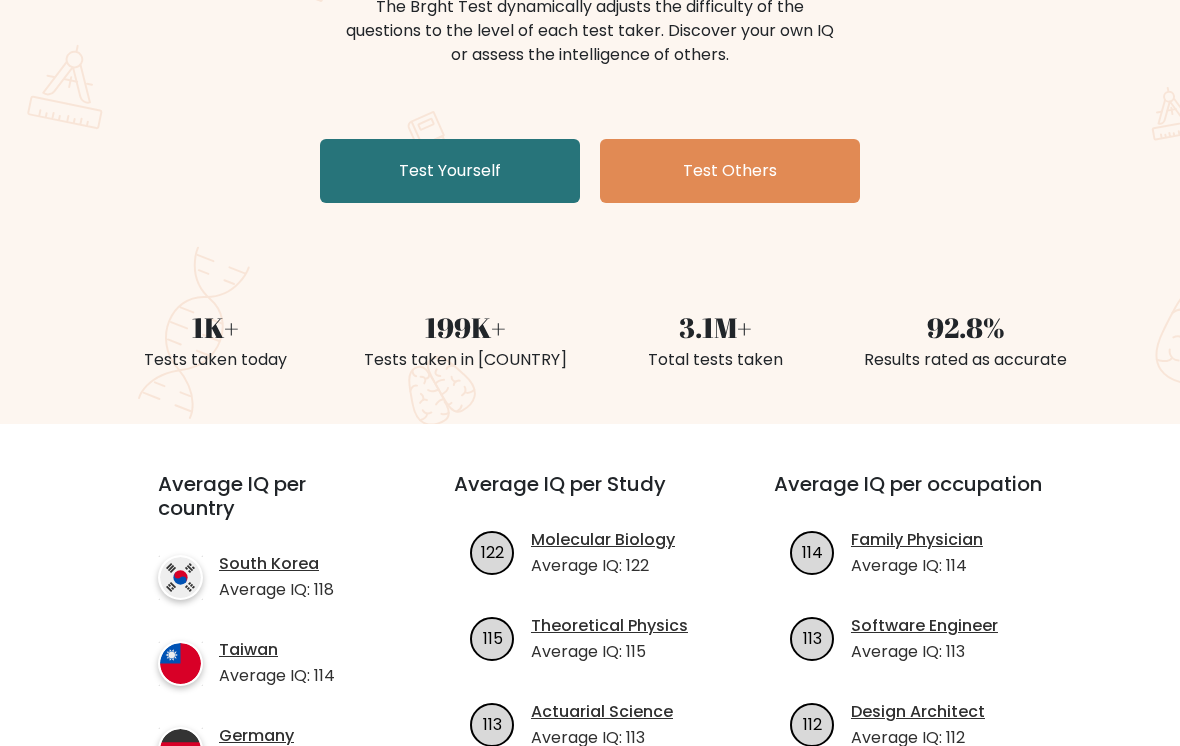 scroll, scrollTop: 0, scrollLeft: 0, axis: both 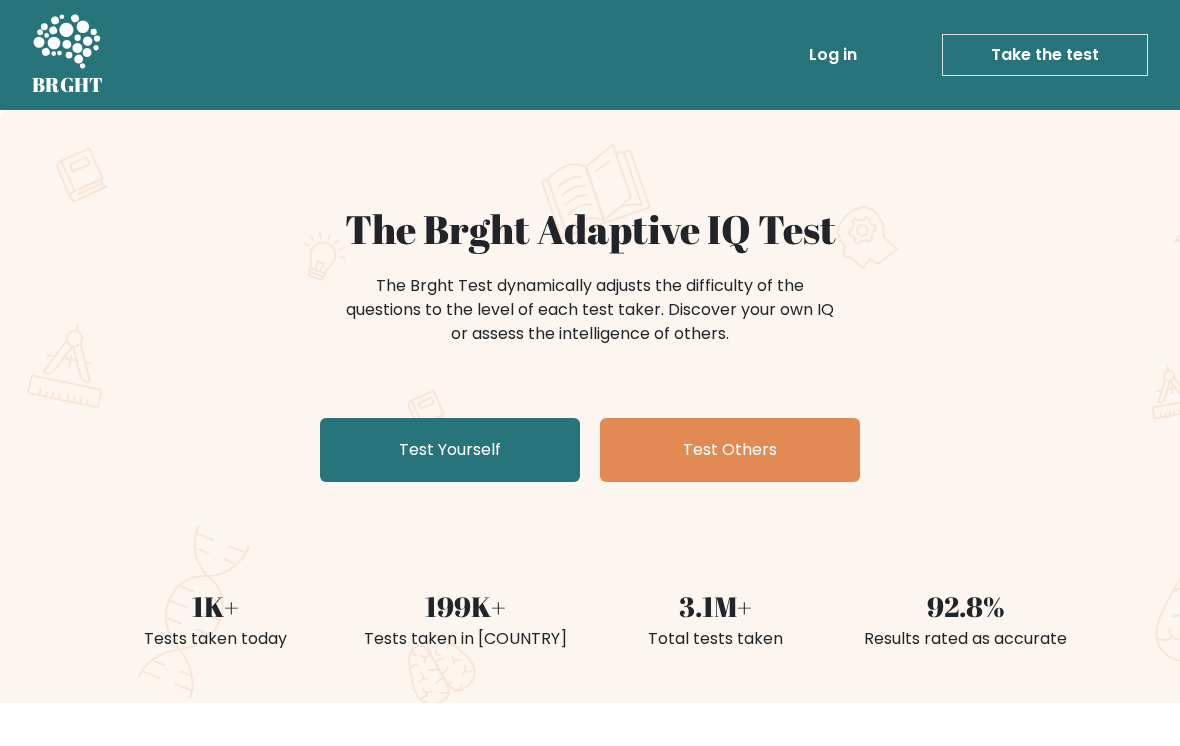 click on "Test Yourself" at bounding box center (450, 450) 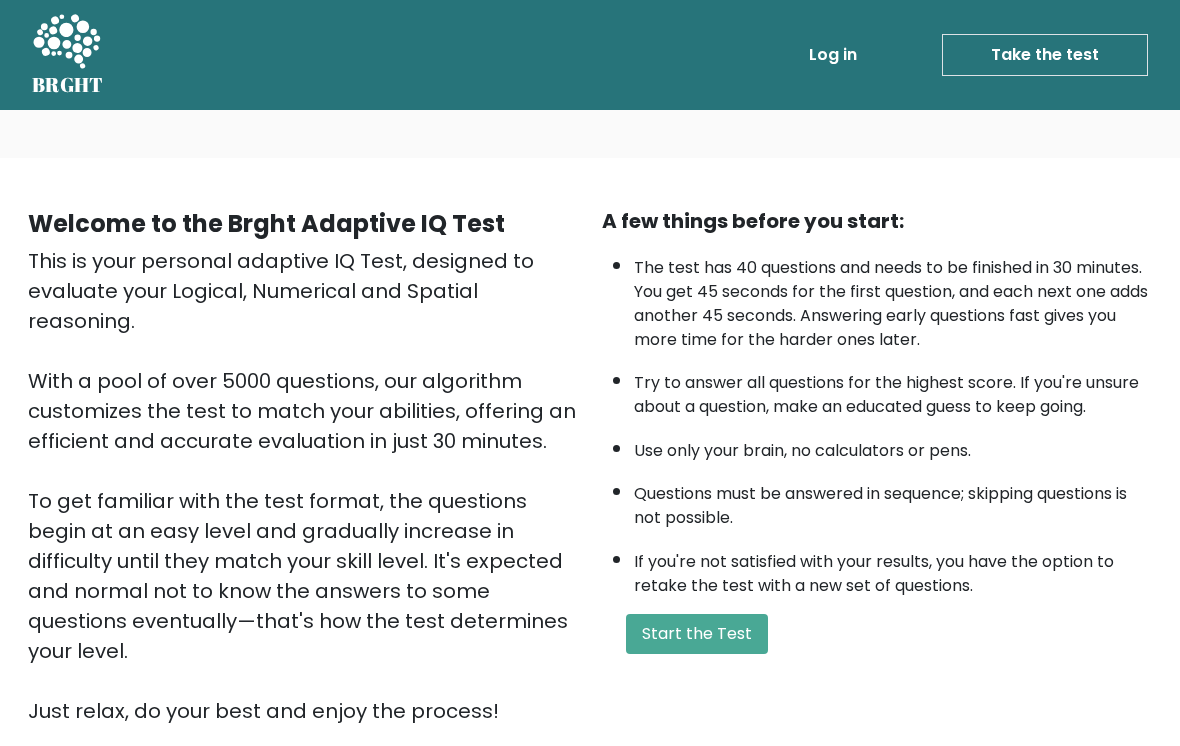 scroll, scrollTop: 0, scrollLeft: 0, axis: both 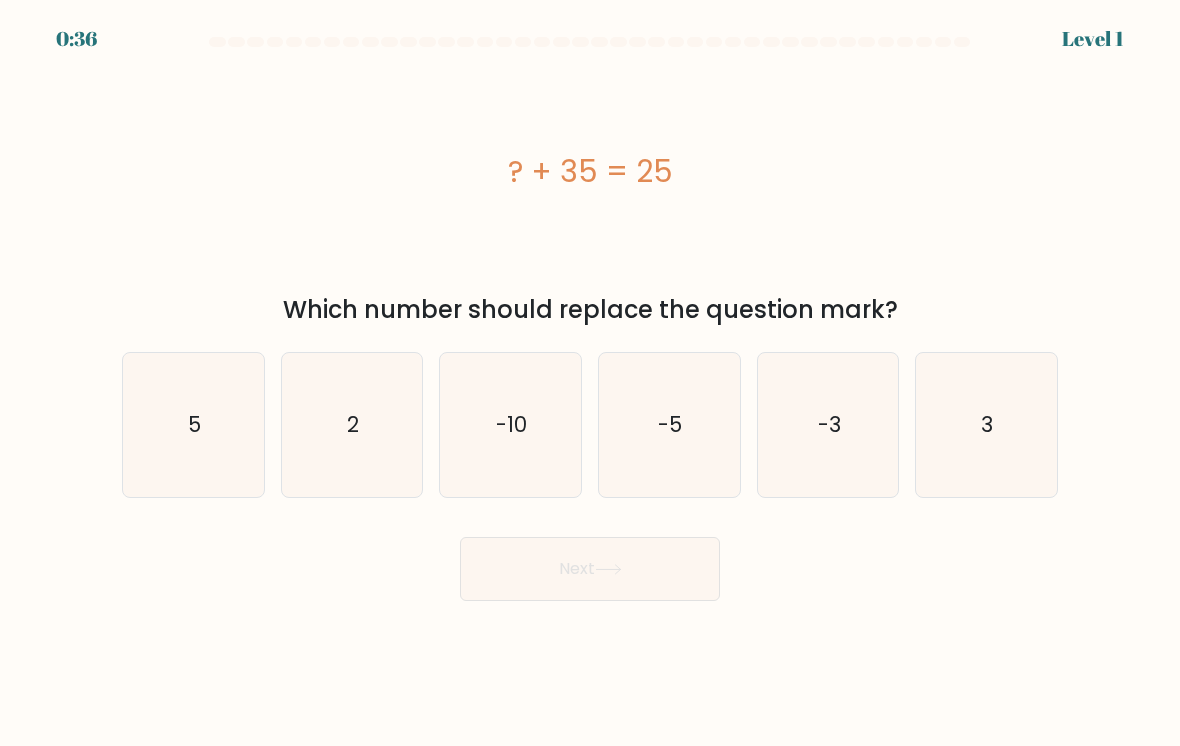 click on "-10" 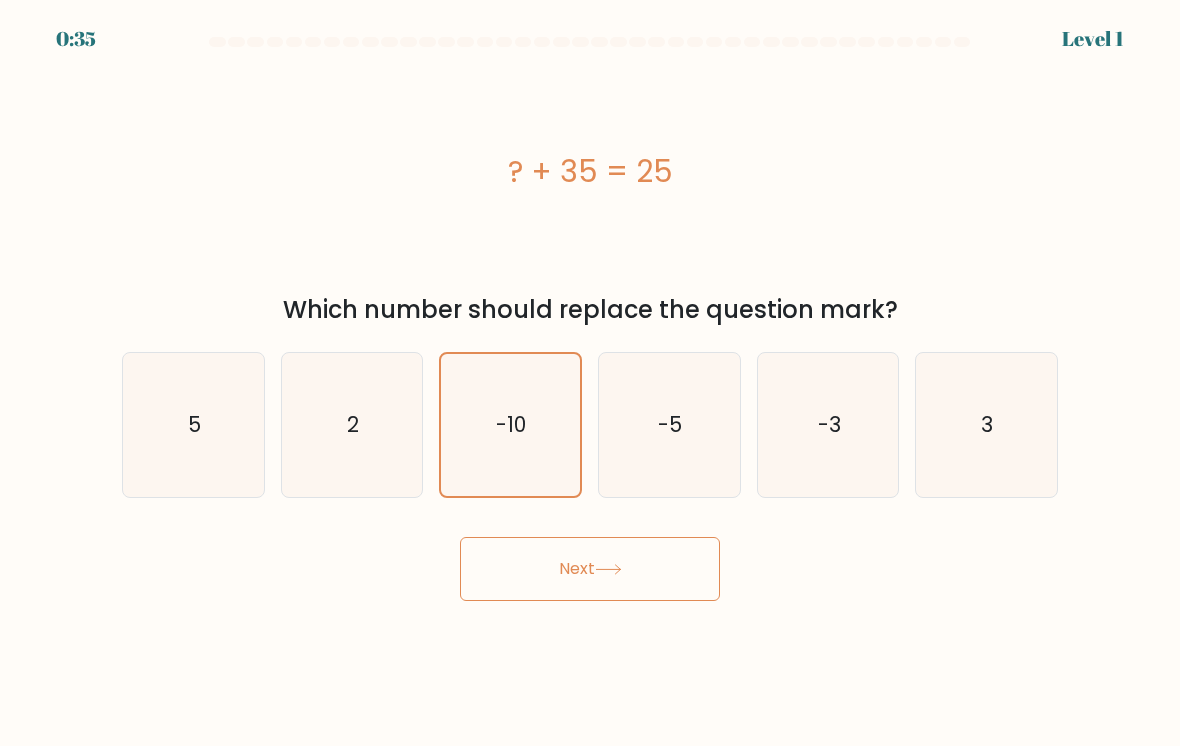 click on "Next" at bounding box center (590, 569) 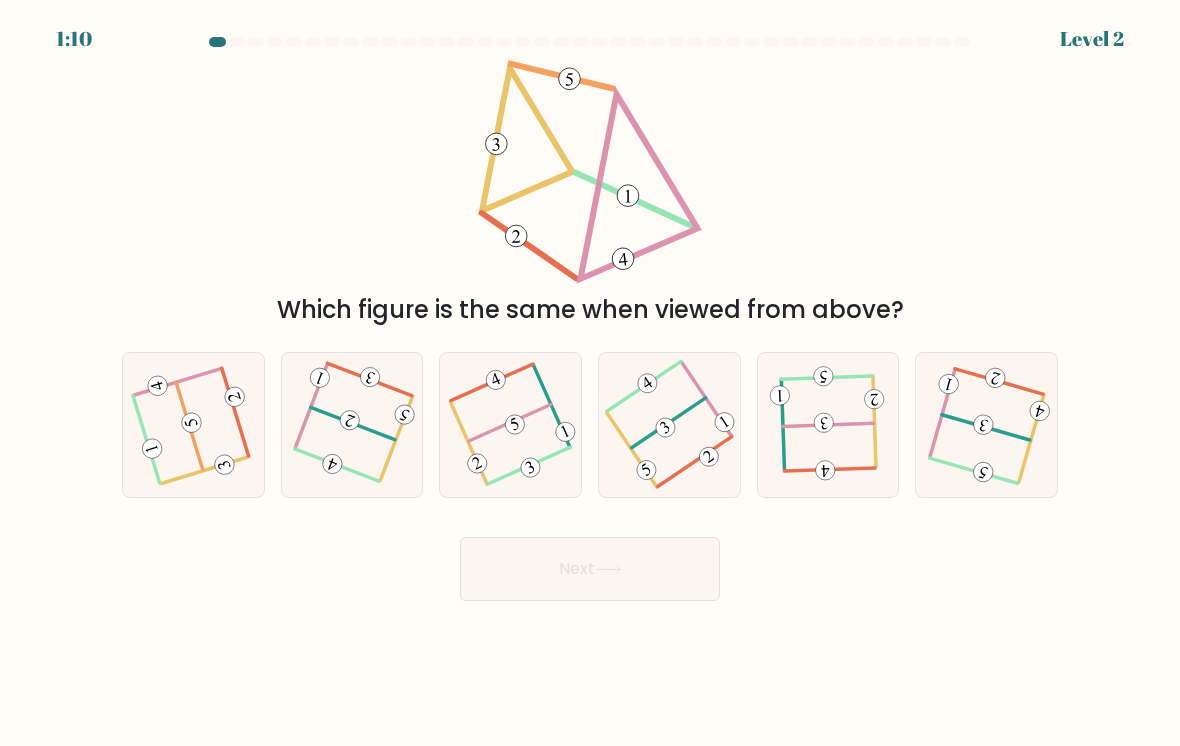 click 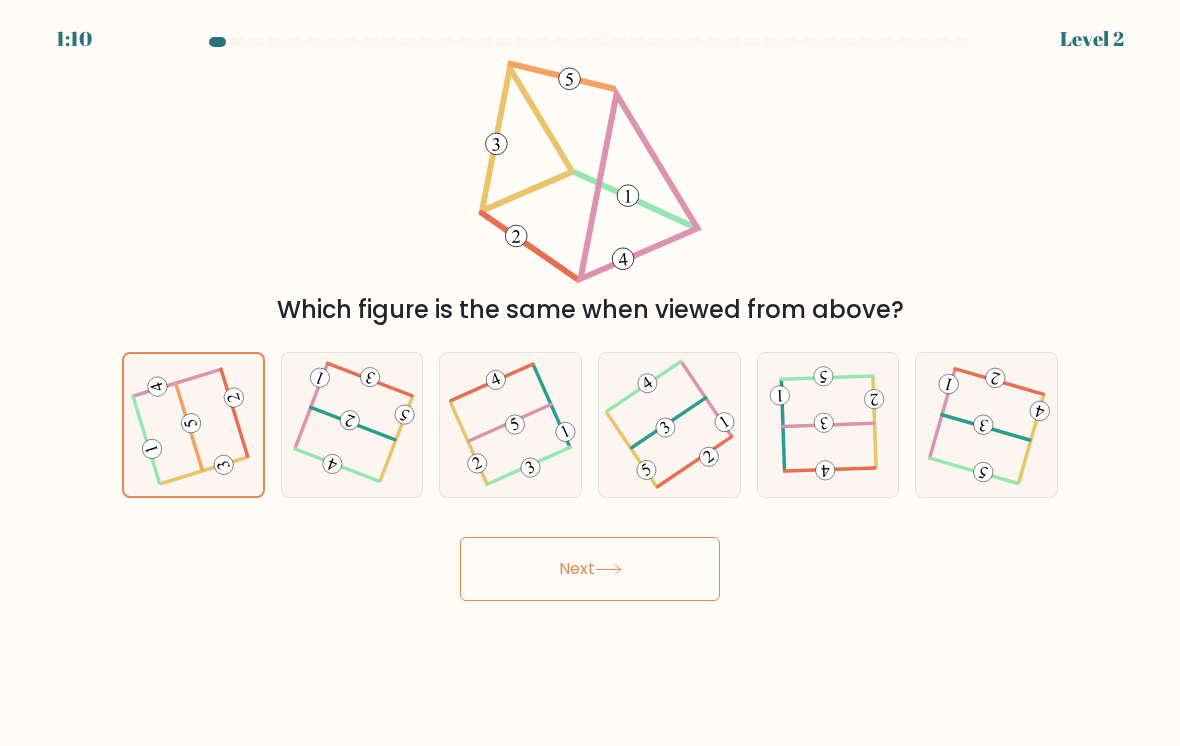 click on "Next" at bounding box center [590, 569] 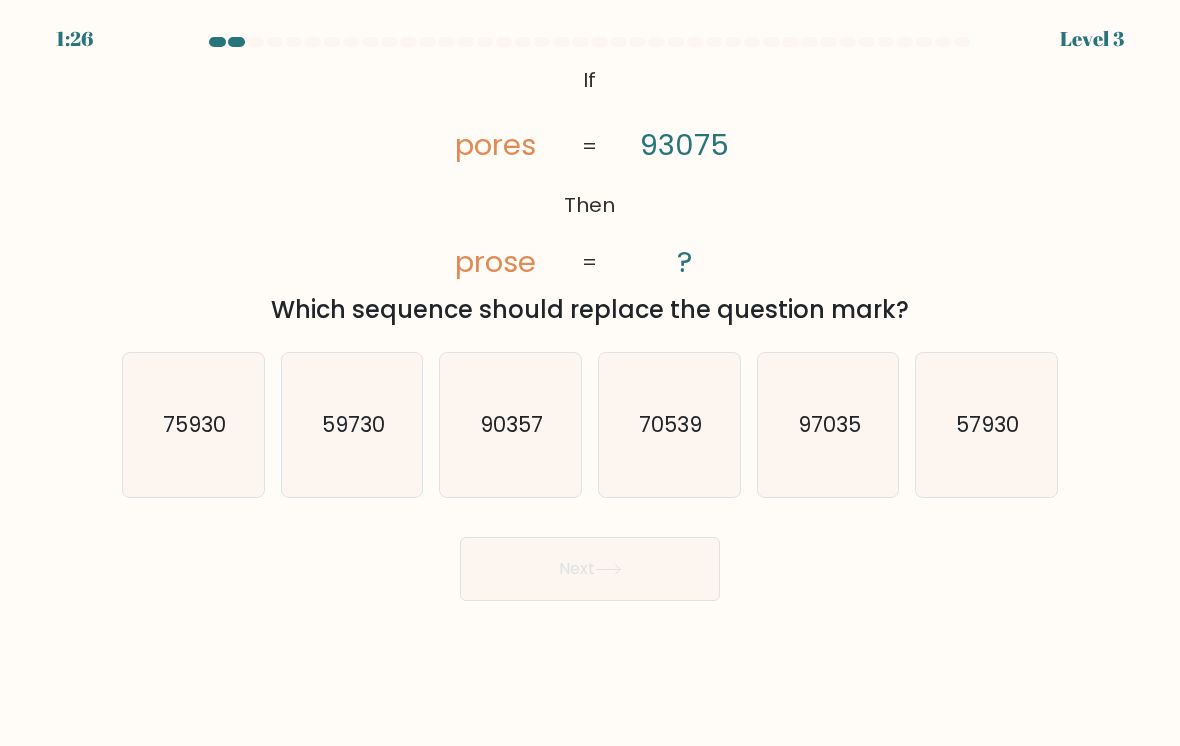 click on "90357" 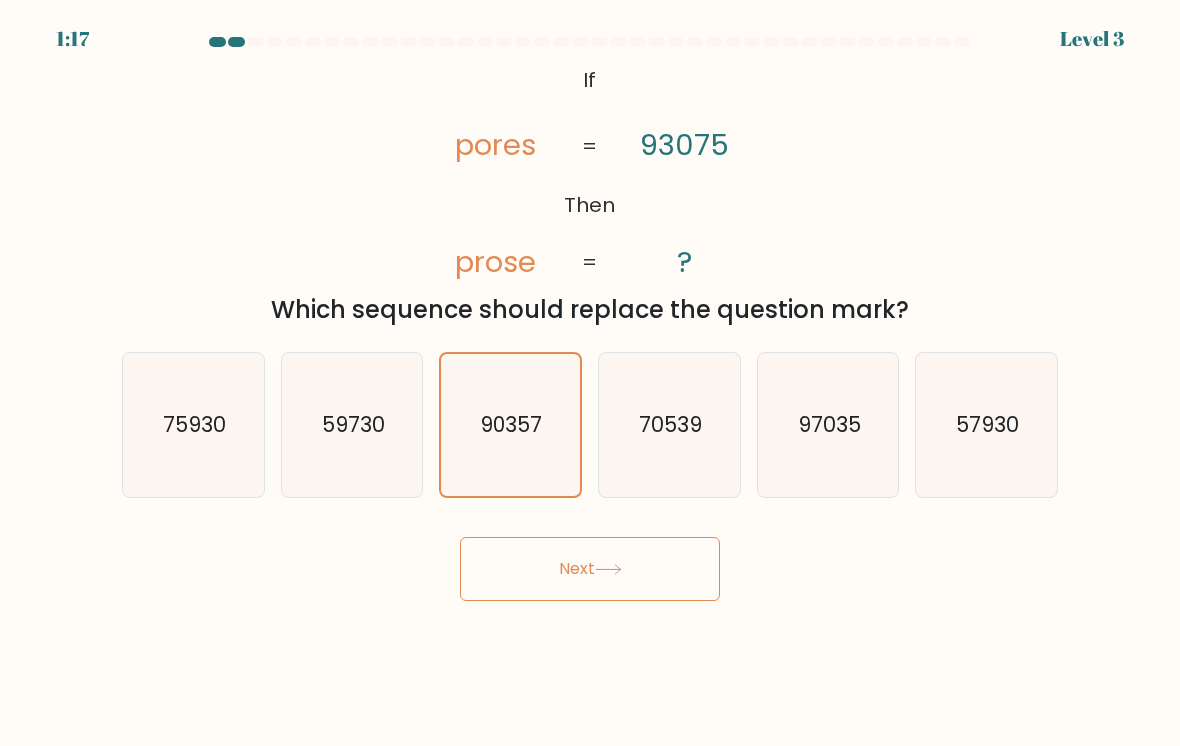click on "Next" at bounding box center [590, 569] 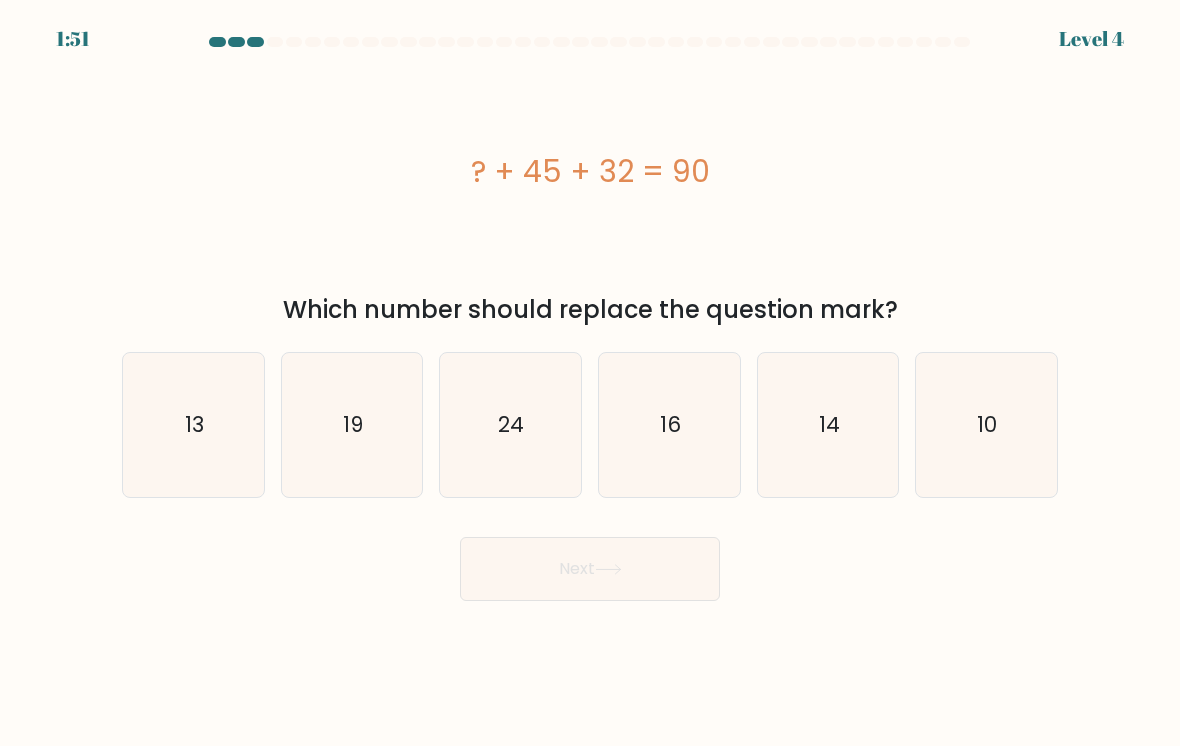 click on "10" 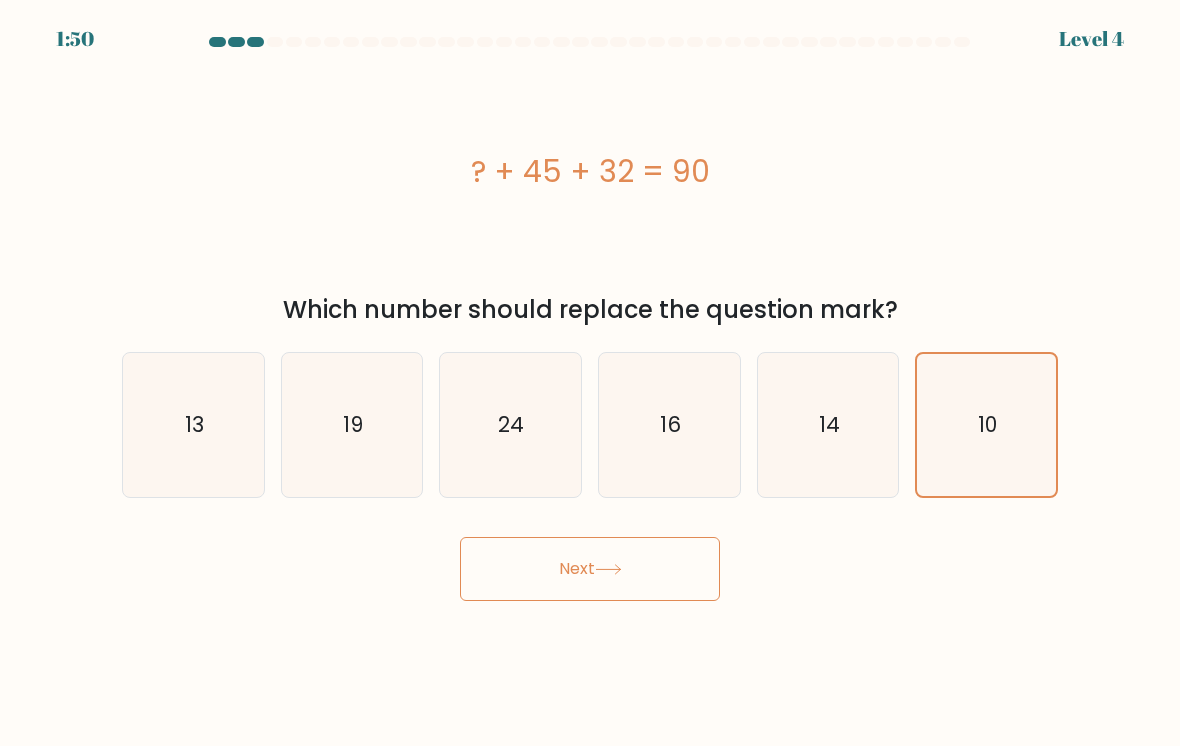 click on "Next" at bounding box center [590, 569] 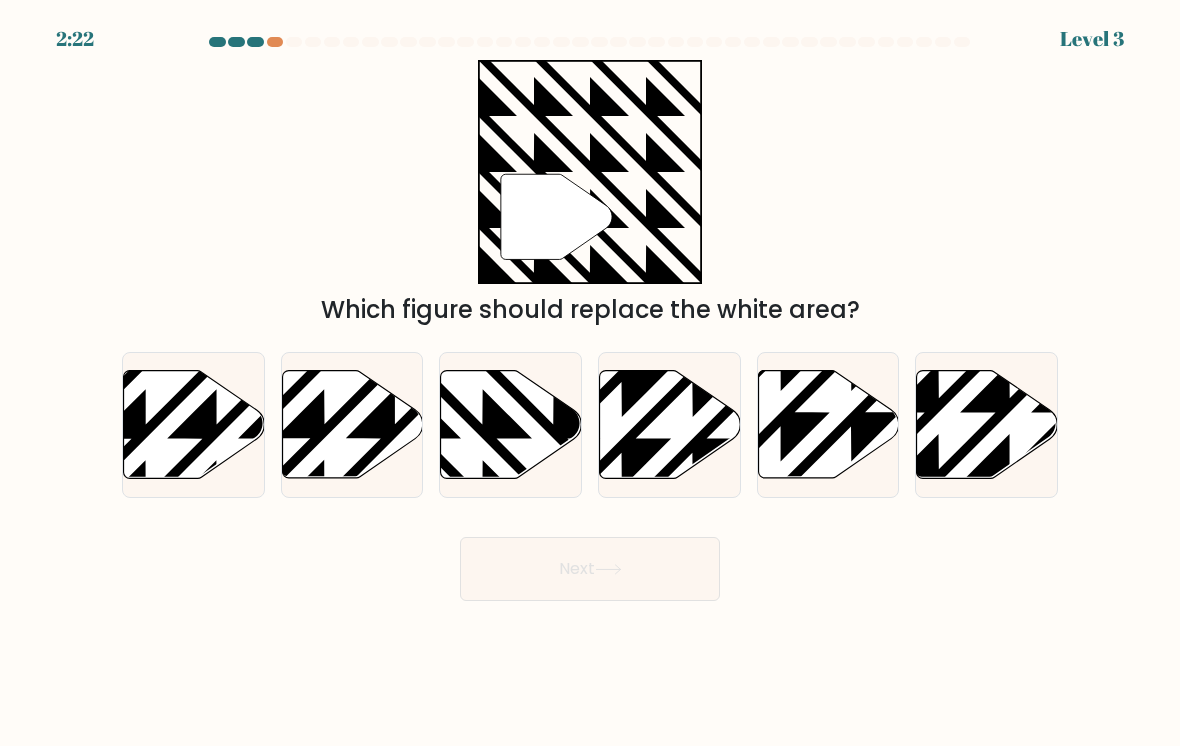 click 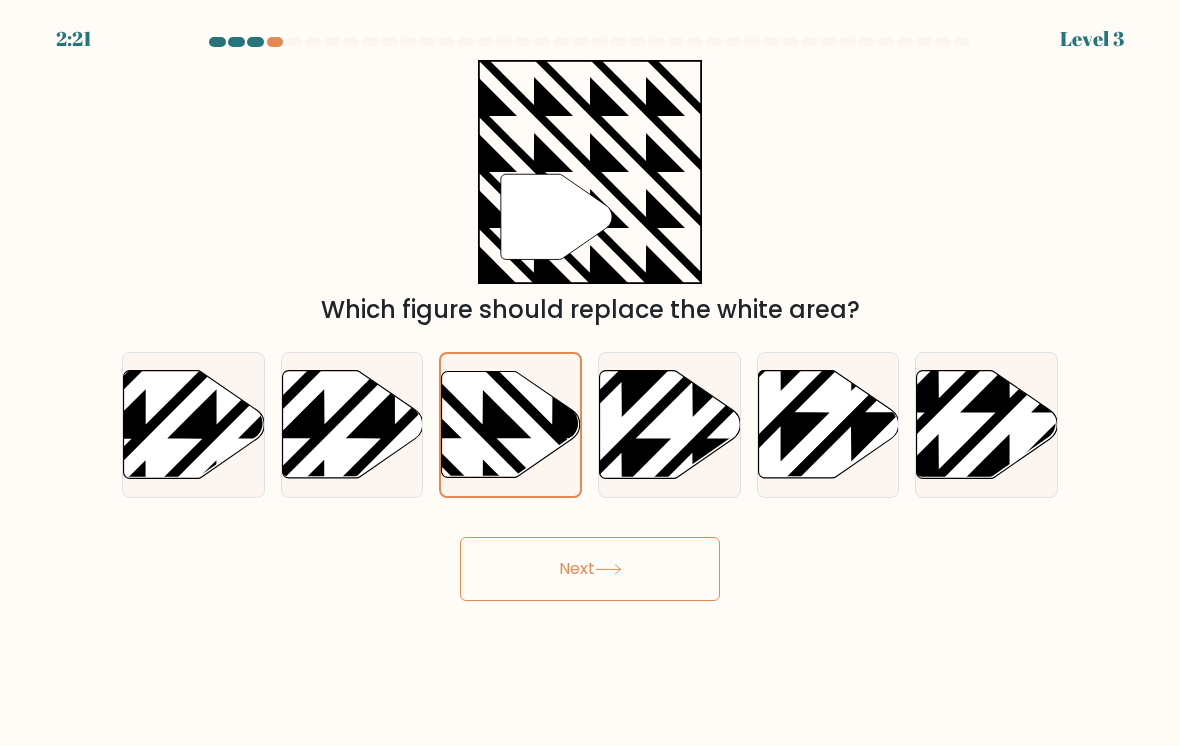 click on "Next" at bounding box center (590, 569) 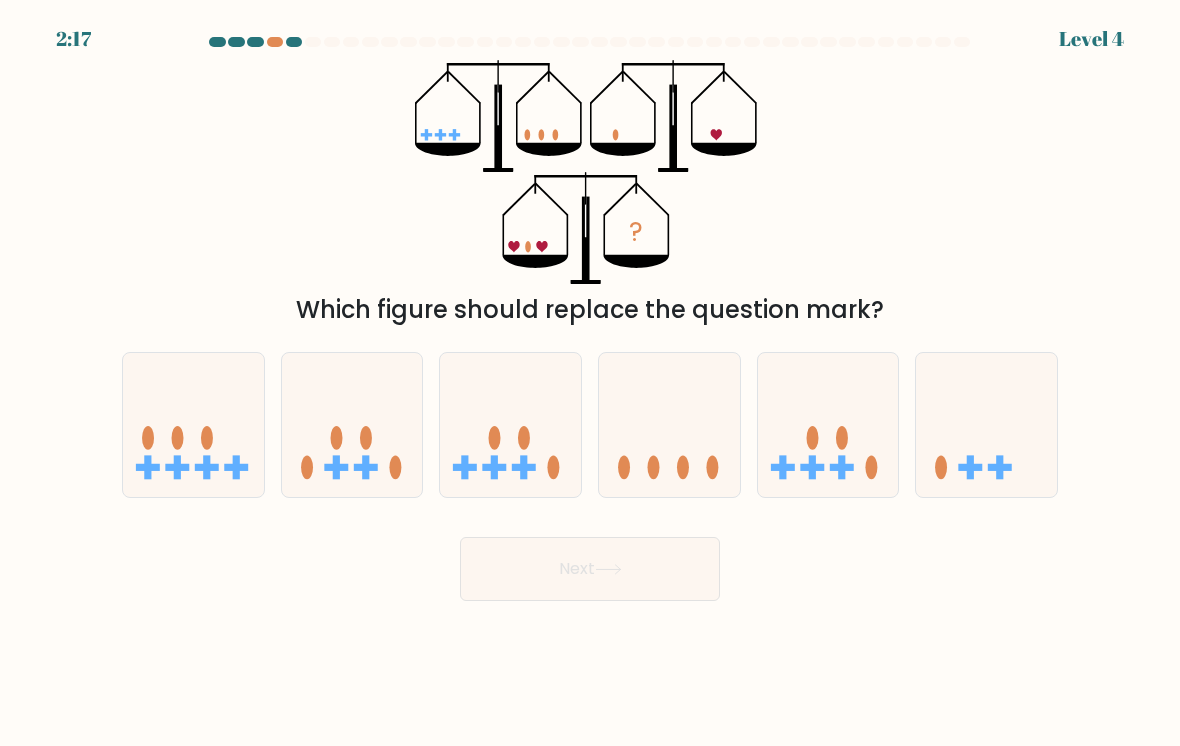 click 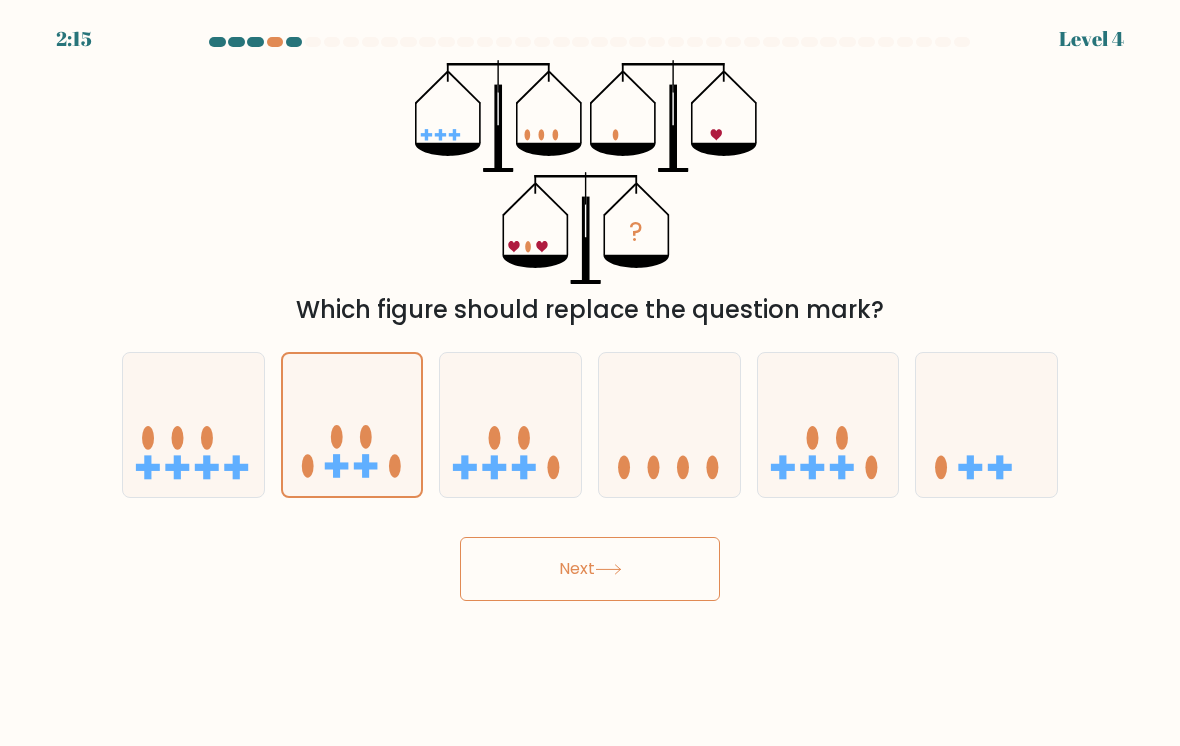 click 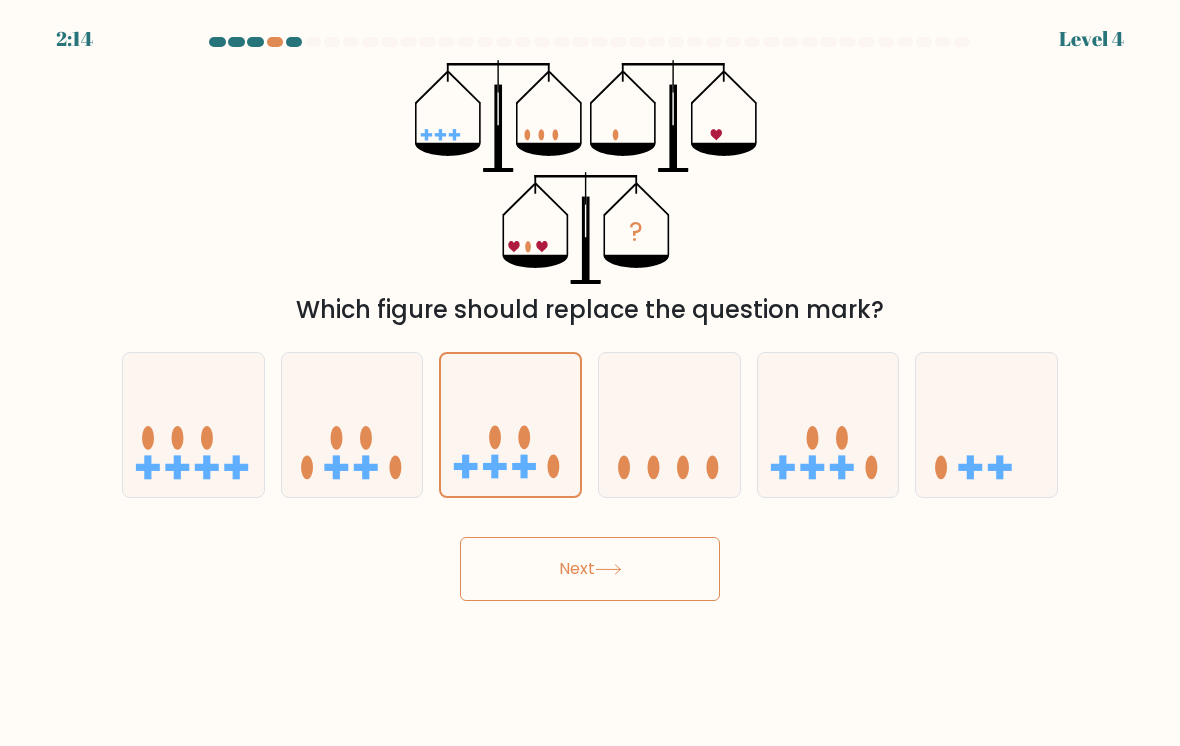 click on "Next" at bounding box center (590, 569) 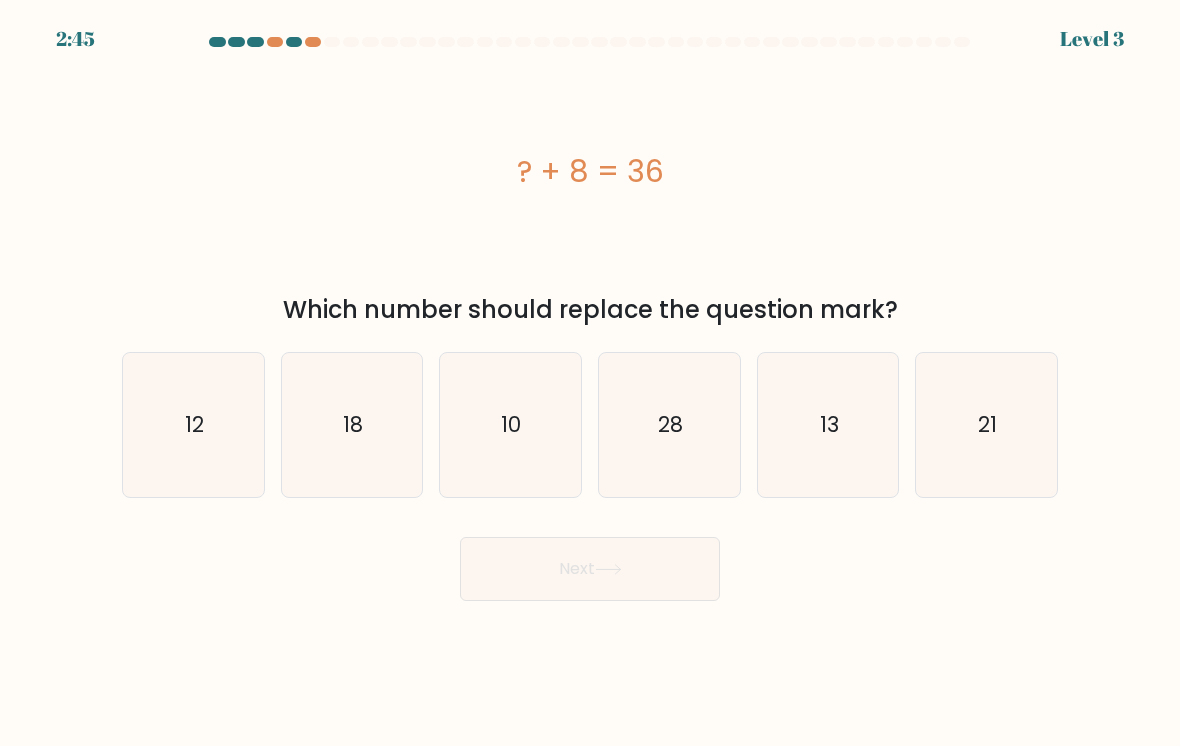 click on "28" 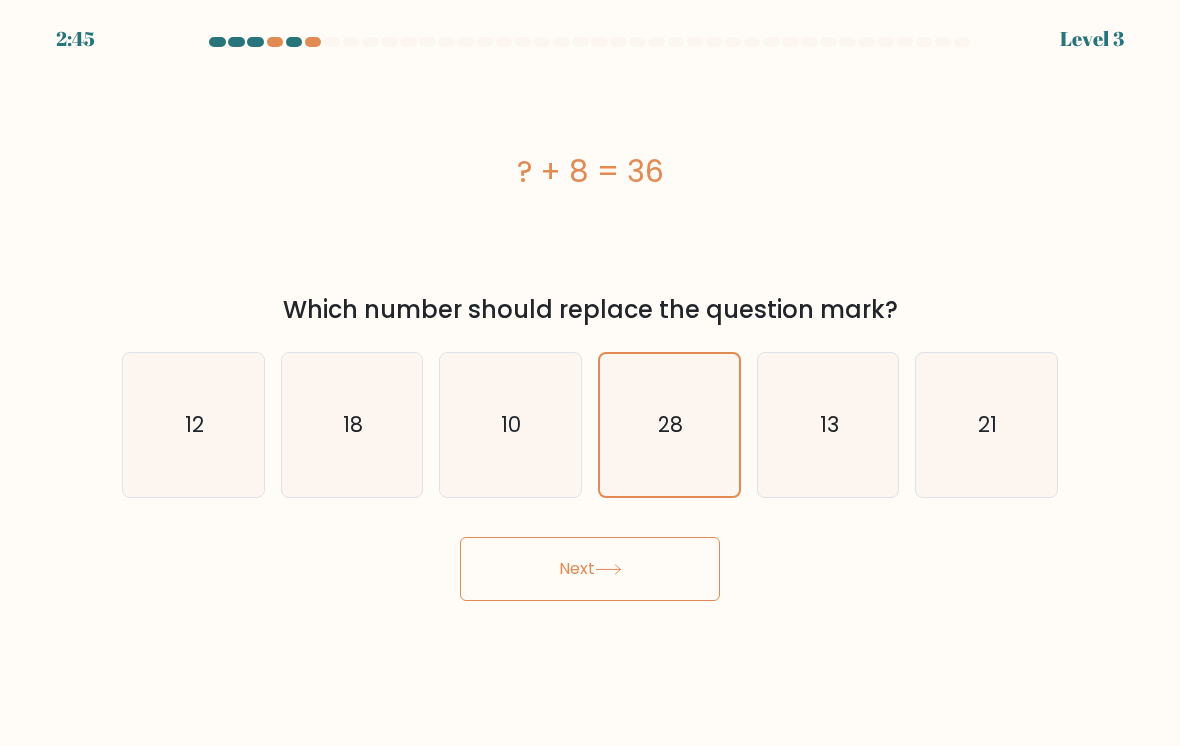 click on "Next" at bounding box center [590, 569] 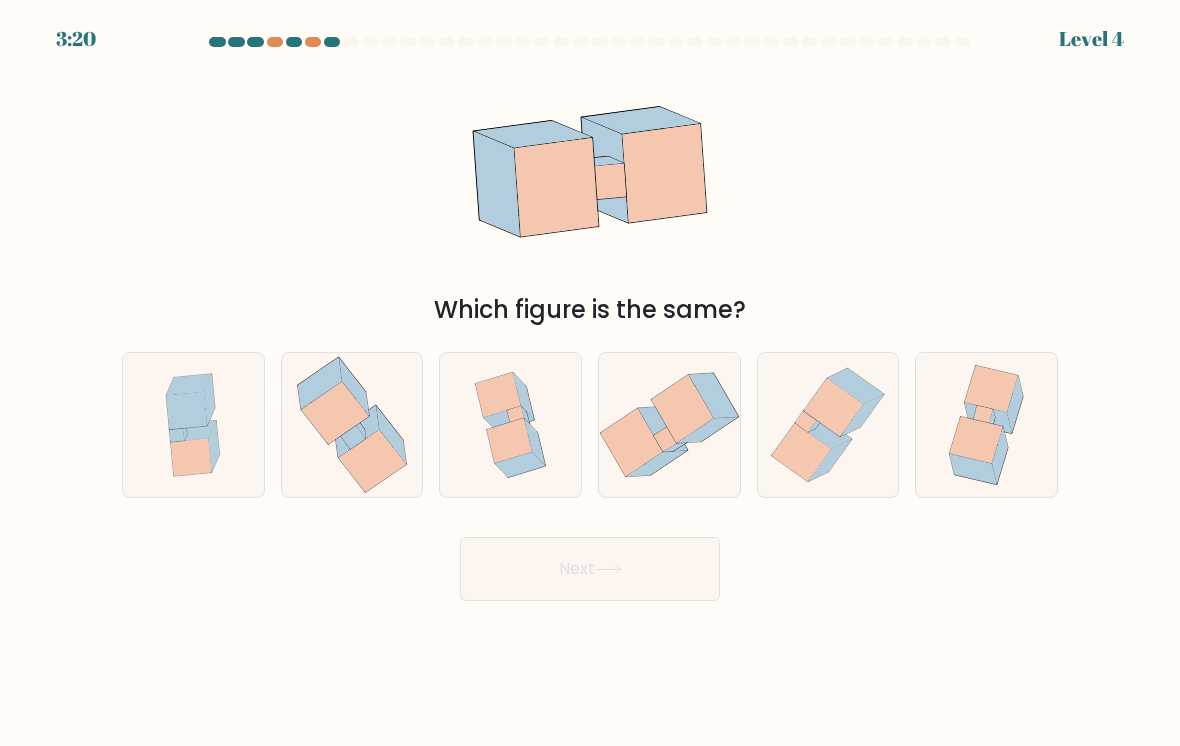 click 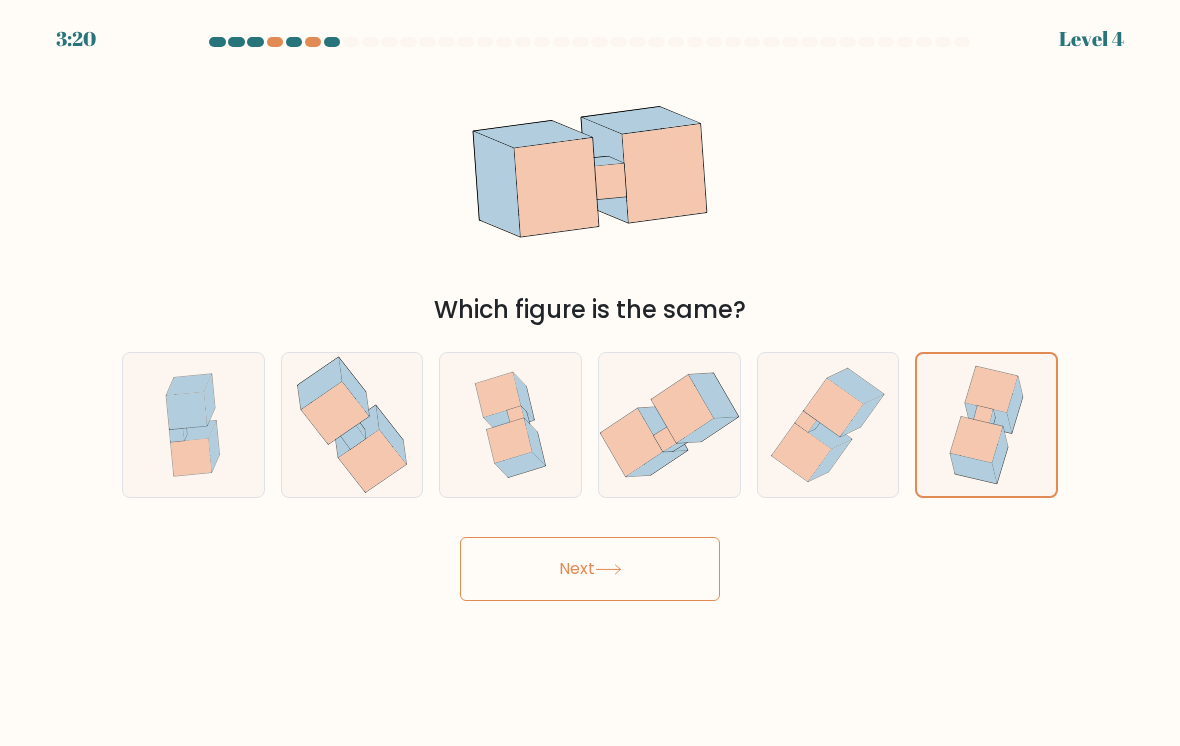 click on "Next" at bounding box center (590, 569) 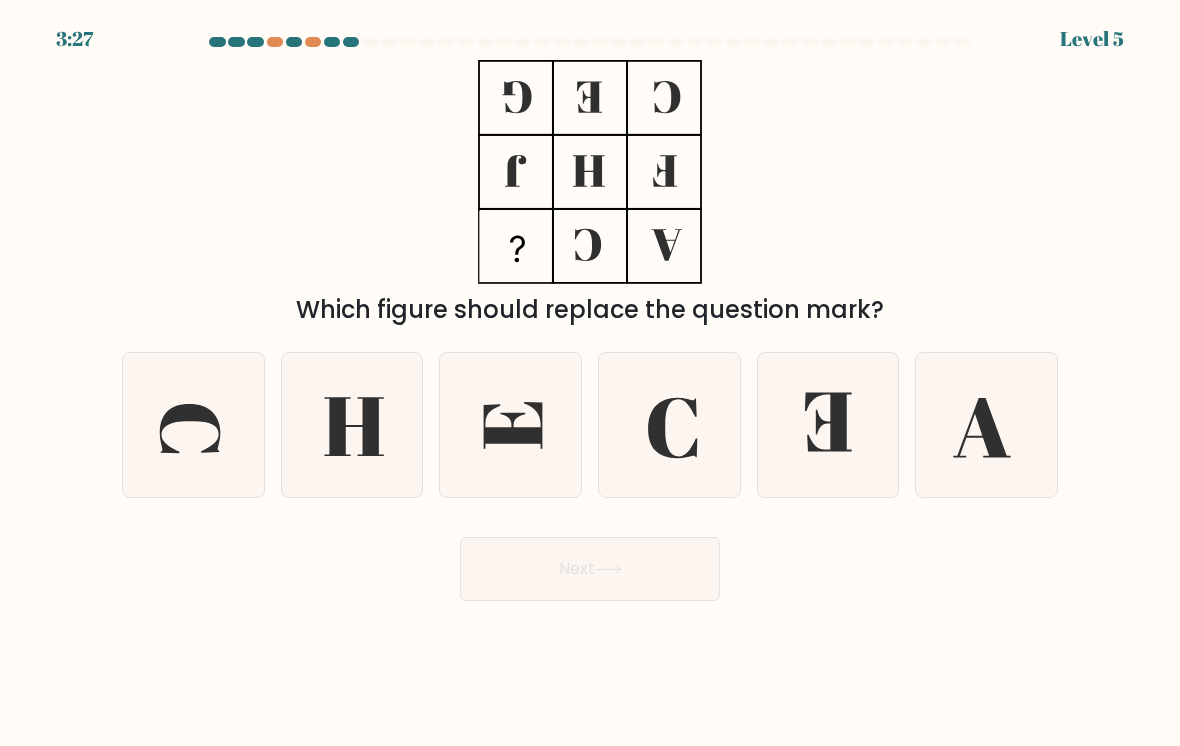 click 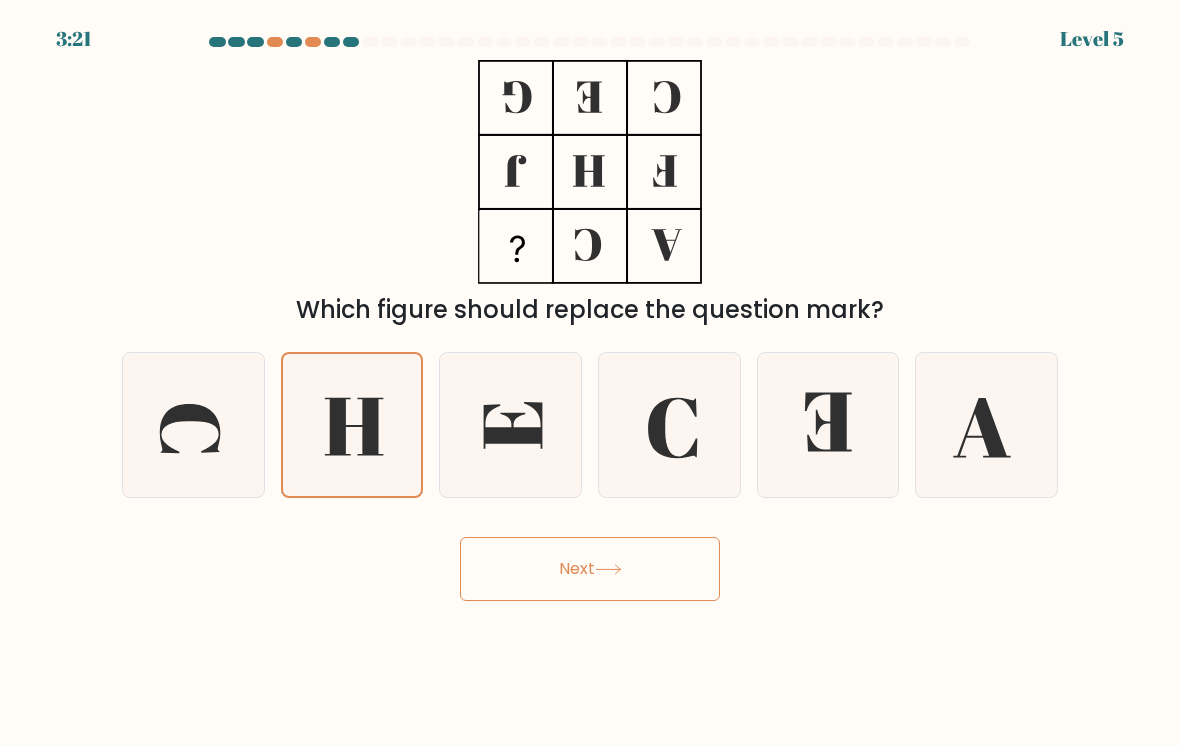 click 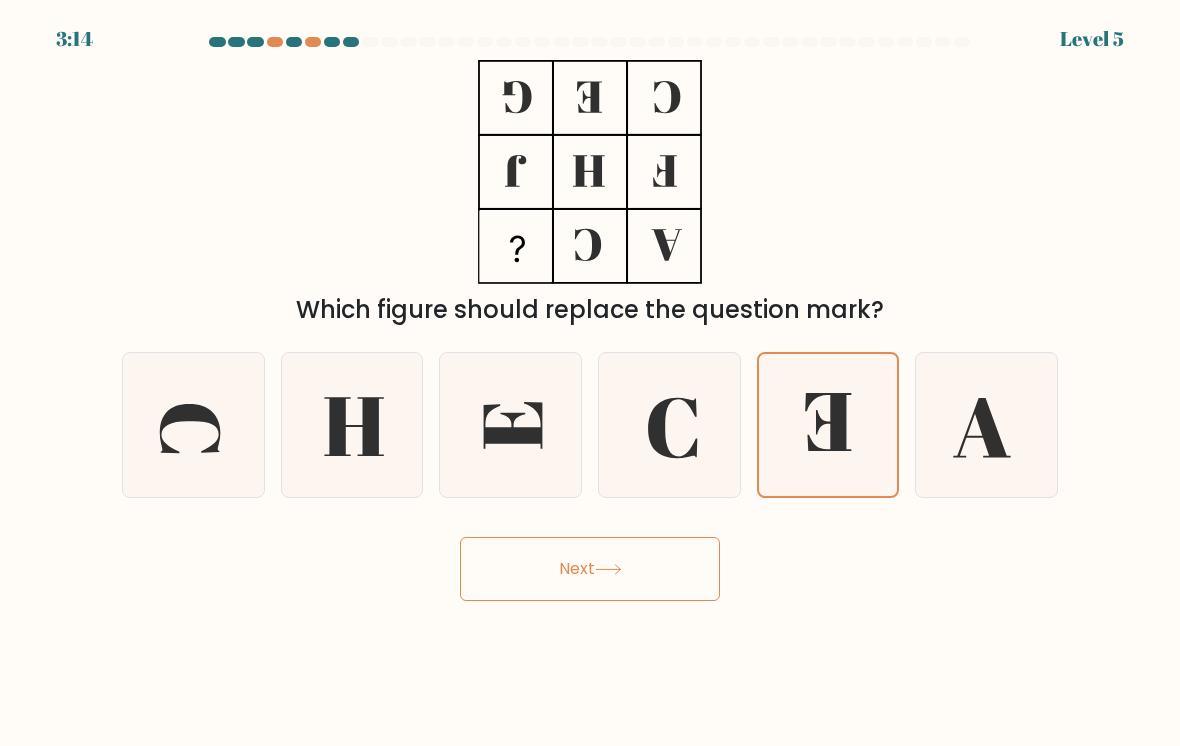 click on "Next" at bounding box center (590, 569) 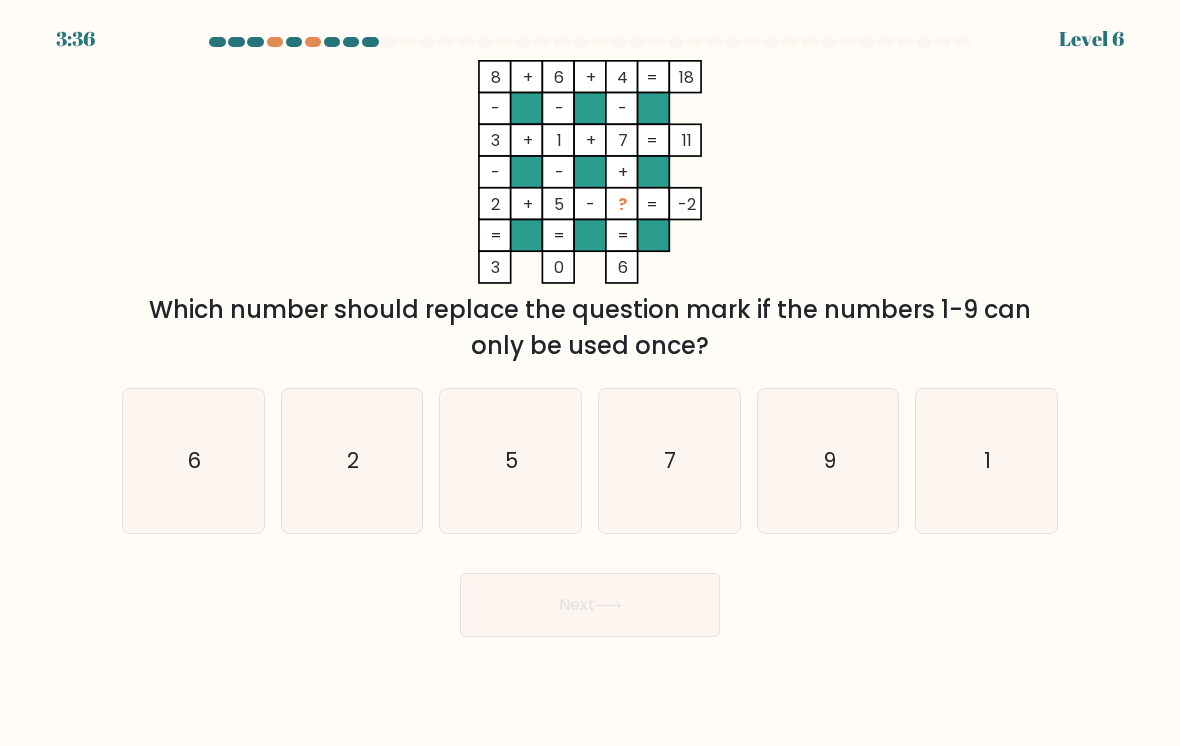 click on "9" 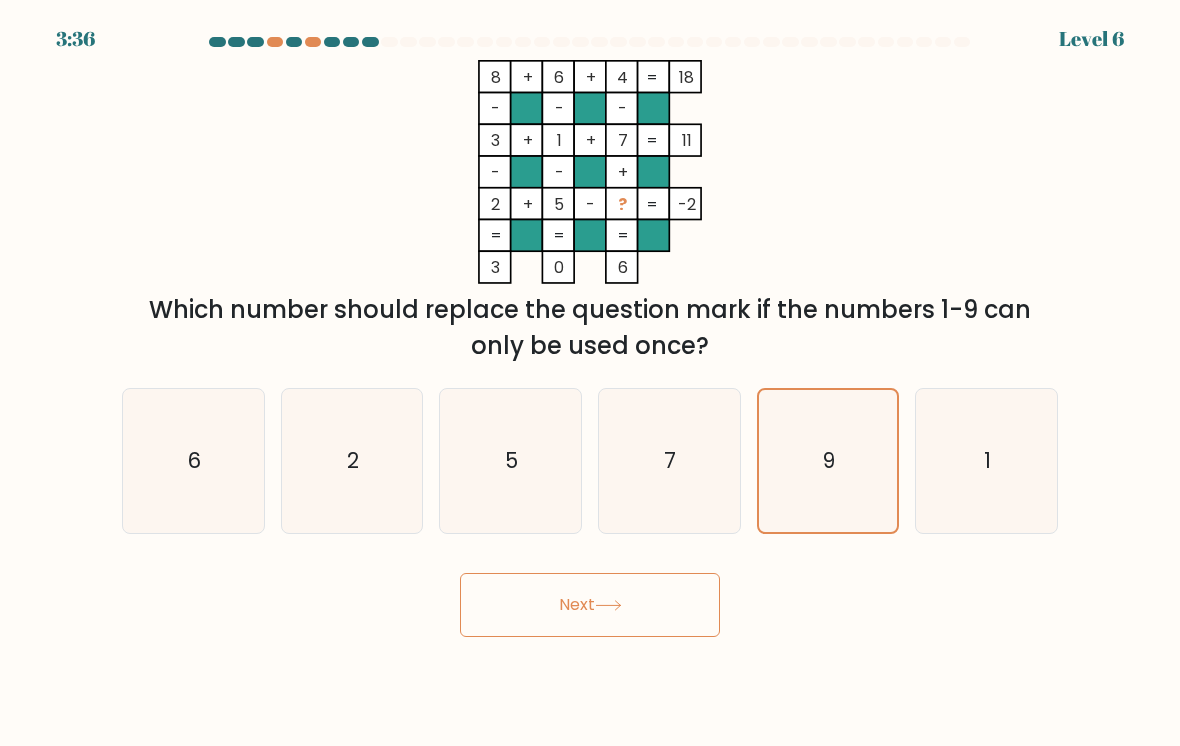 click on "Next" at bounding box center (590, 605) 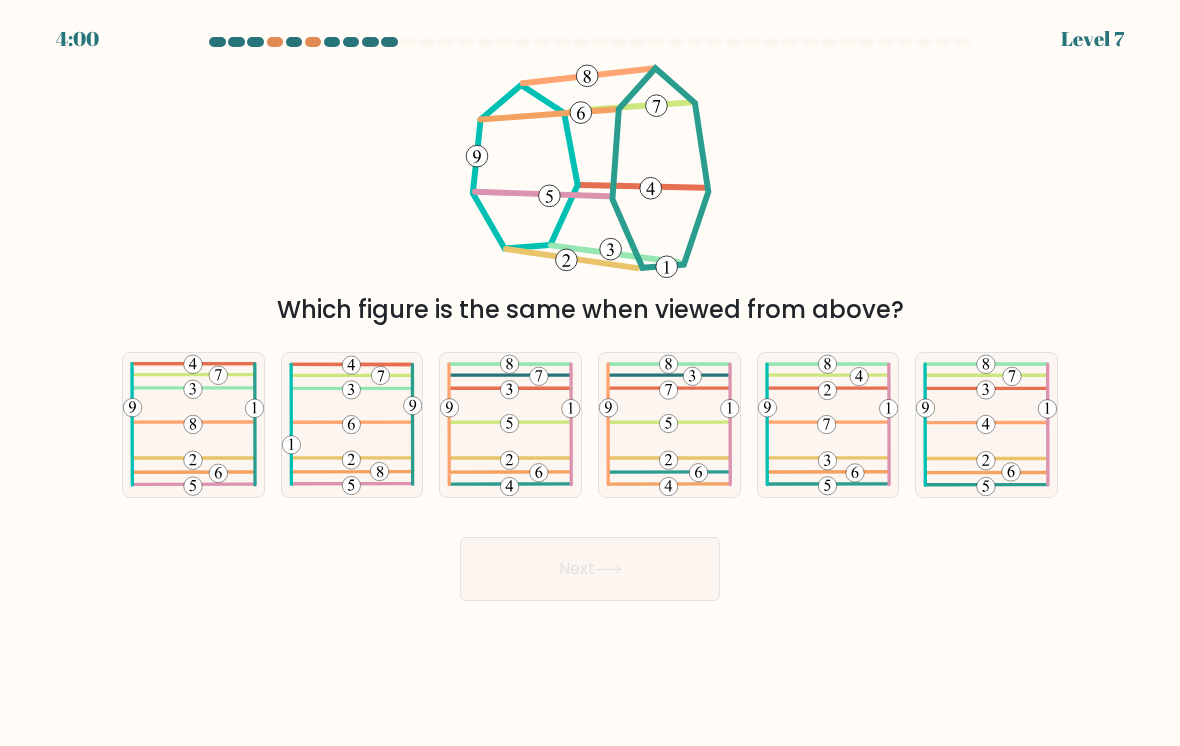 click 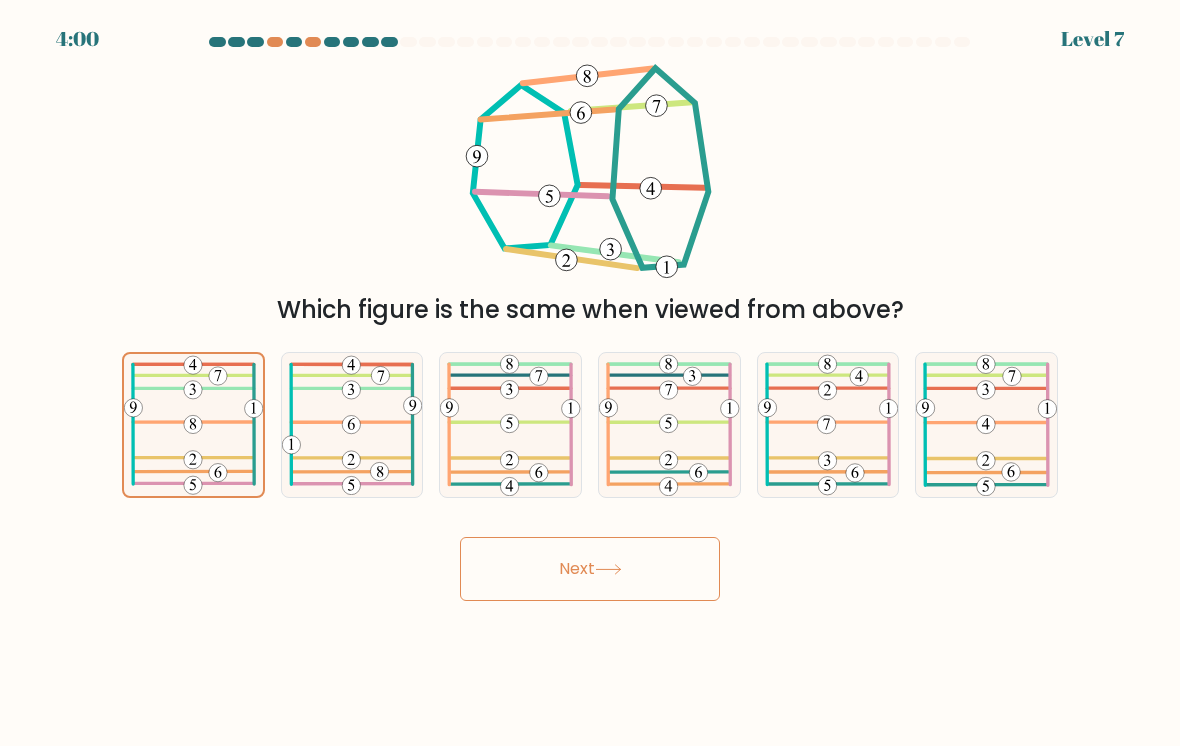 click on "Next" at bounding box center (590, 569) 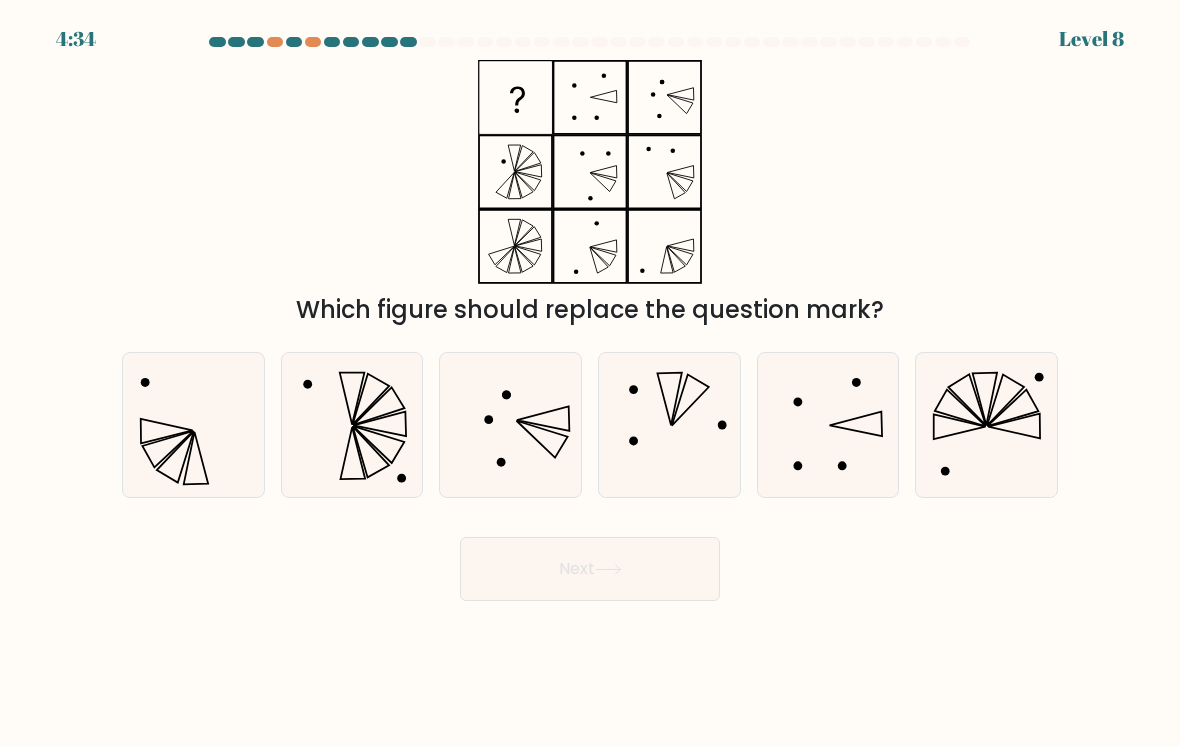 click at bounding box center (962, 42) 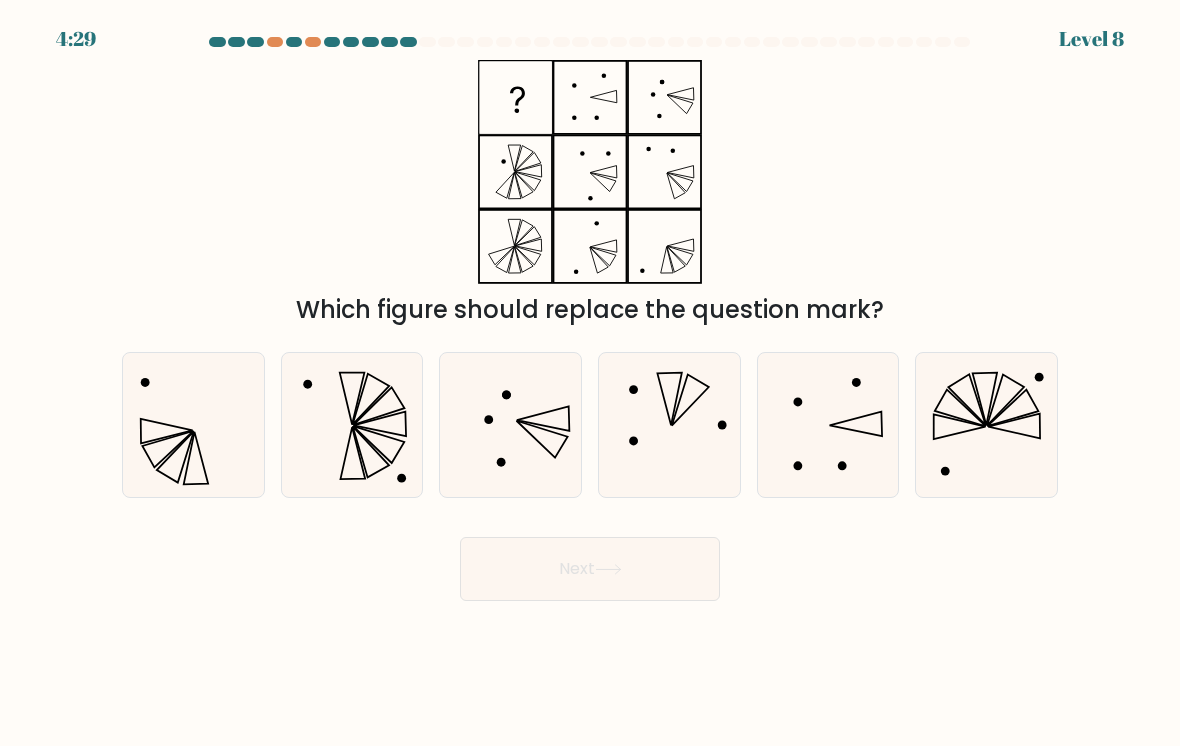 click 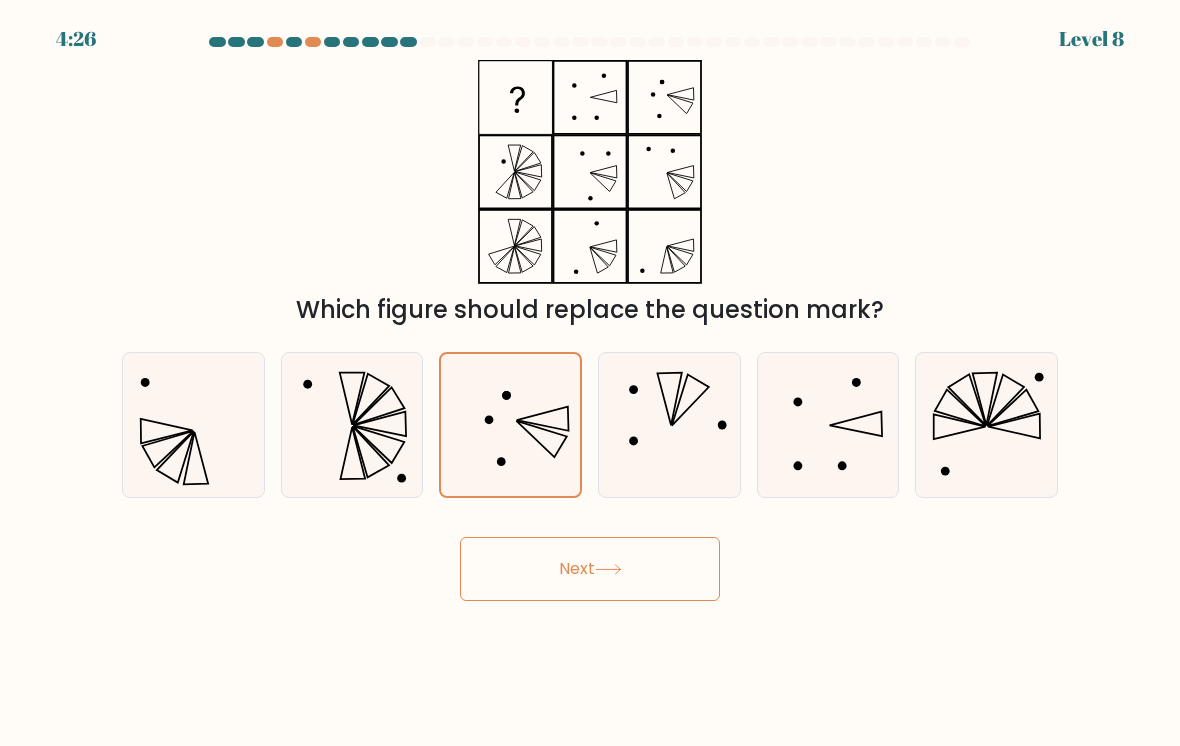 click on "Next" at bounding box center [590, 569] 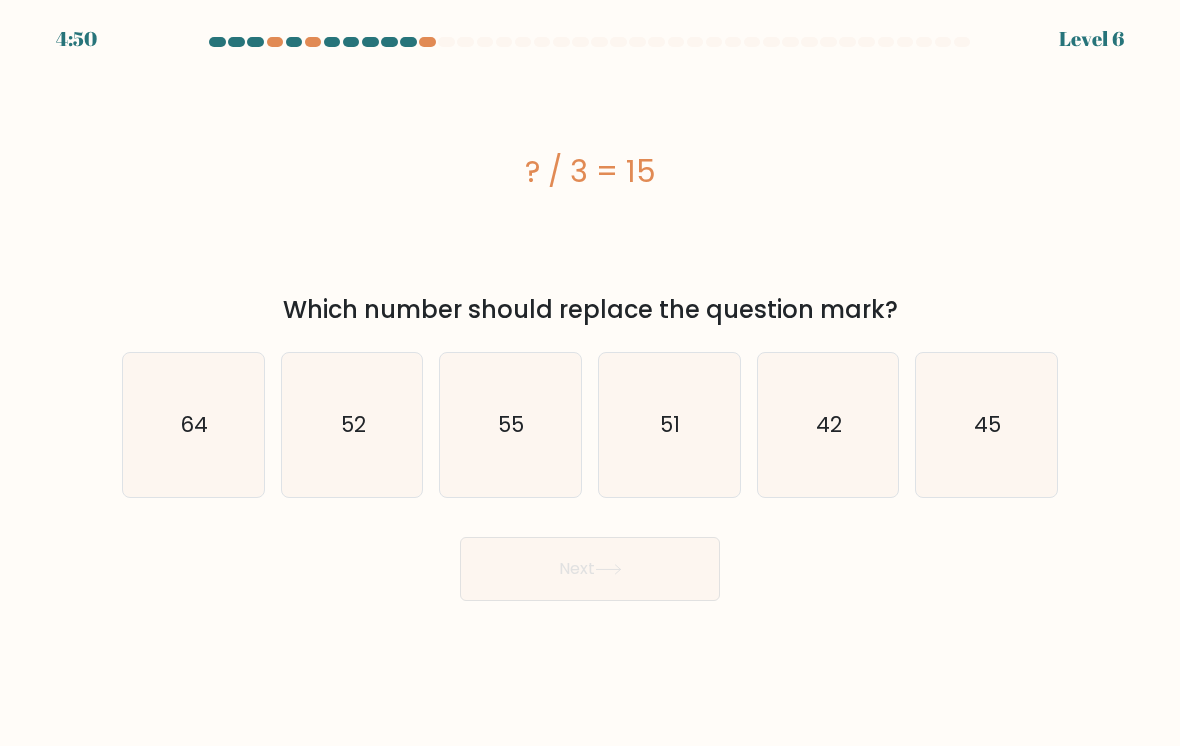 click on "45" 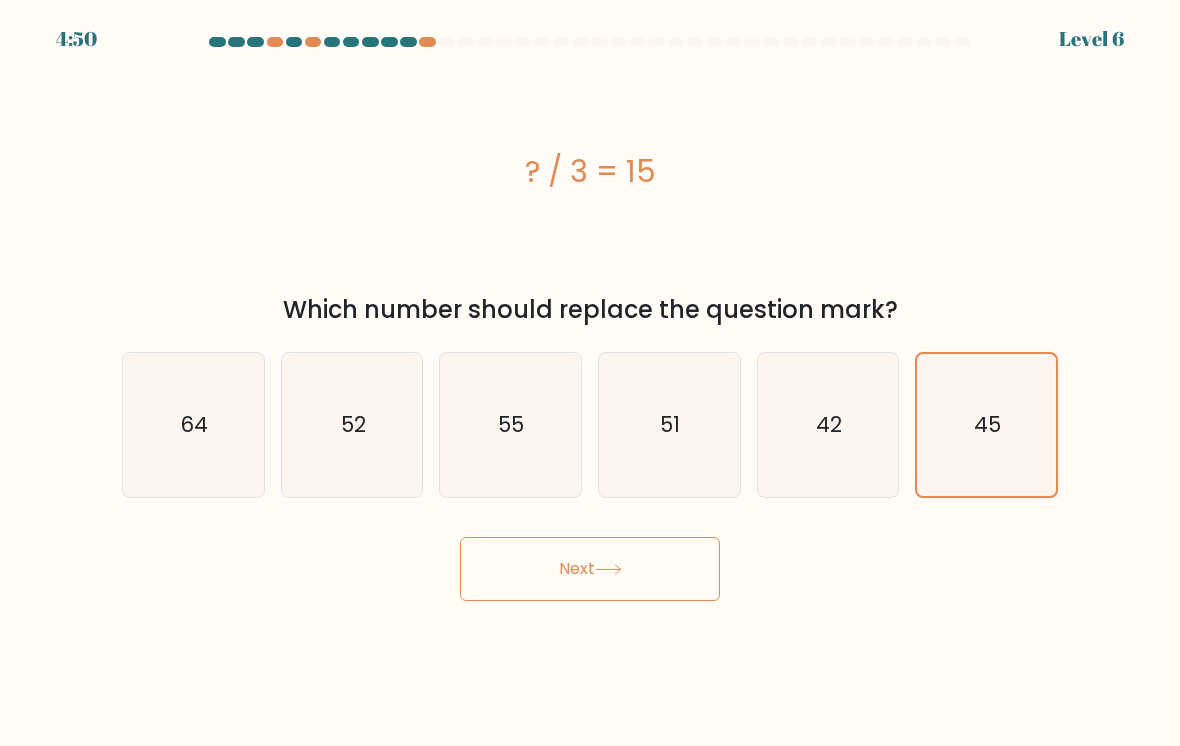 click on "Next" at bounding box center [590, 569] 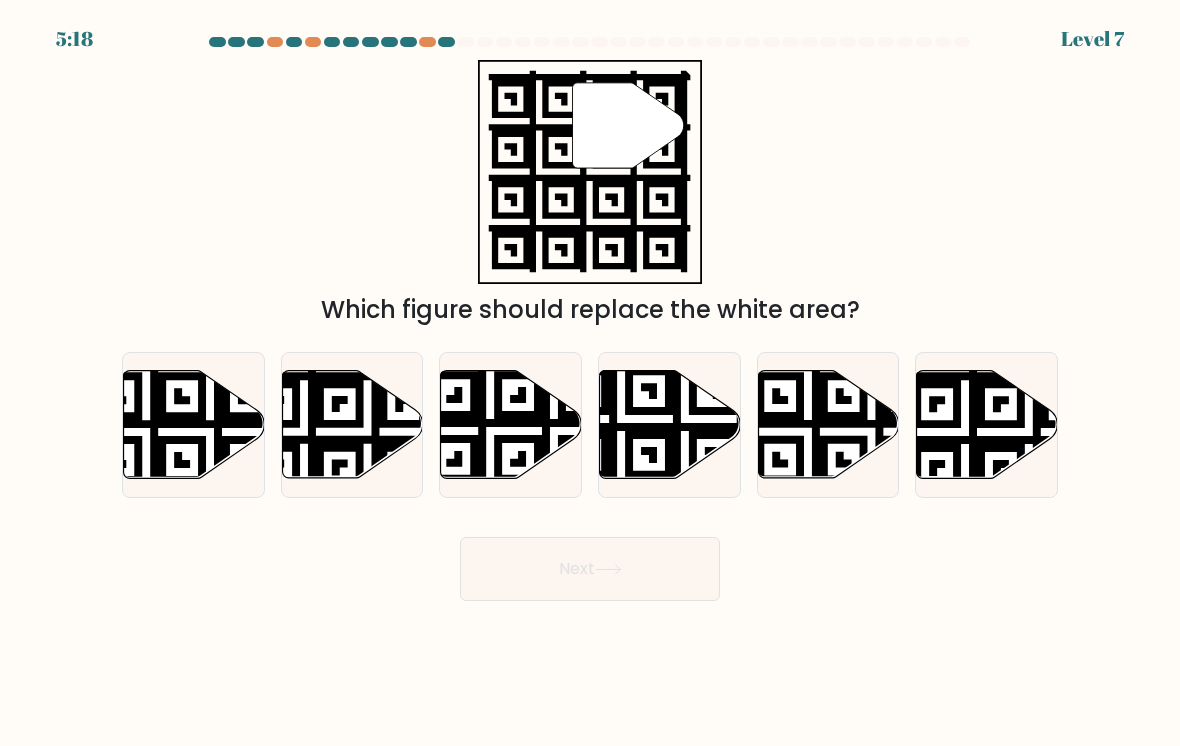 click 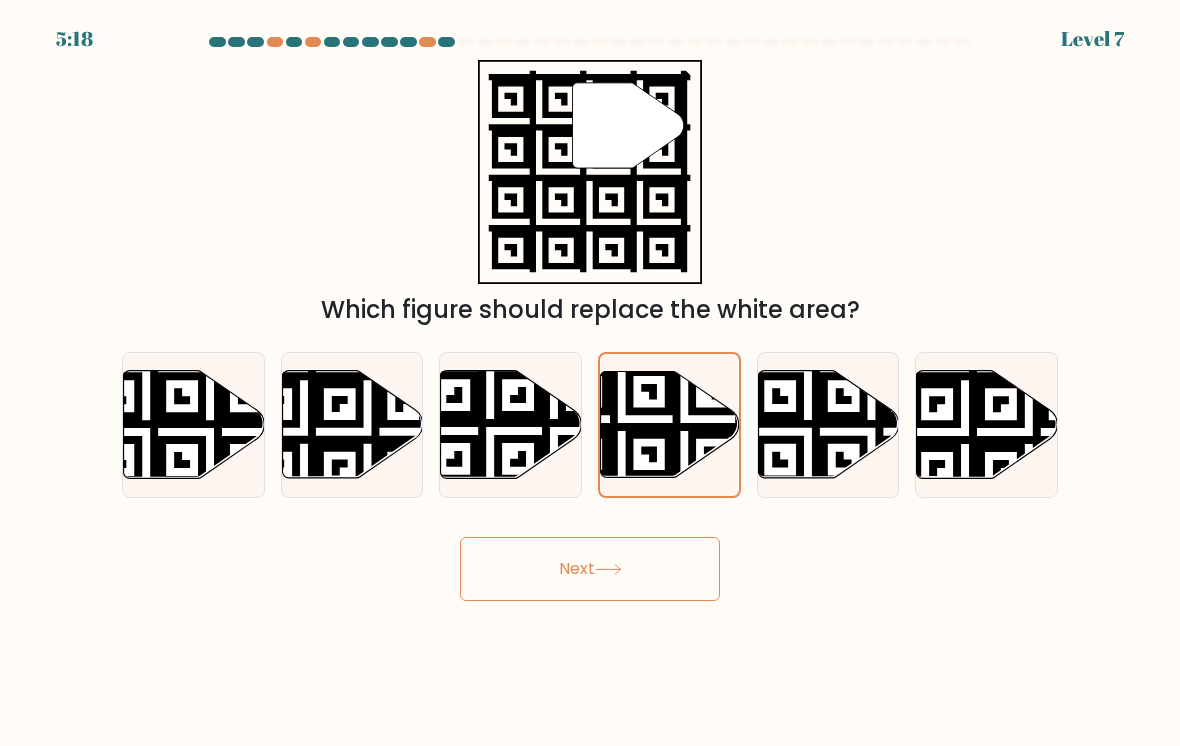 click on "Next" at bounding box center [590, 569] 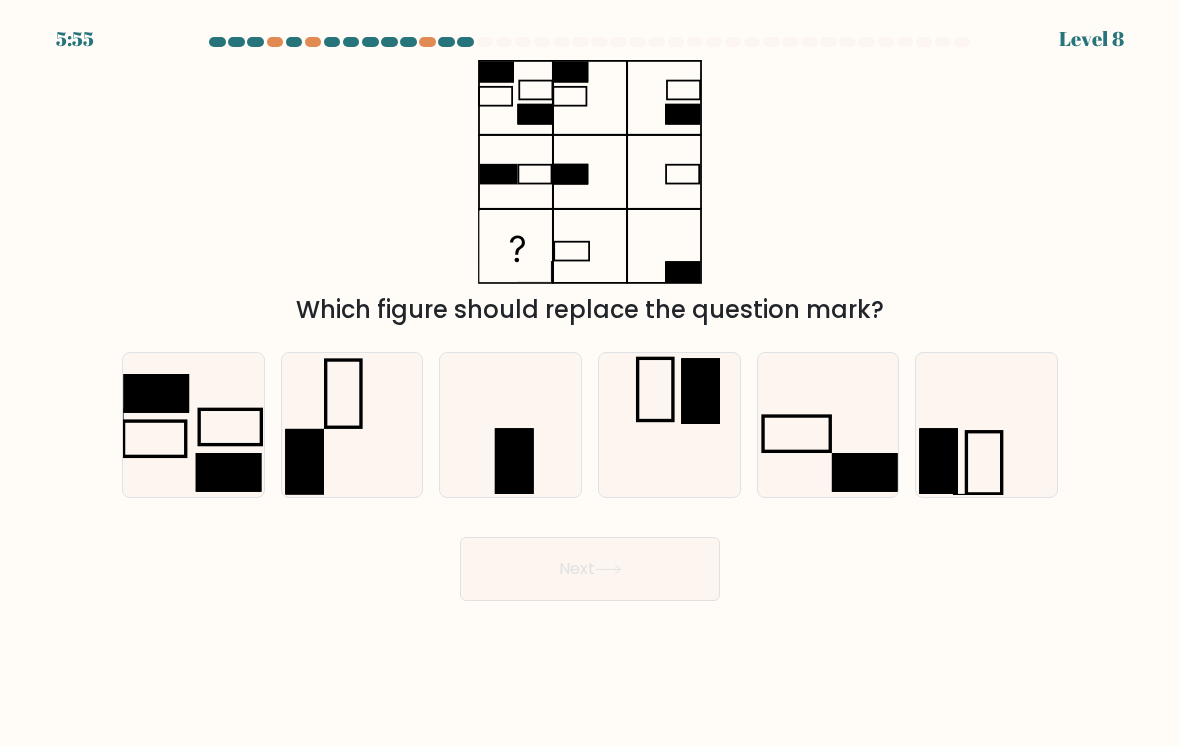 click 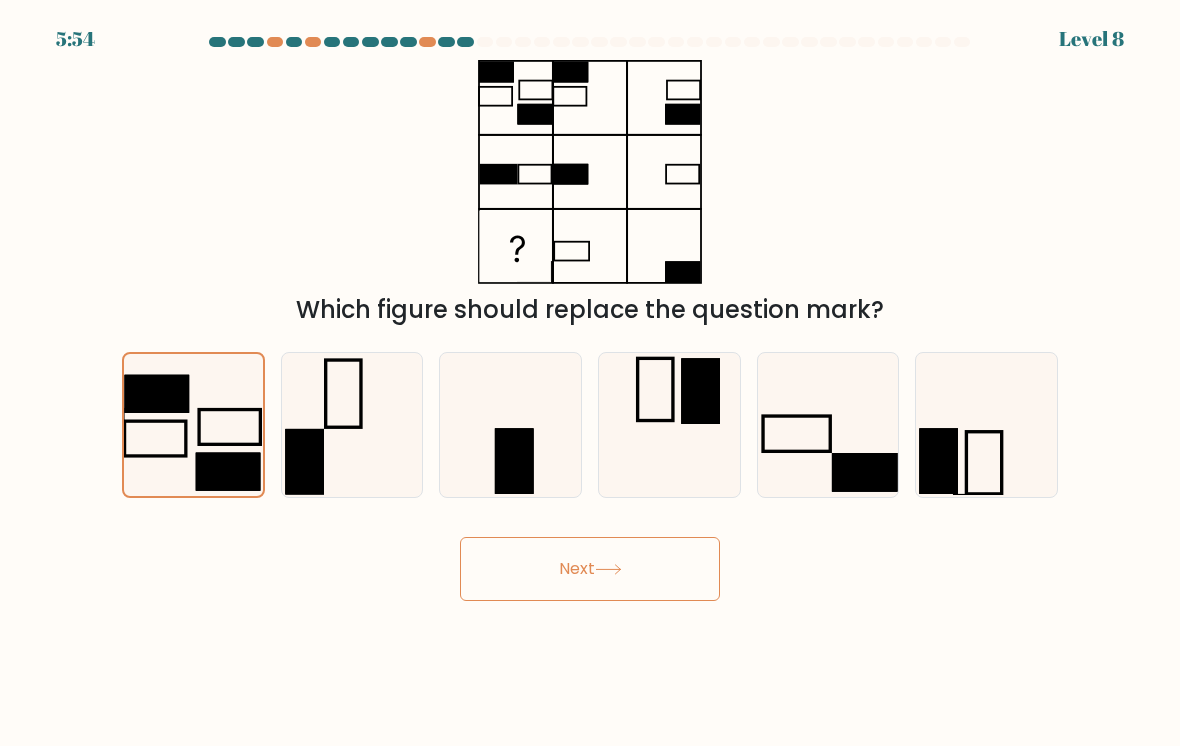 click on "Next" at bounding box center (590, 569) 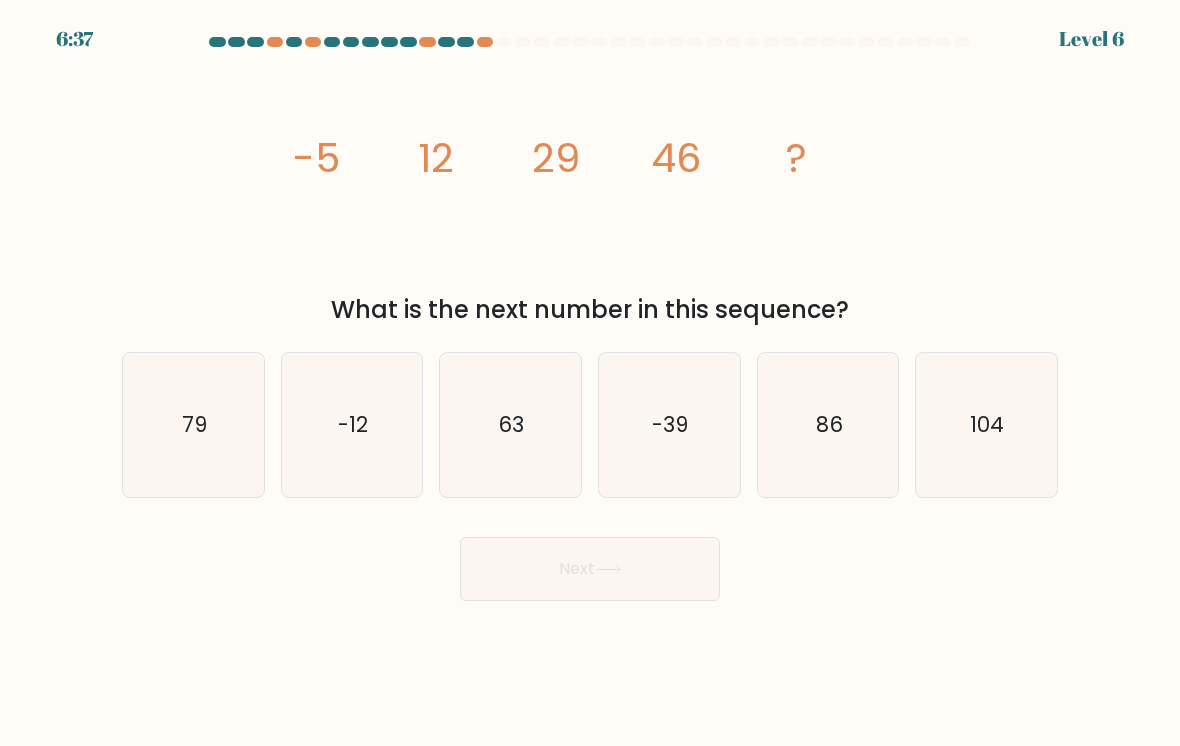 click on "image/svg+xml
-5
12
29
46
?" 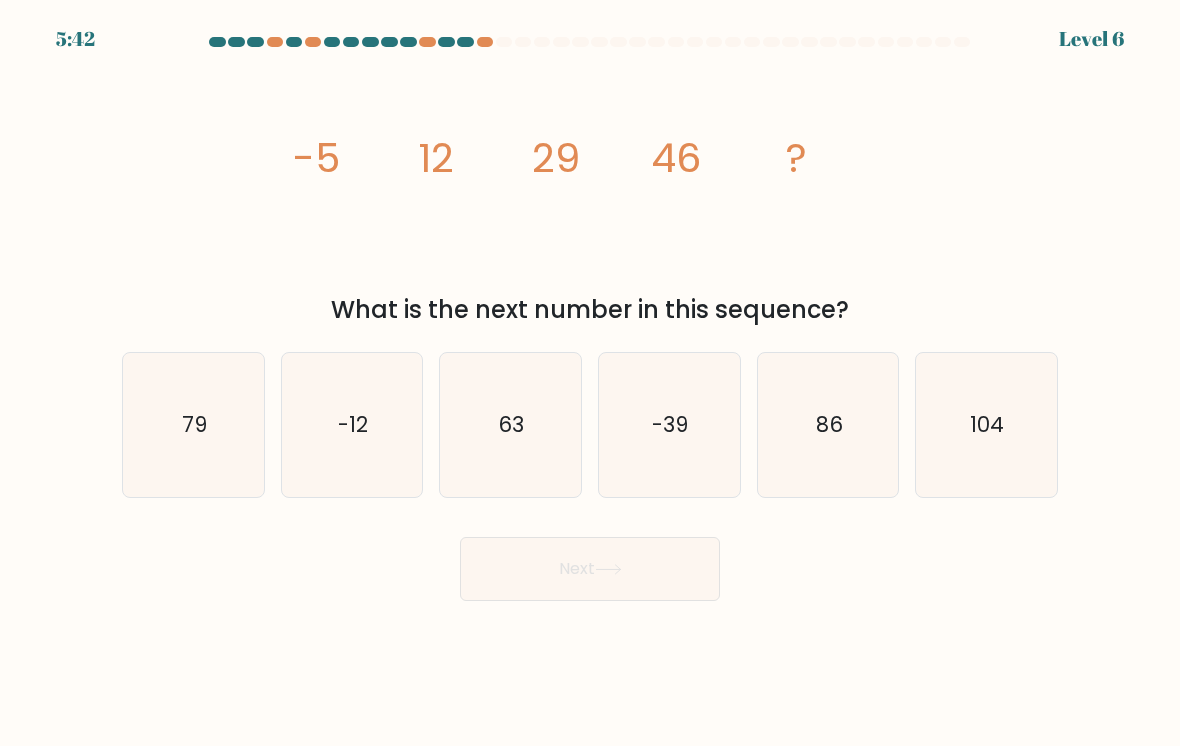 click on "63" 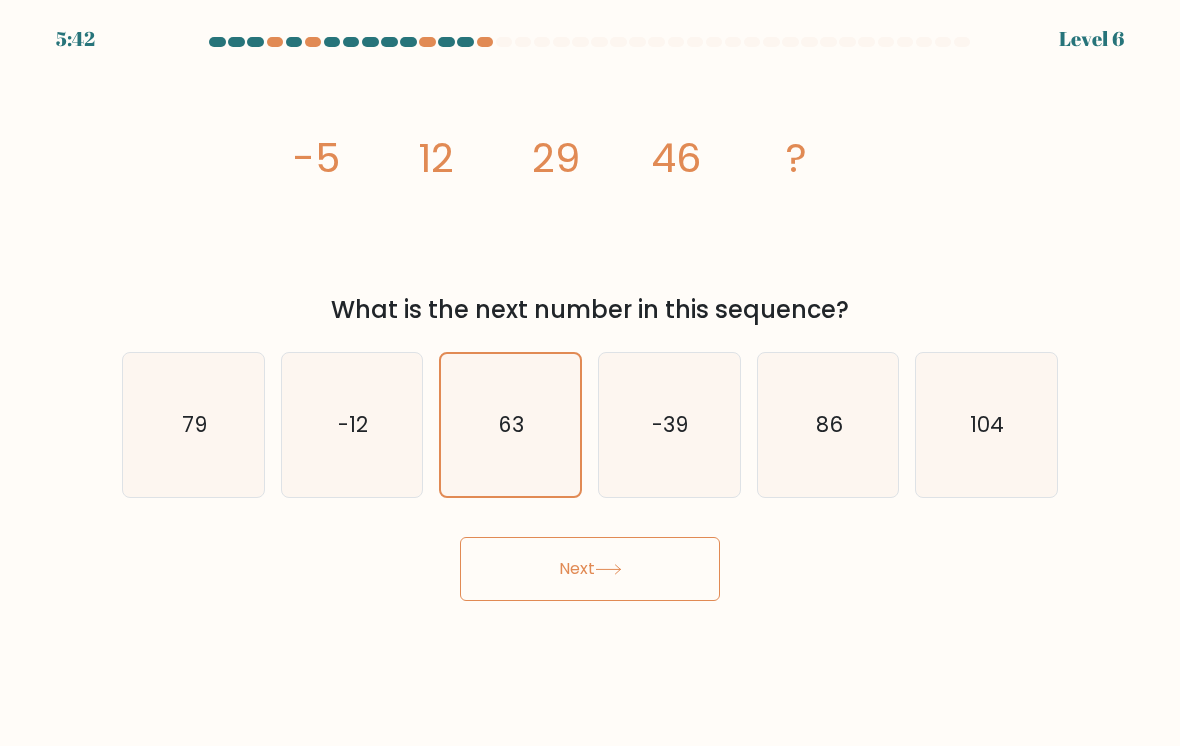 click on "Next" at bounding box center (590, 569) 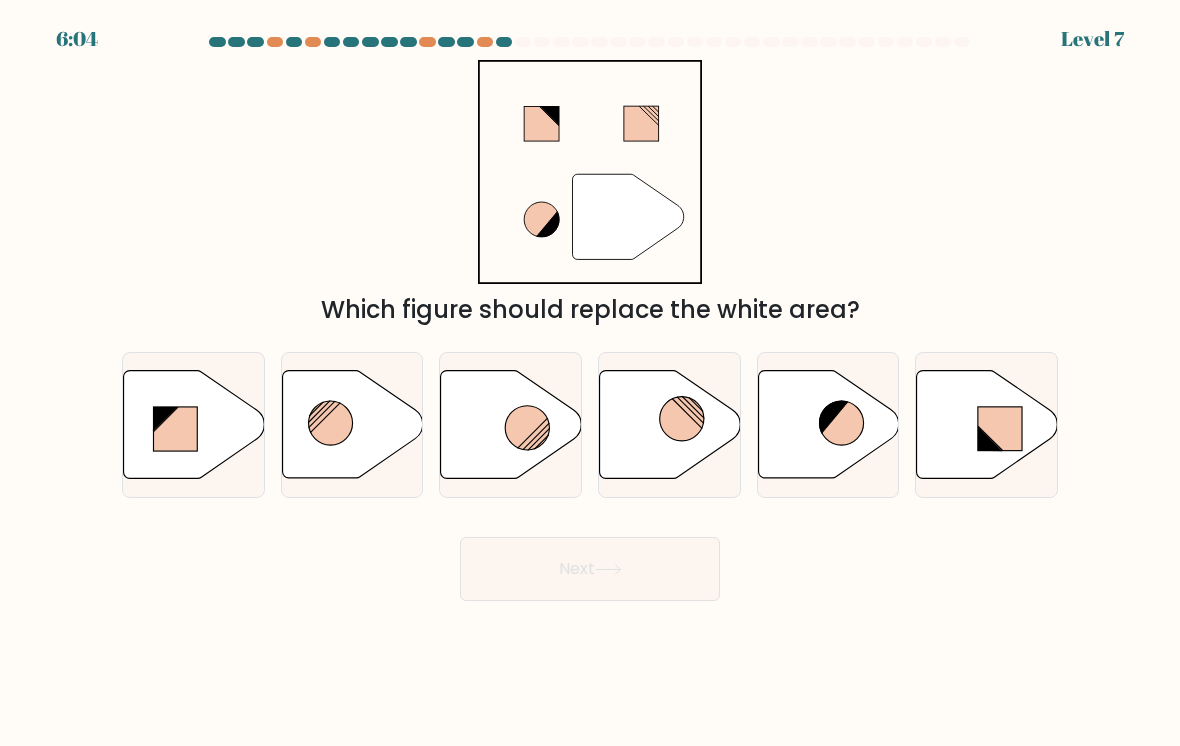click 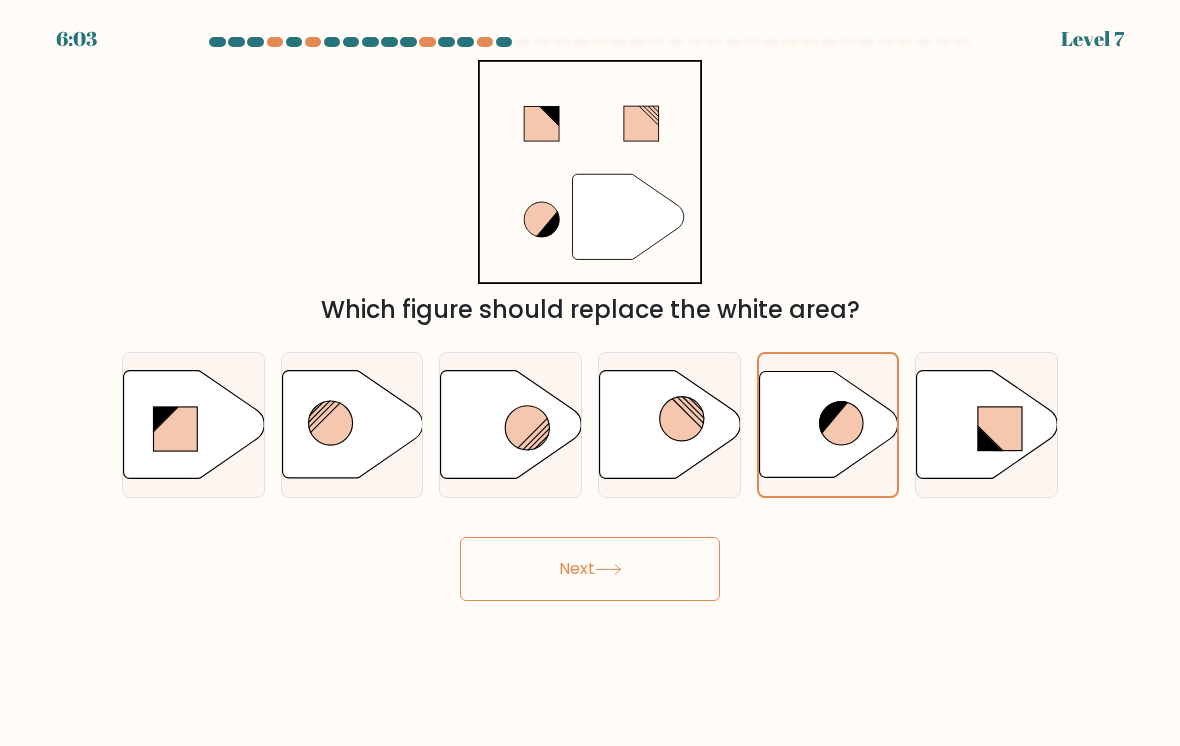 click on "Next" at bounding box center [590, 569] 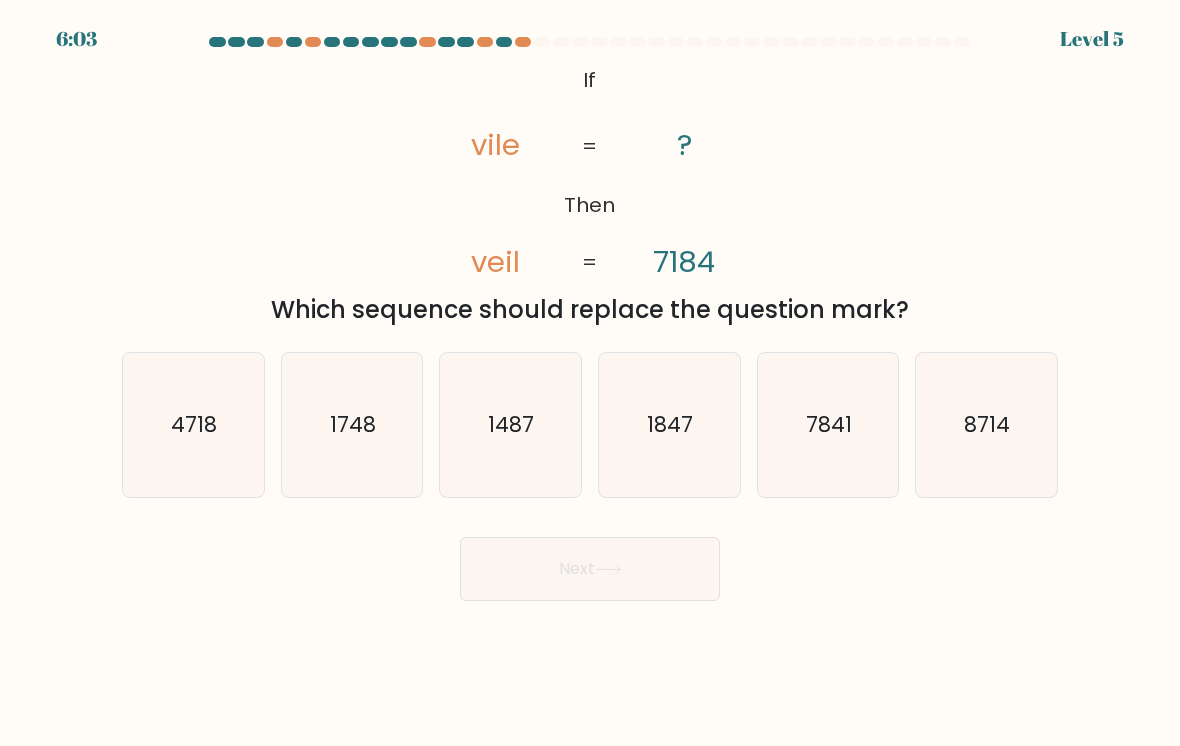 click on "7841" 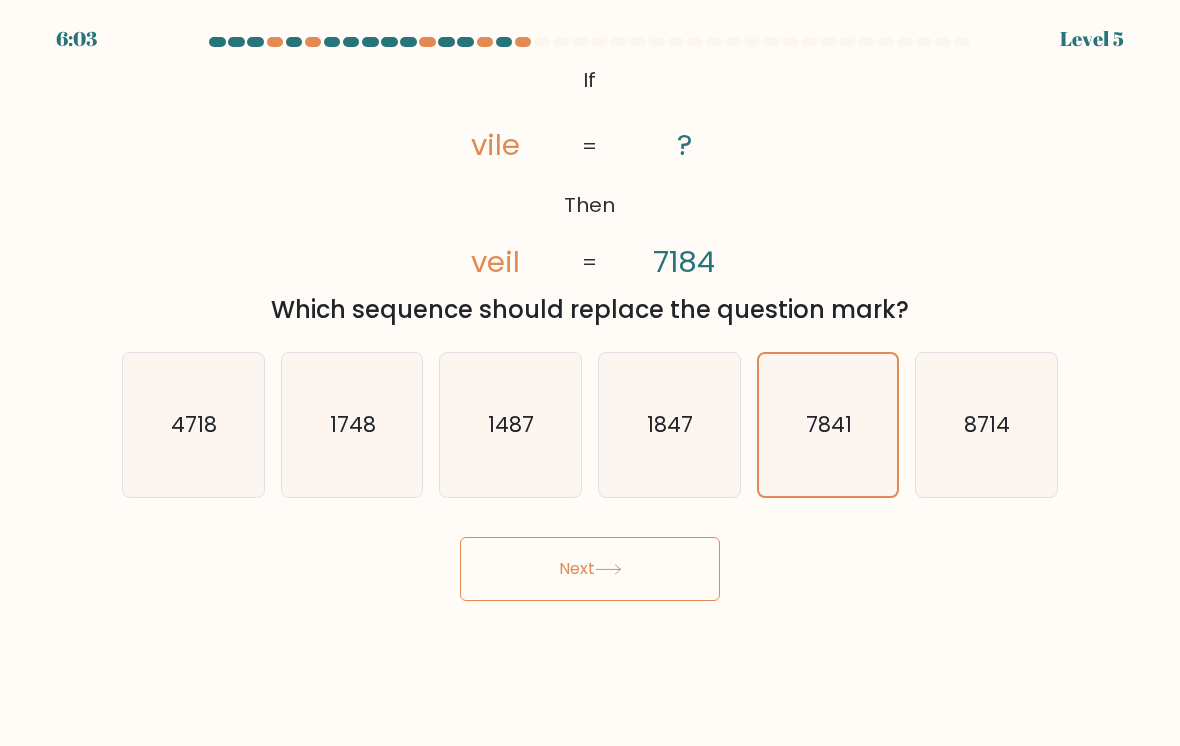 click on "Next" at bounding box center (590, 569) 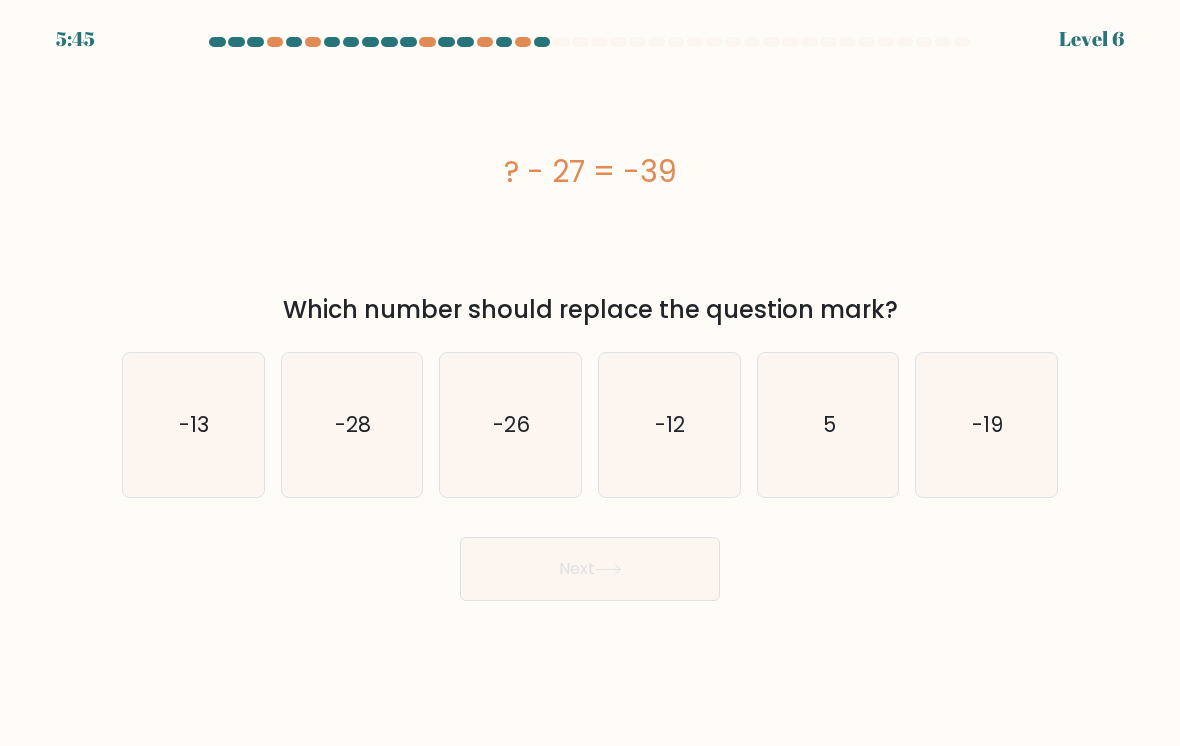 click on "-12" 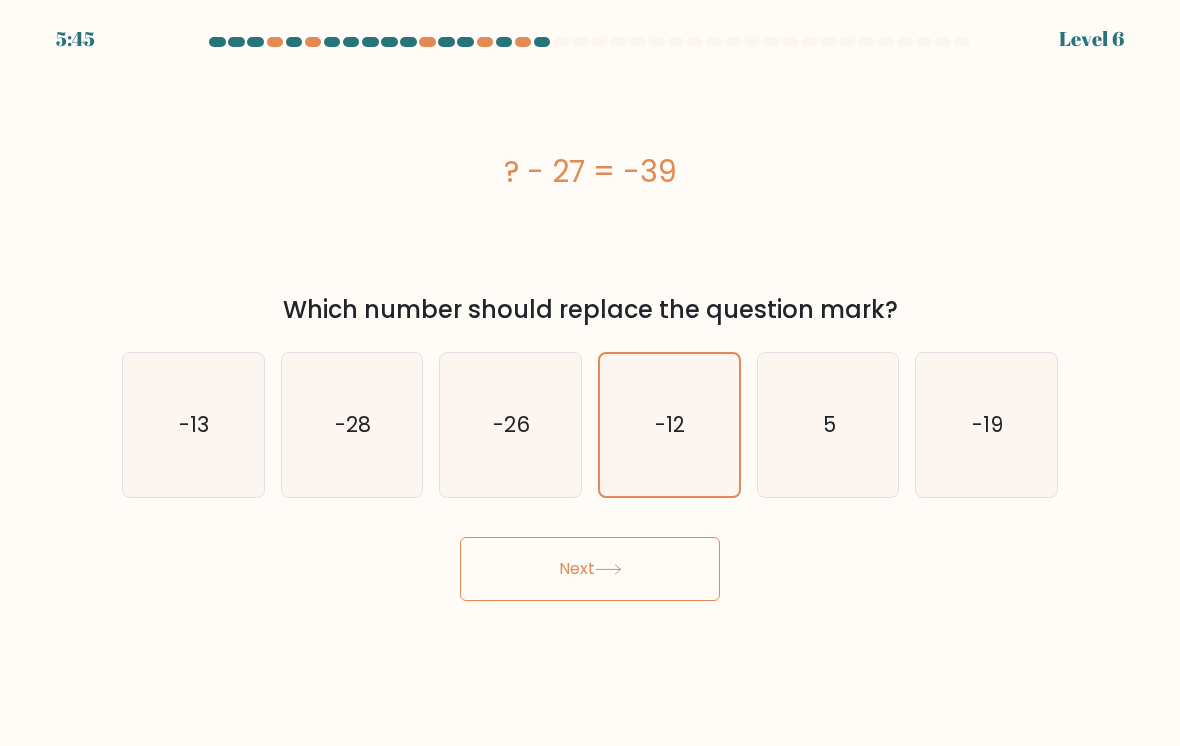 click on "Next" at bounding box center [590, 569] 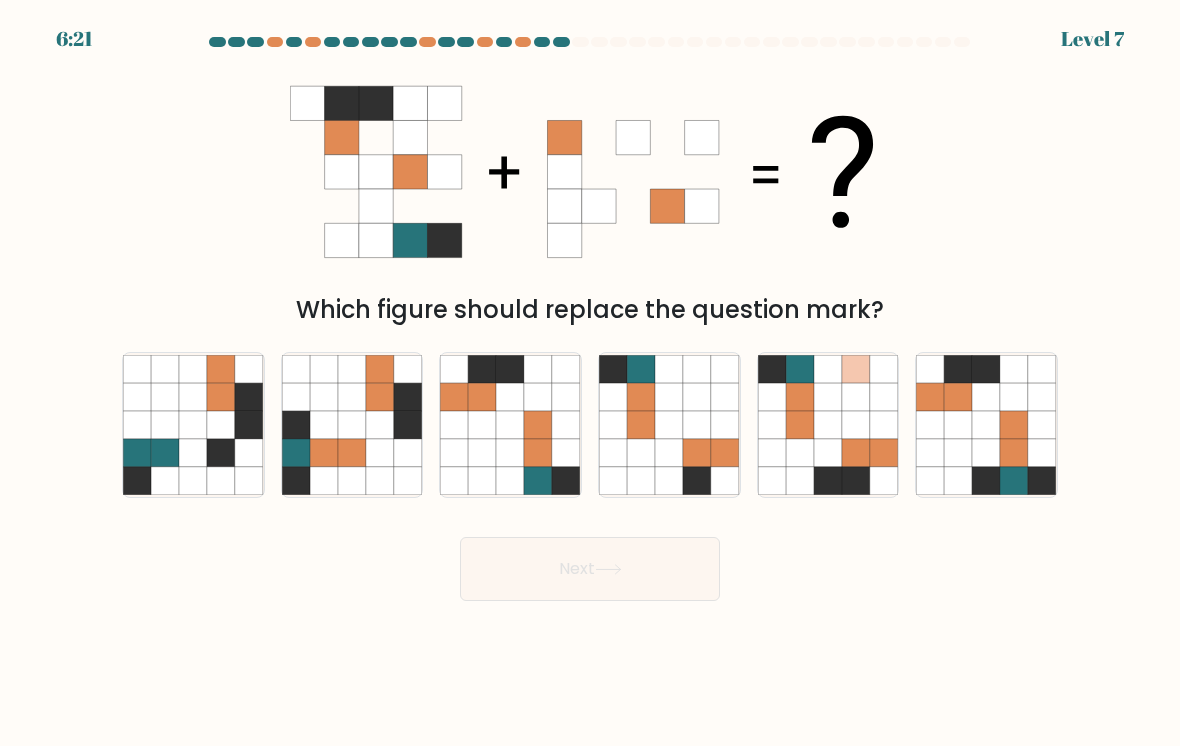click 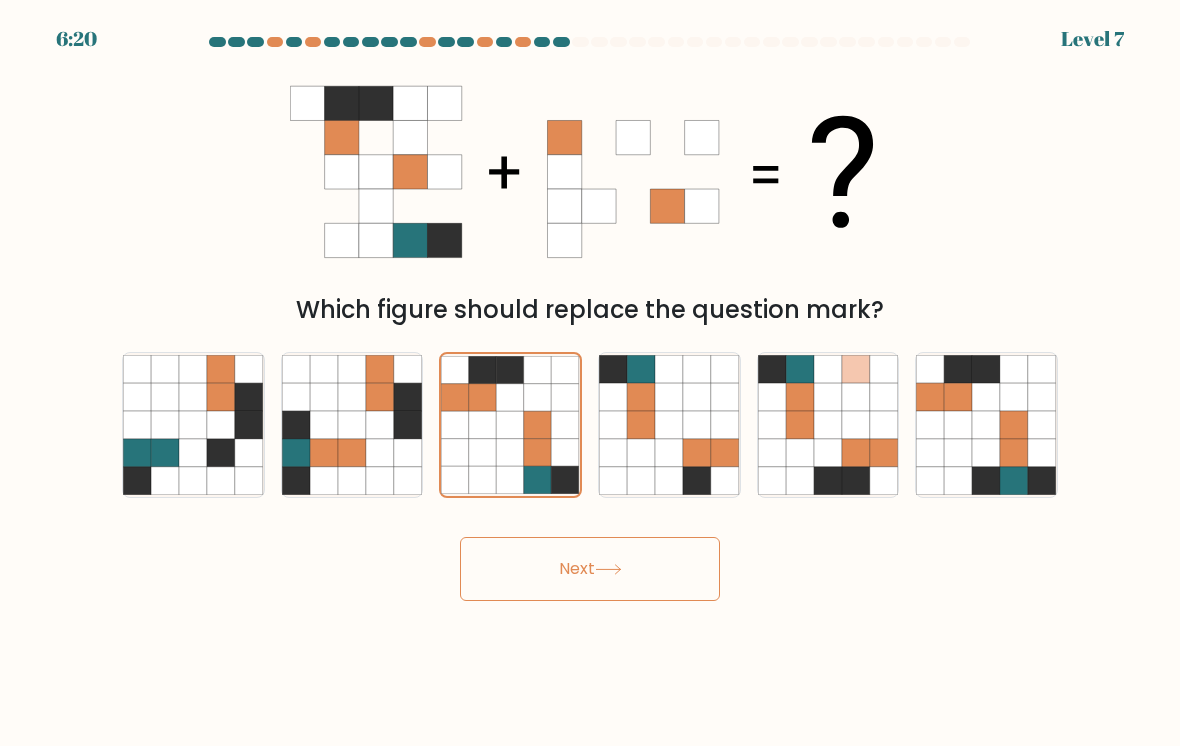 click on "Next" at bounding box center [590, 569] 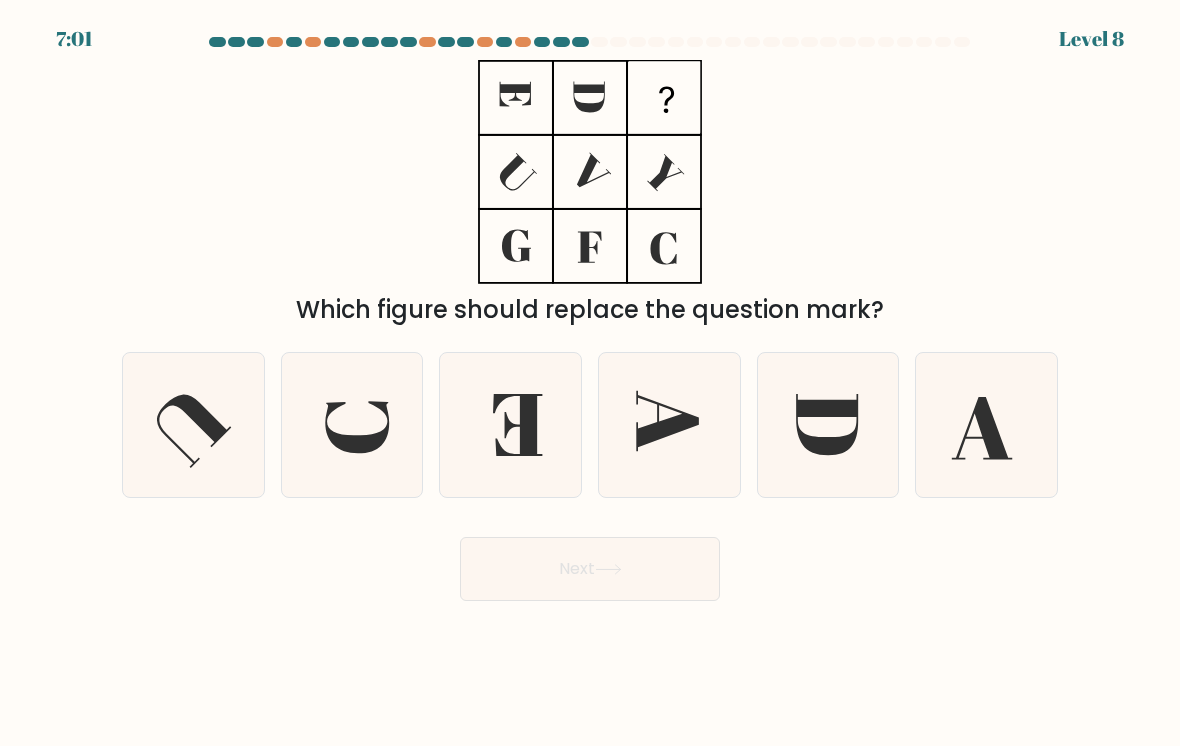 click 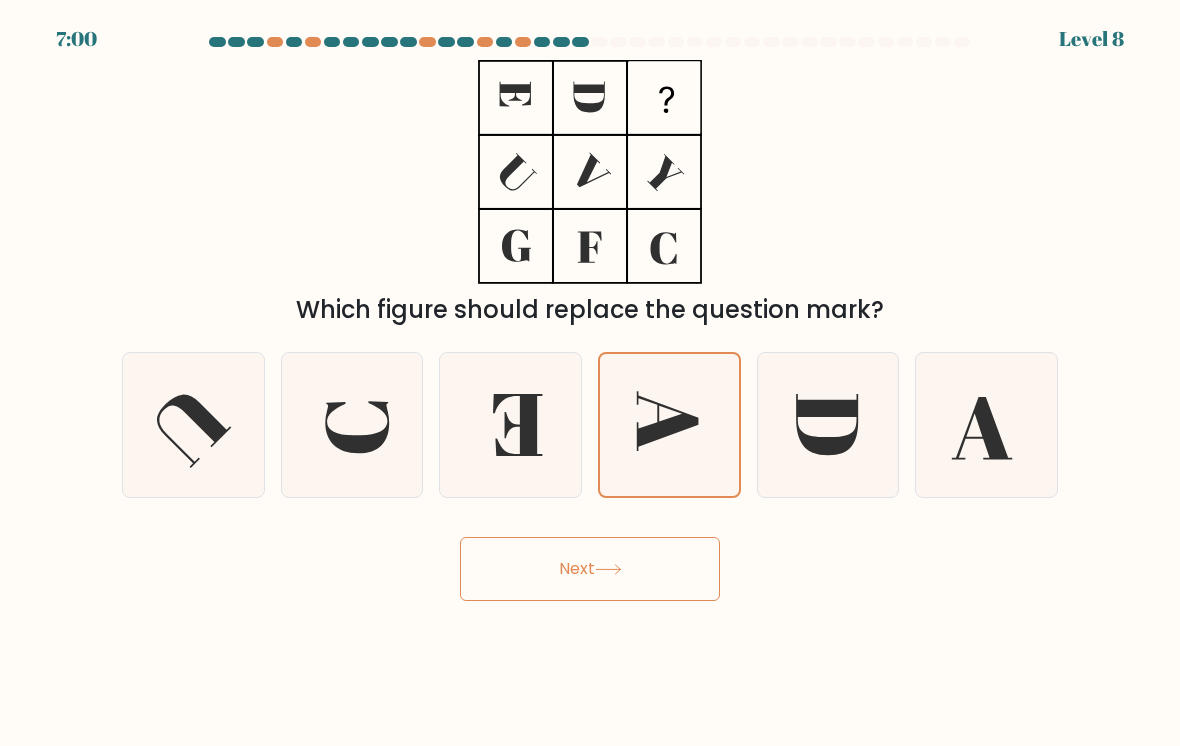 click on "Next" at bounding box center (590, 569) 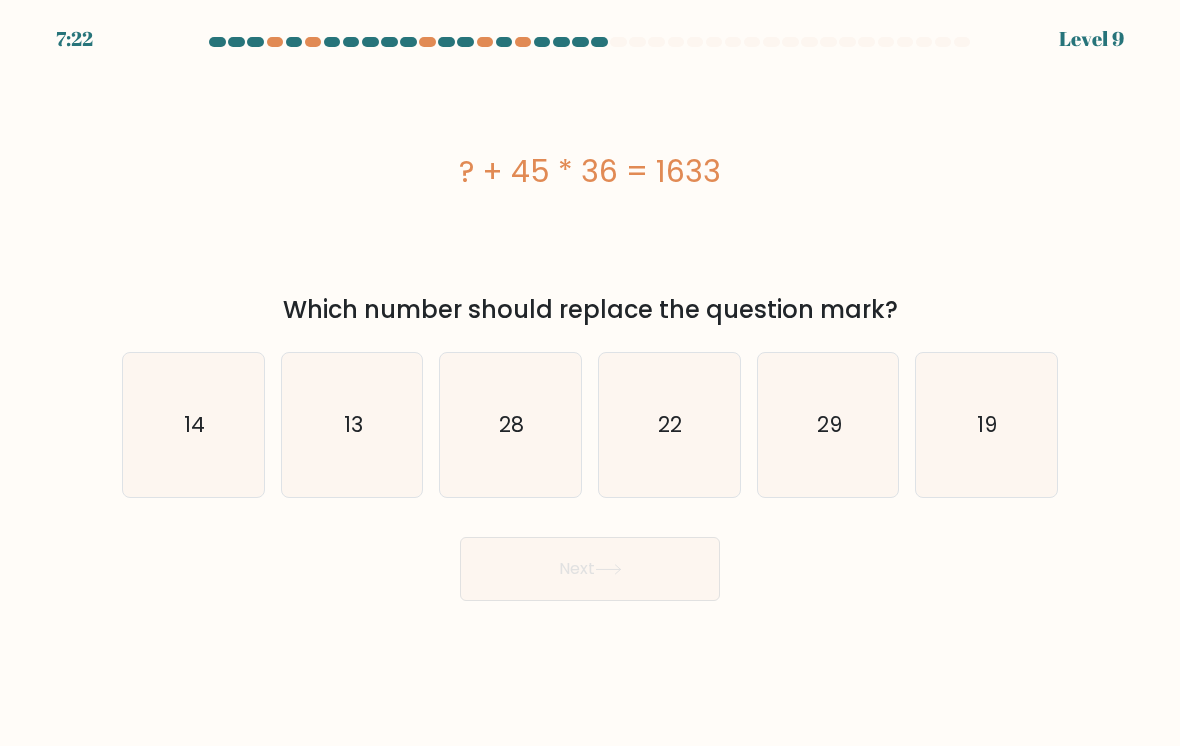 click on "13" 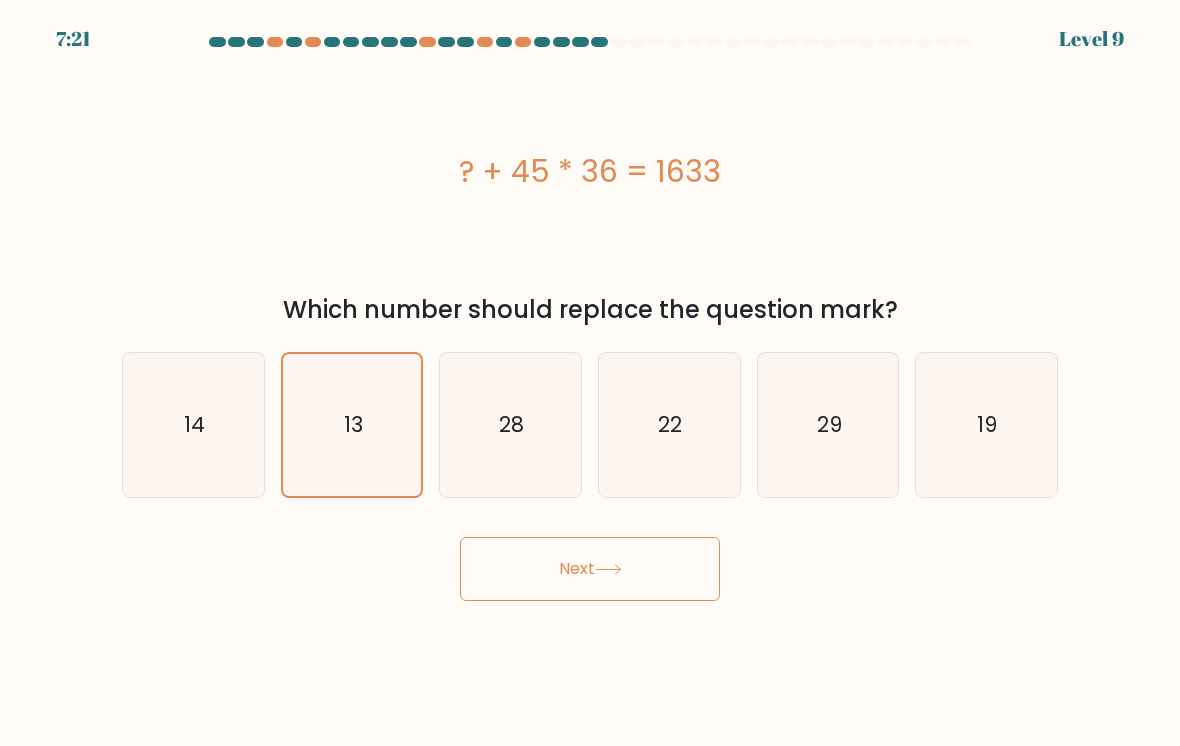 click on "Next" at bounding box center [590, 569] 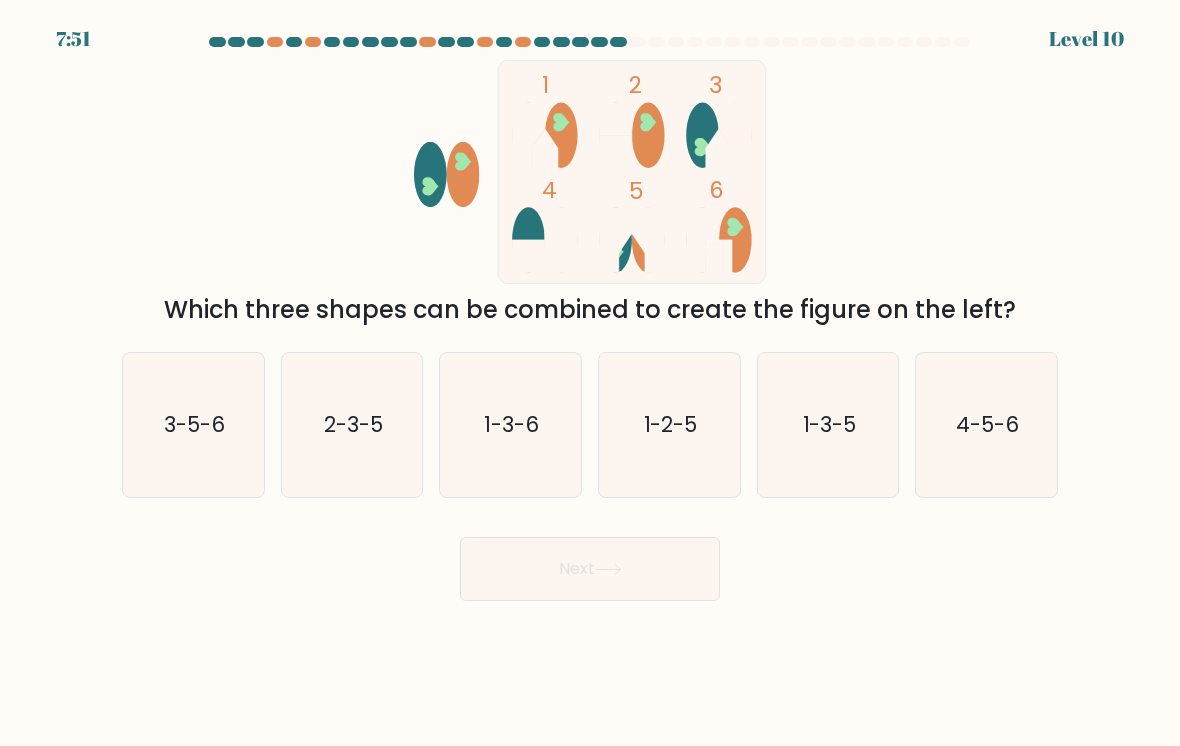 click on "3-5-6" 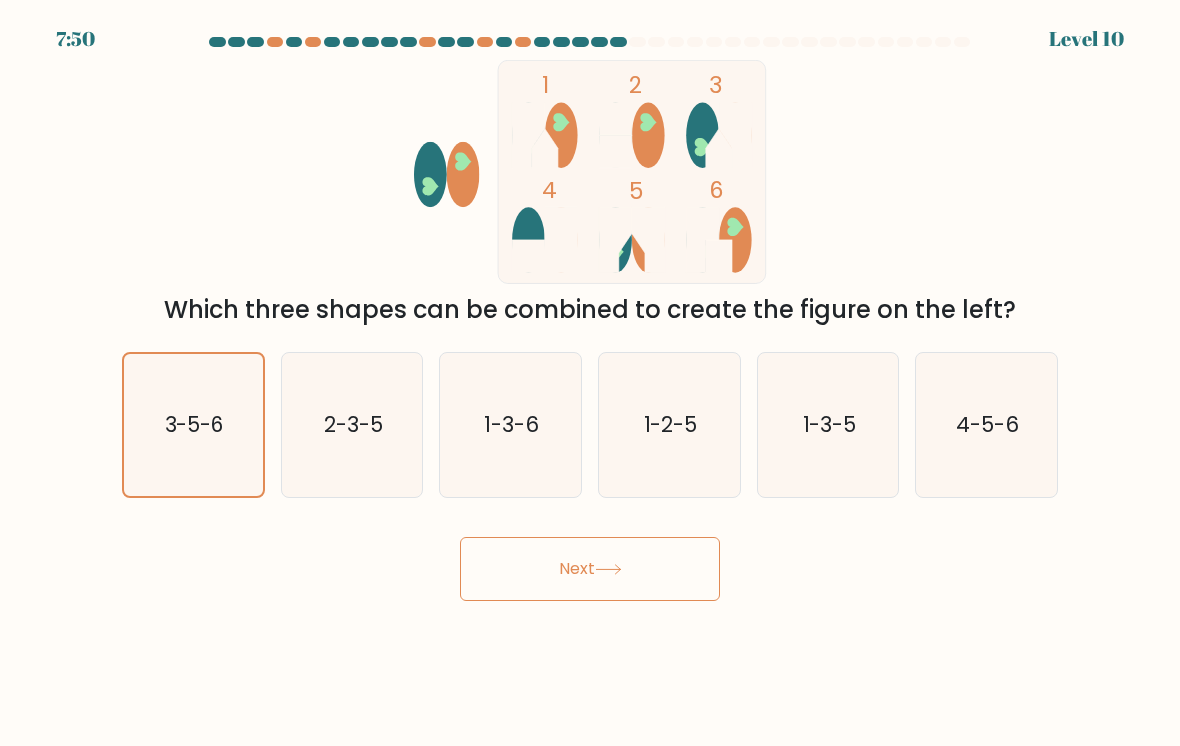 click on "Next" at bounding box center (590, 569) 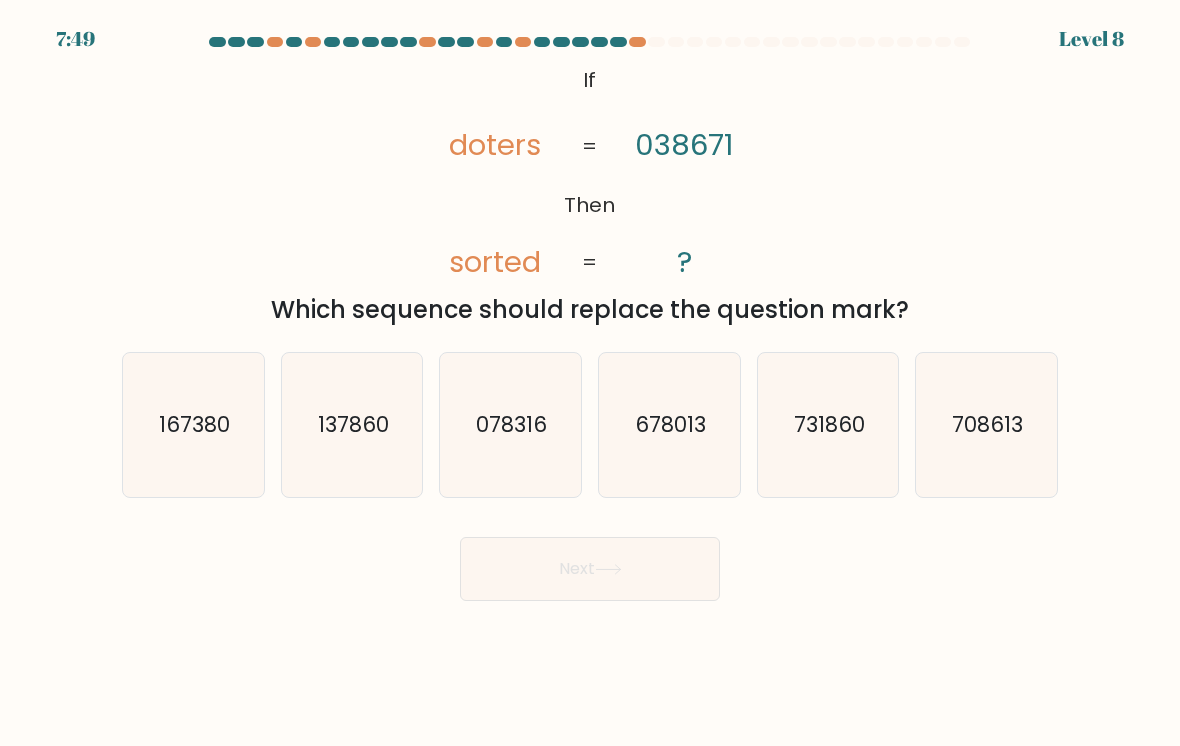 click on "137860" 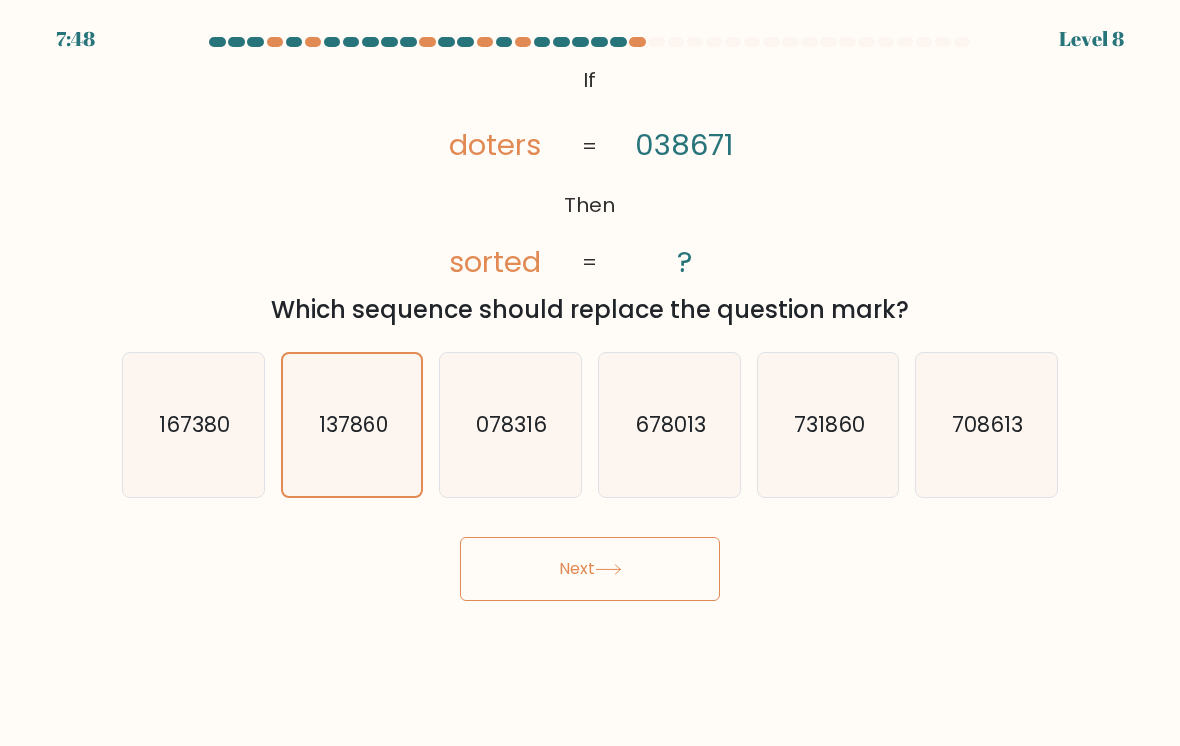 click on "Next" at bounding box center [590, 569] 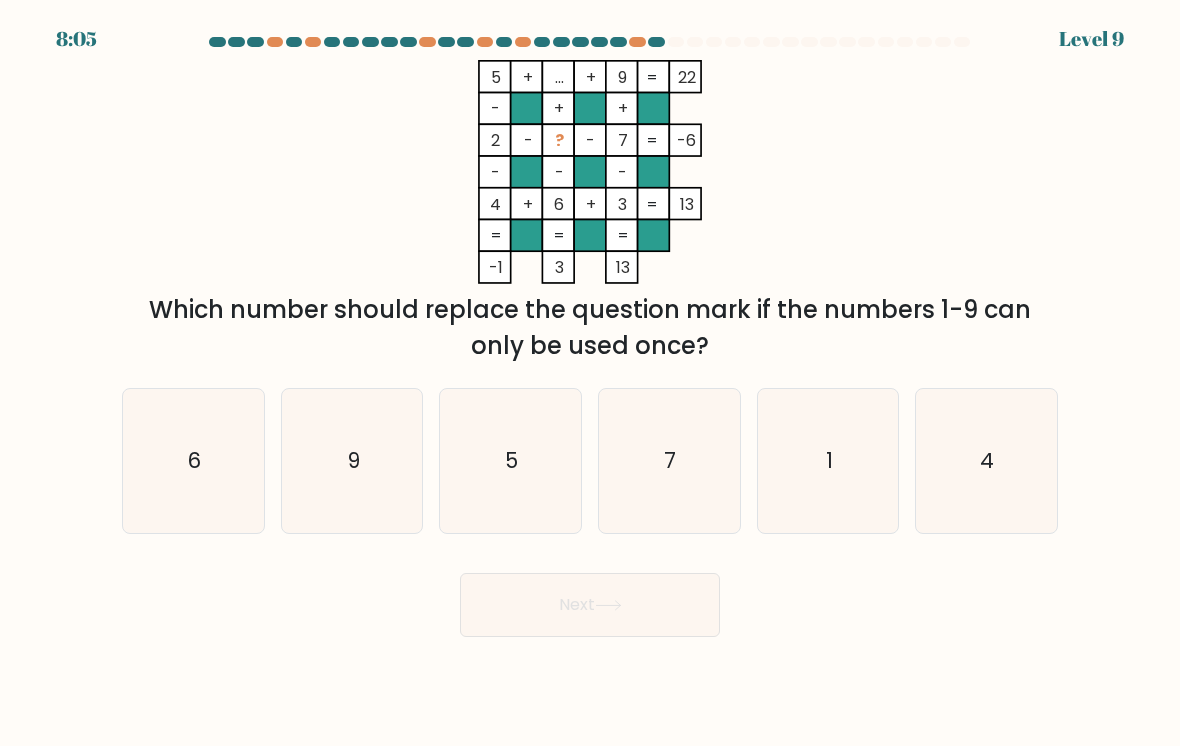 click on "1" 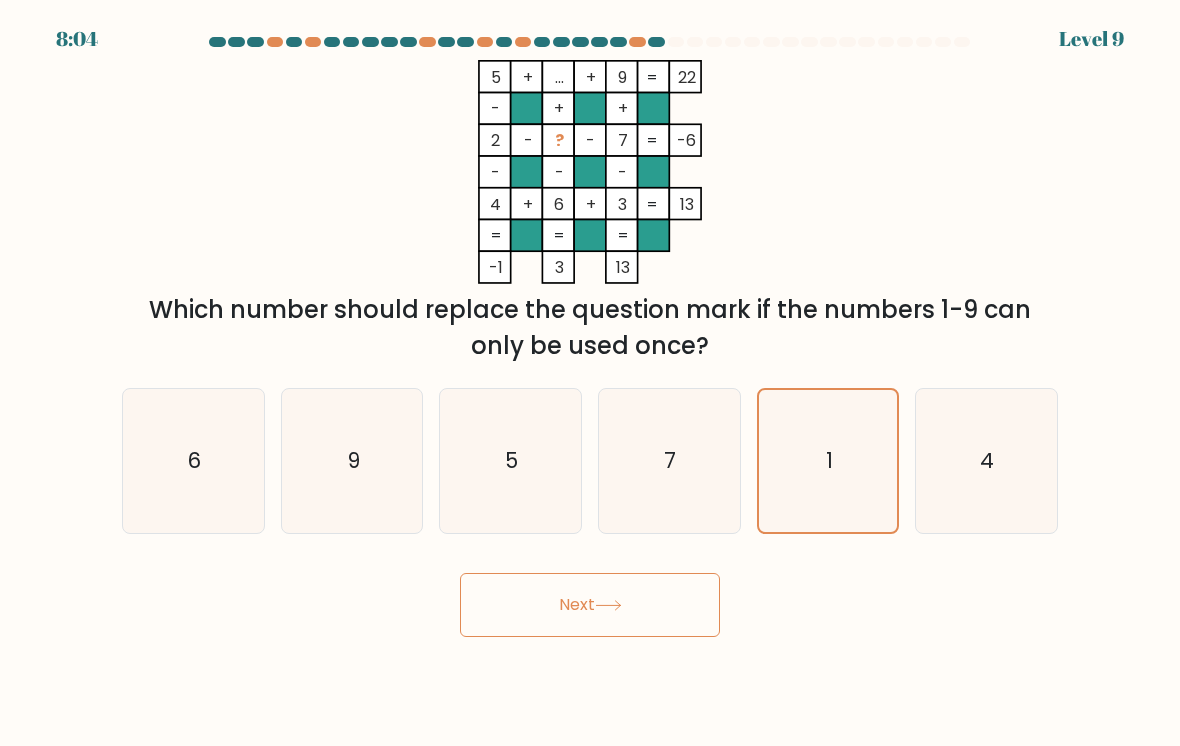 click on "Next" at bounding box center (590, 605) 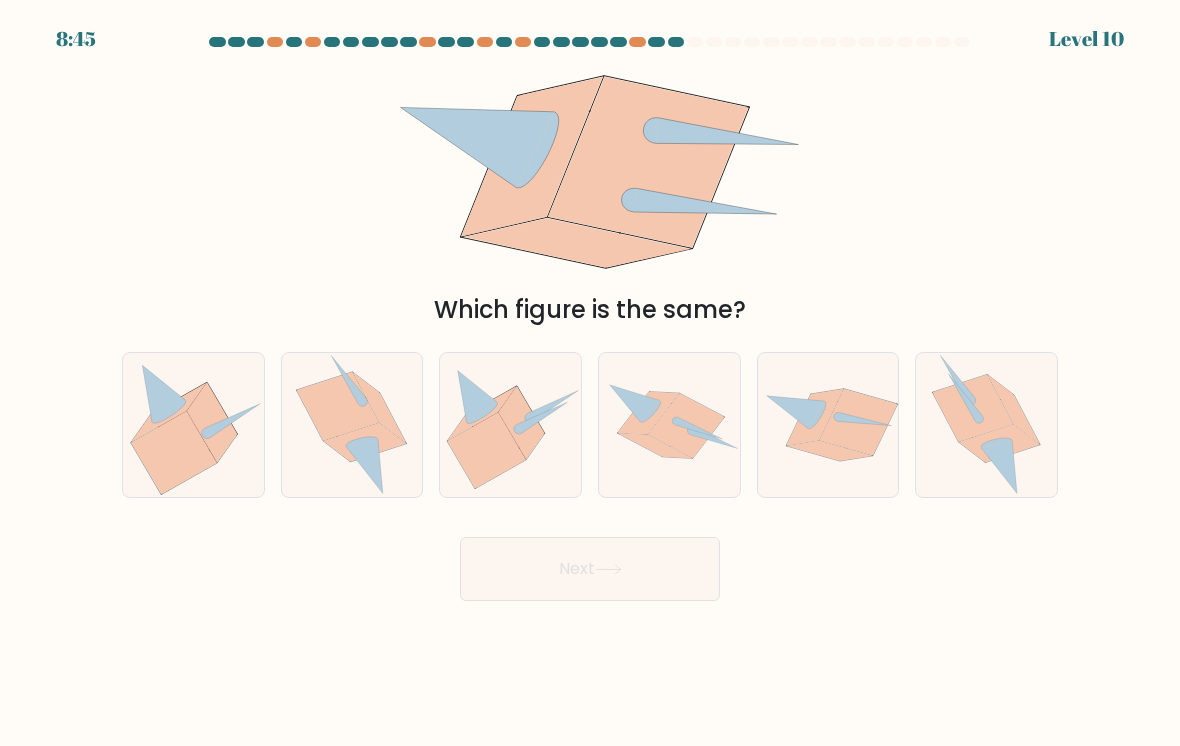 click 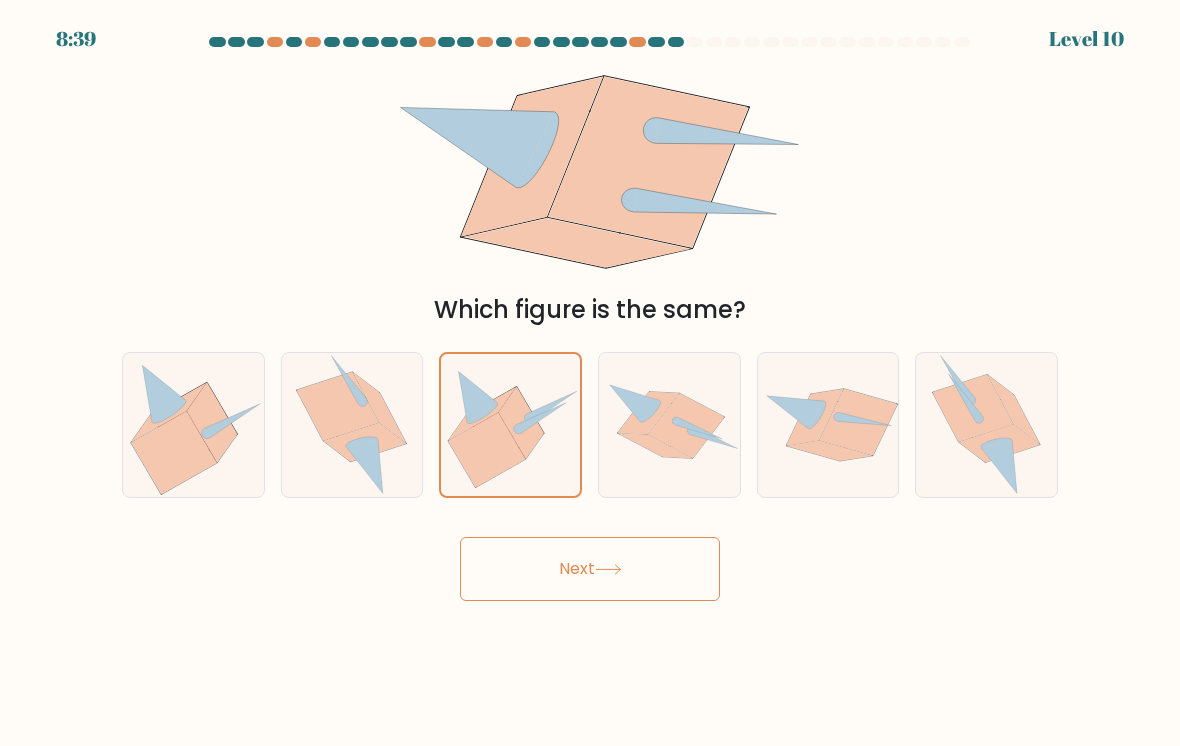 click on "Next" at bounding box center [590, 569] 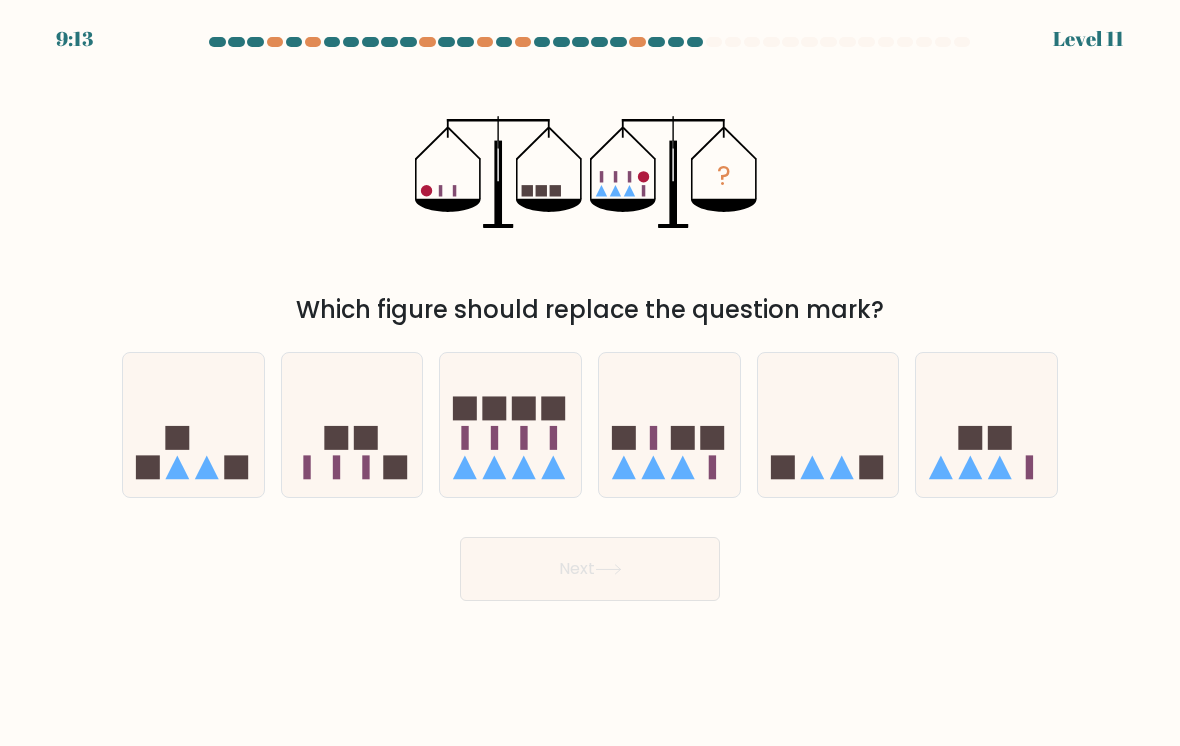 click 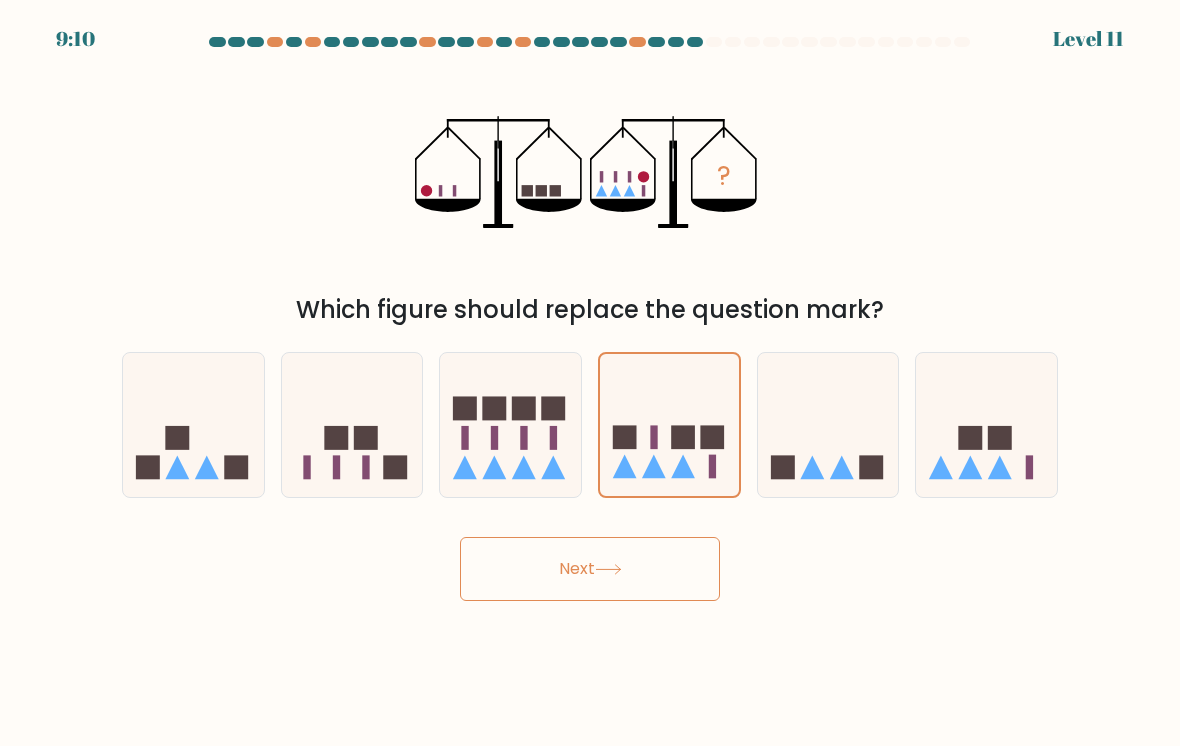 click on "Next" at bounding box center [590, 569] 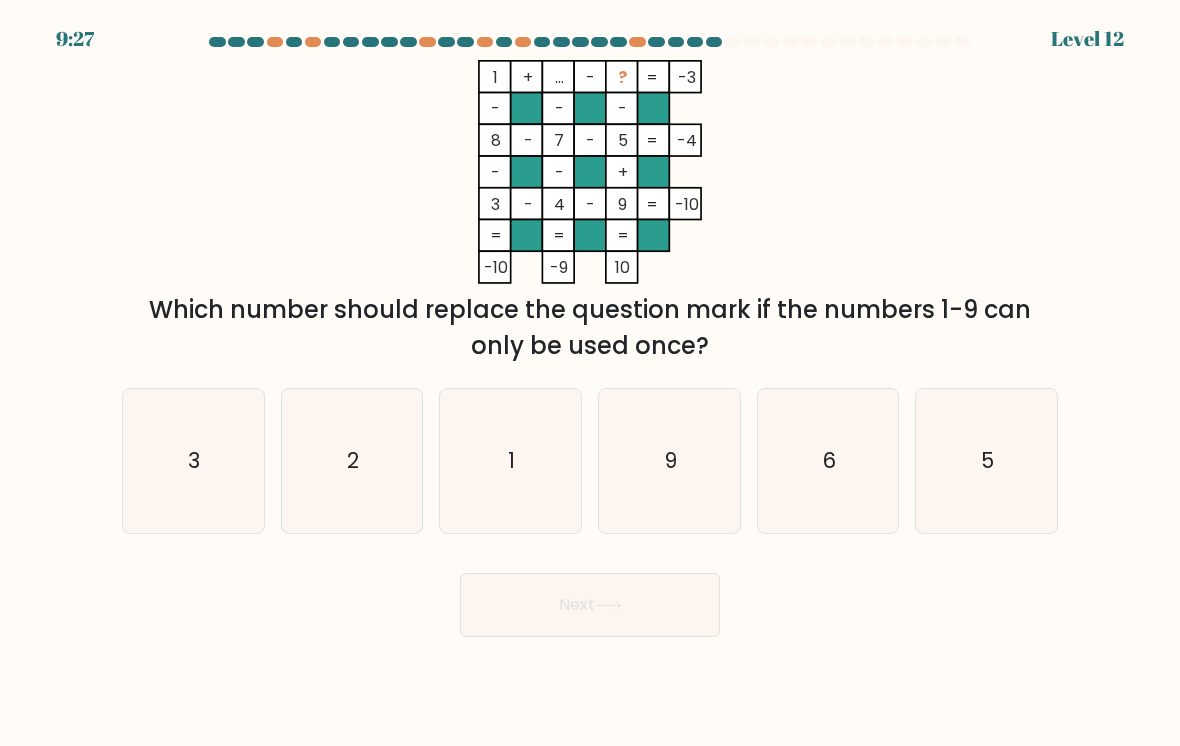 click on "5" 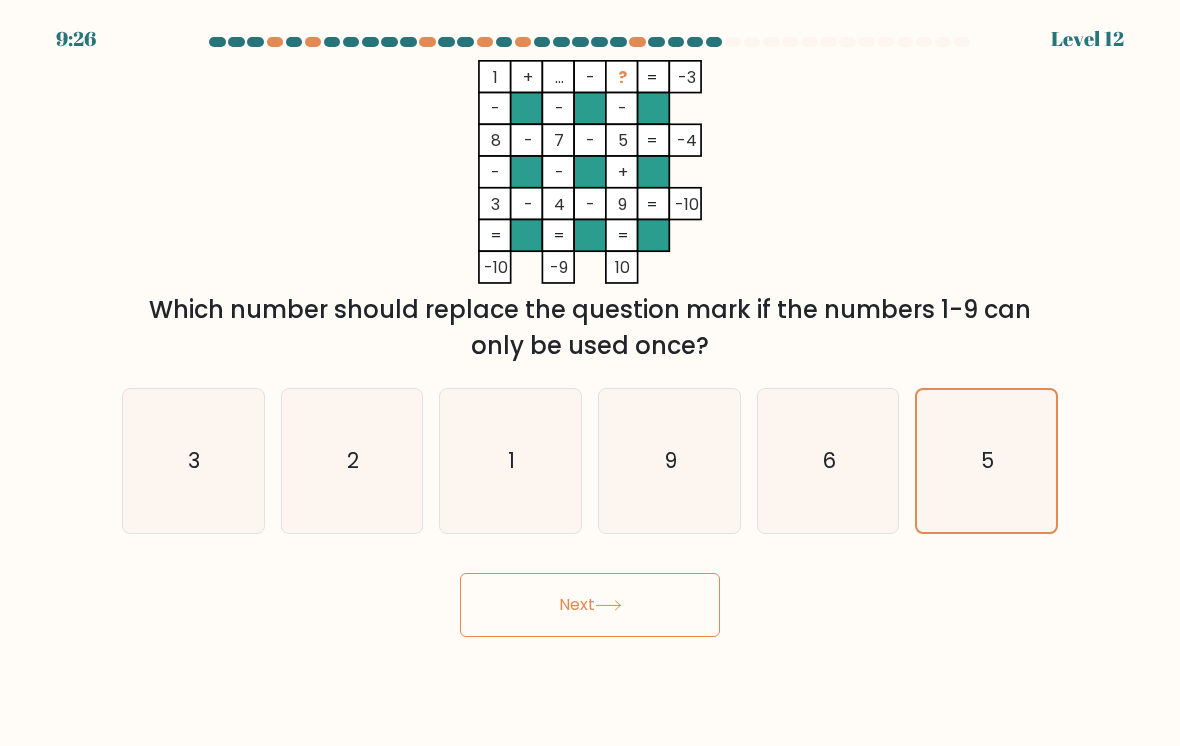 click on "Next" at bounding box center (590, 605) 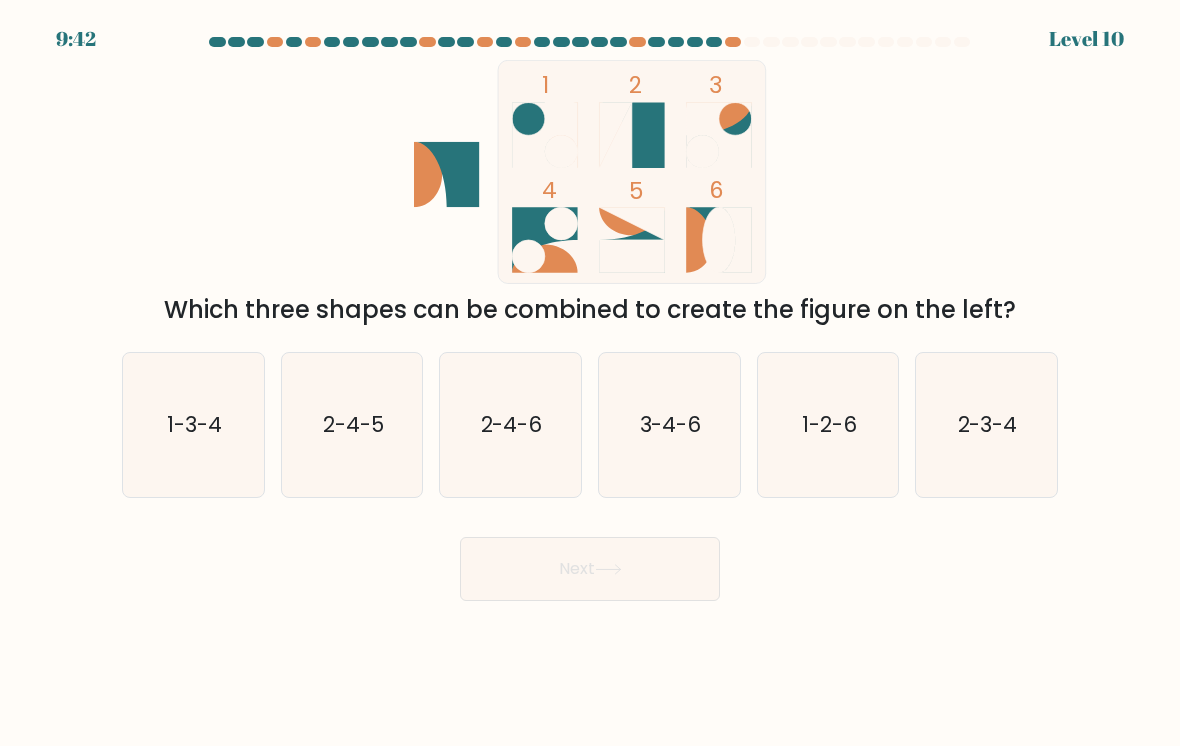 click on "1-3-4" 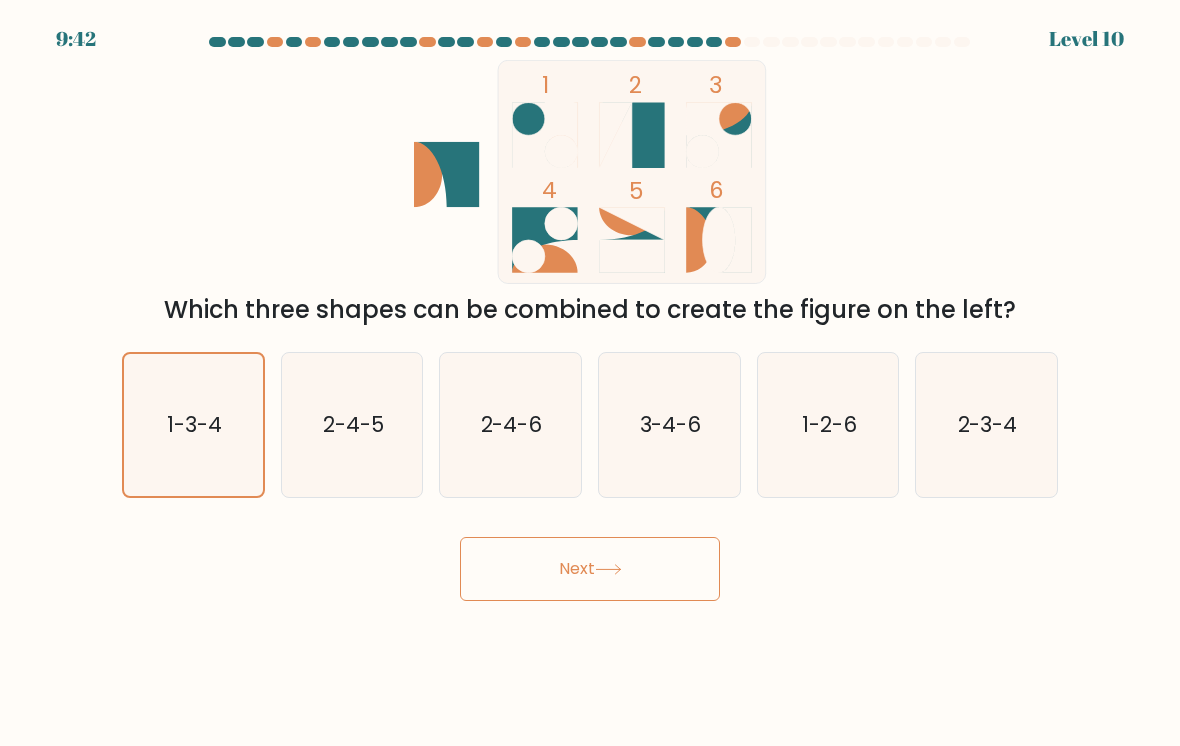 click on "Next" at bounding box center [590, 569] 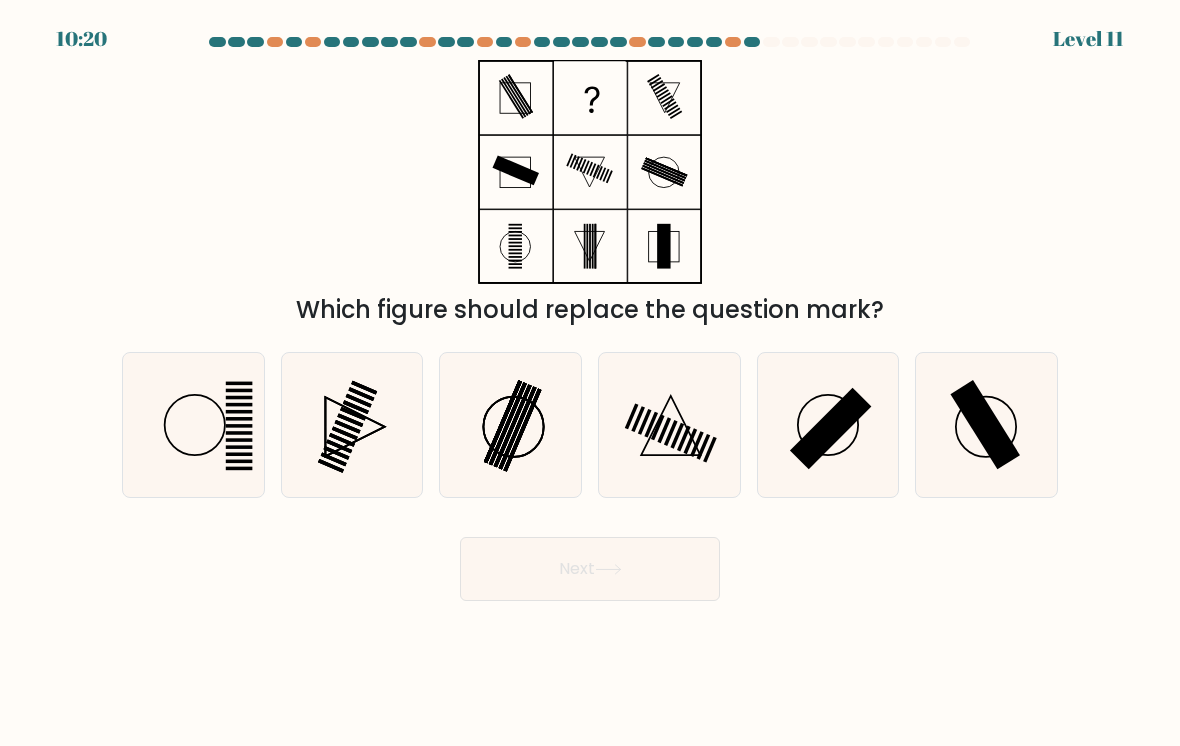 click 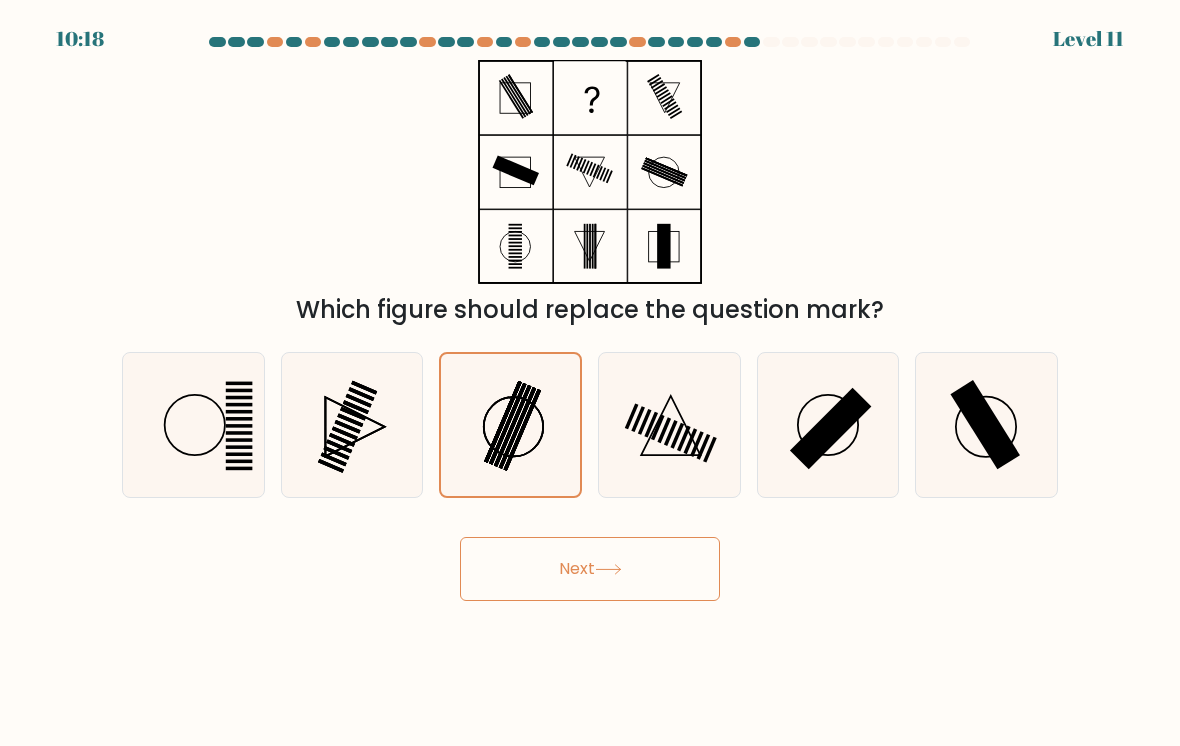 click 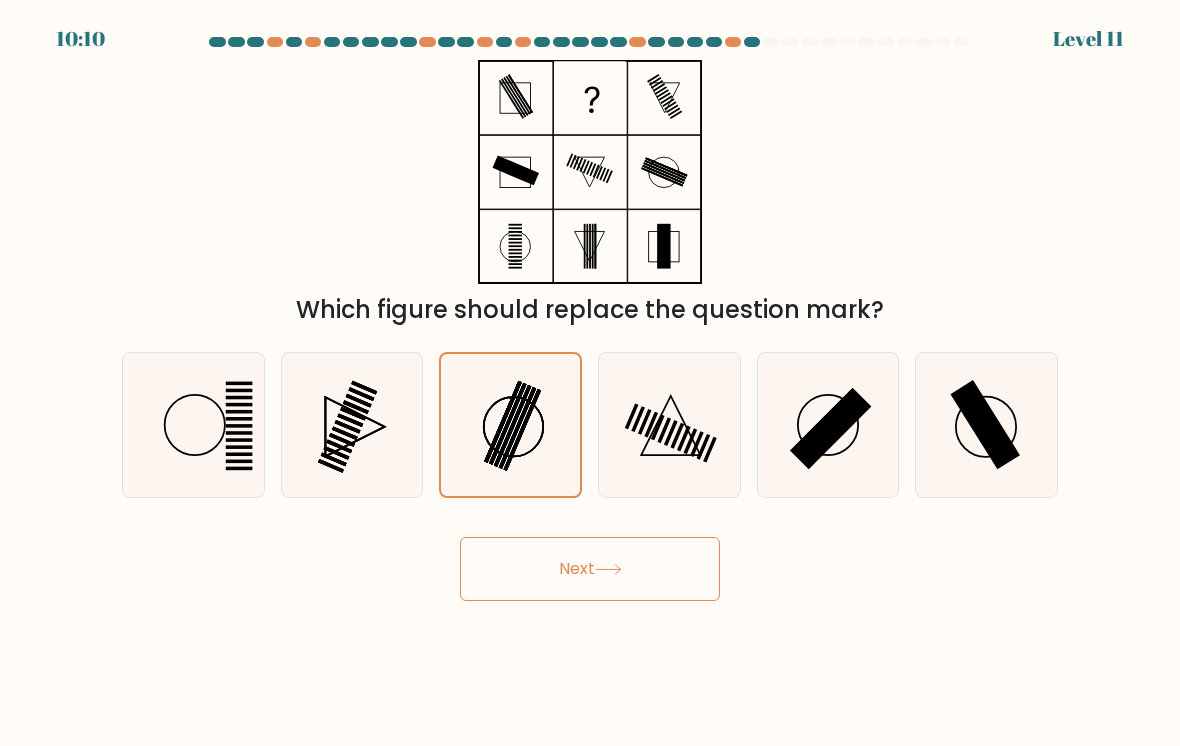 click 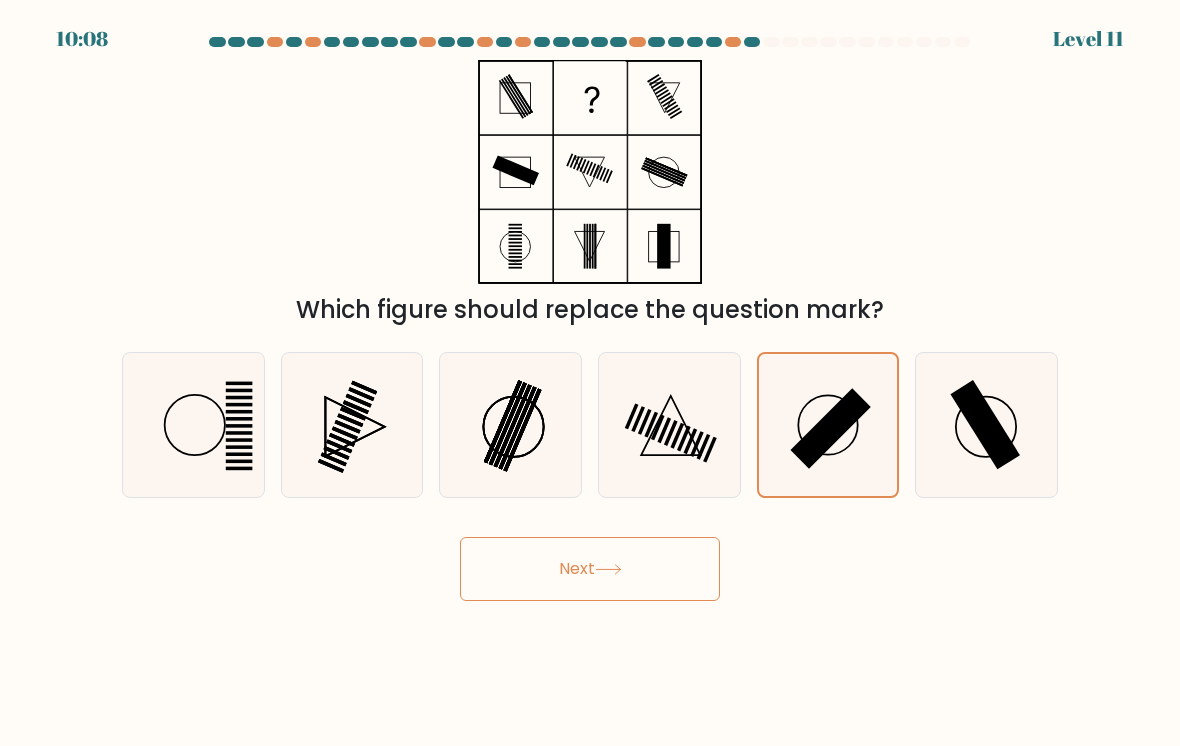 click 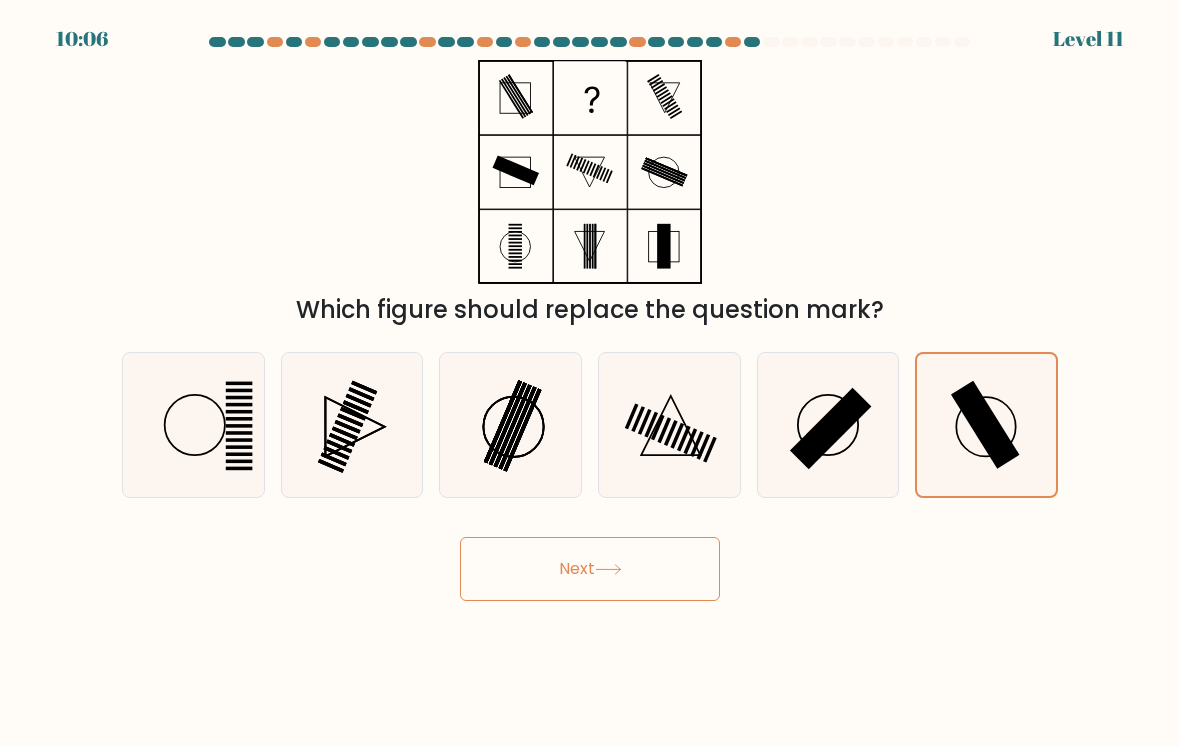 click on "Next" at bounding box center (590, 569) 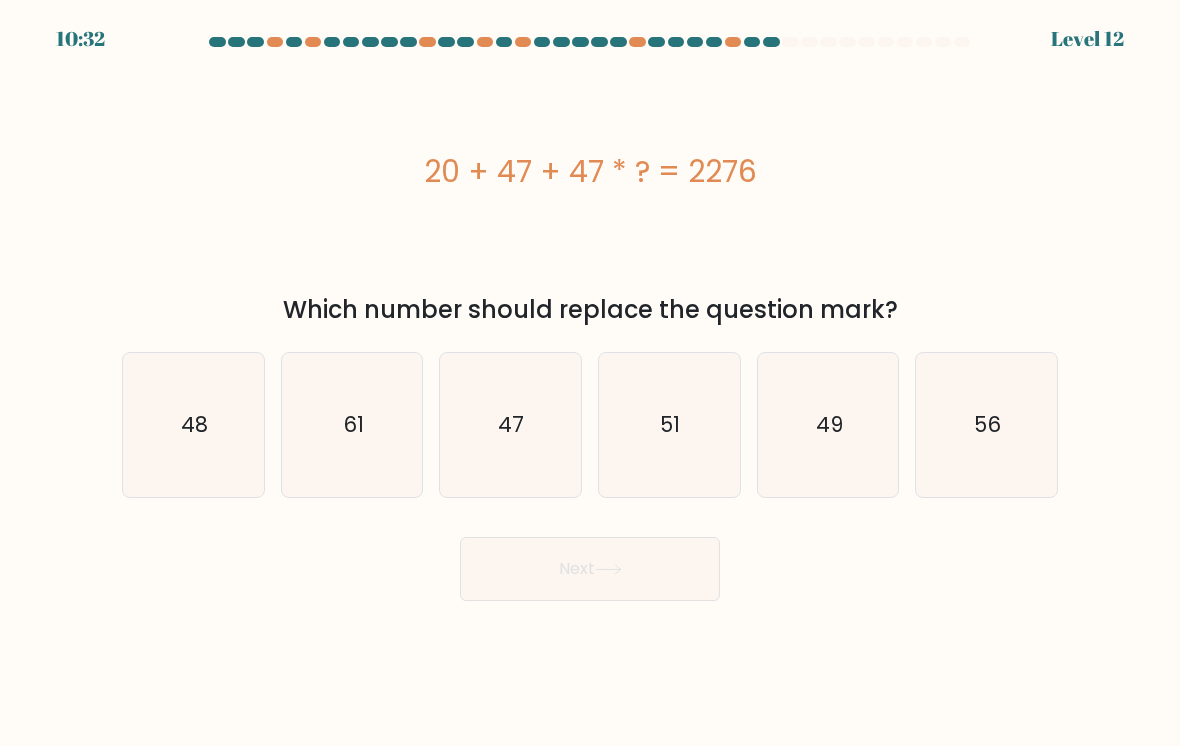 click on "47" 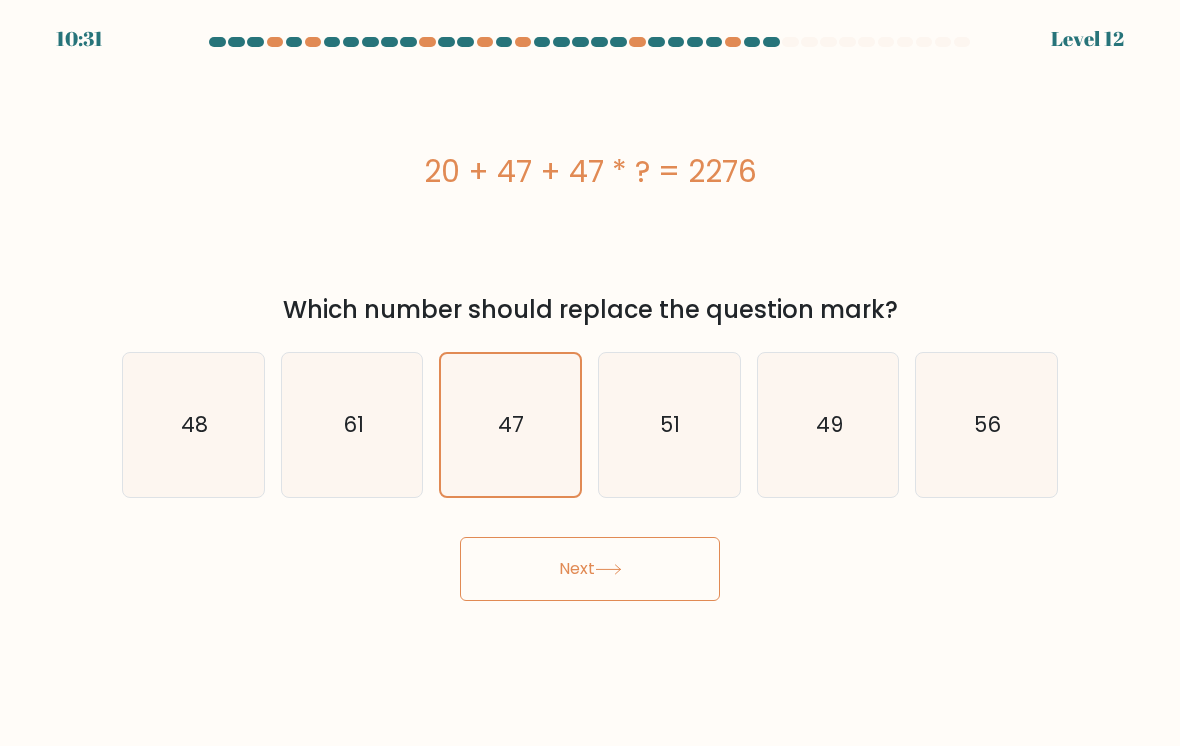 click on "Next" at bounding box center [590, 569] 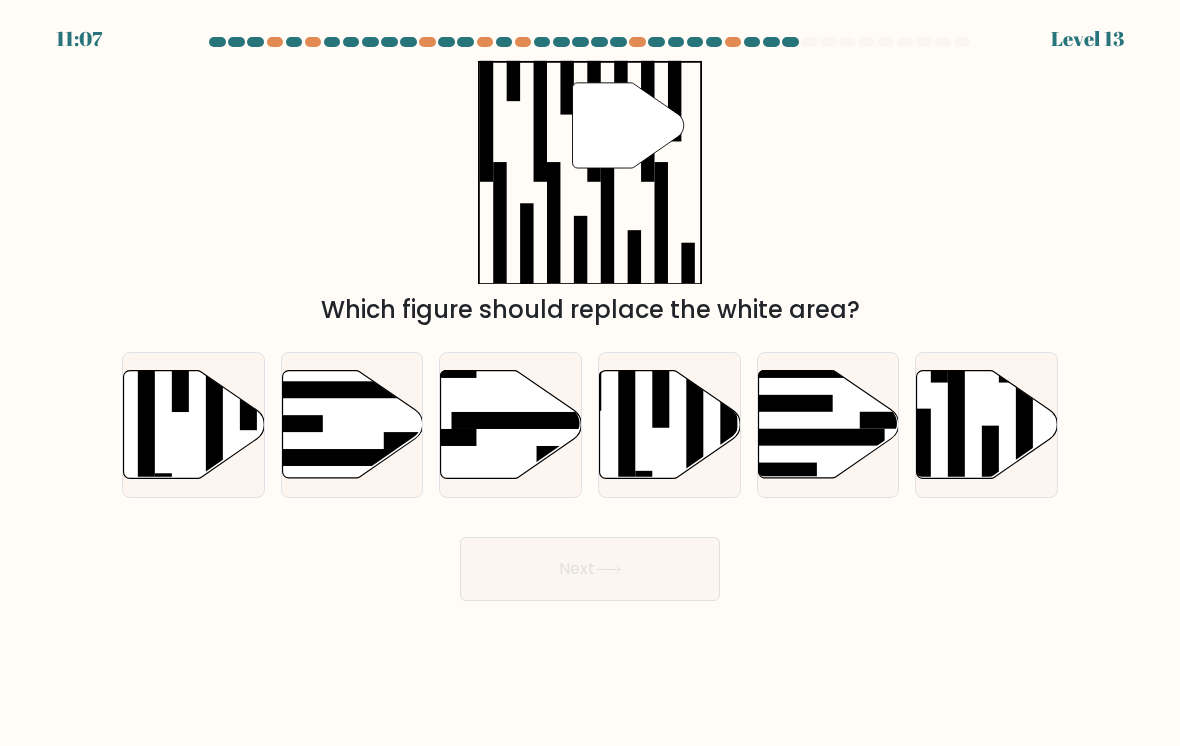 click 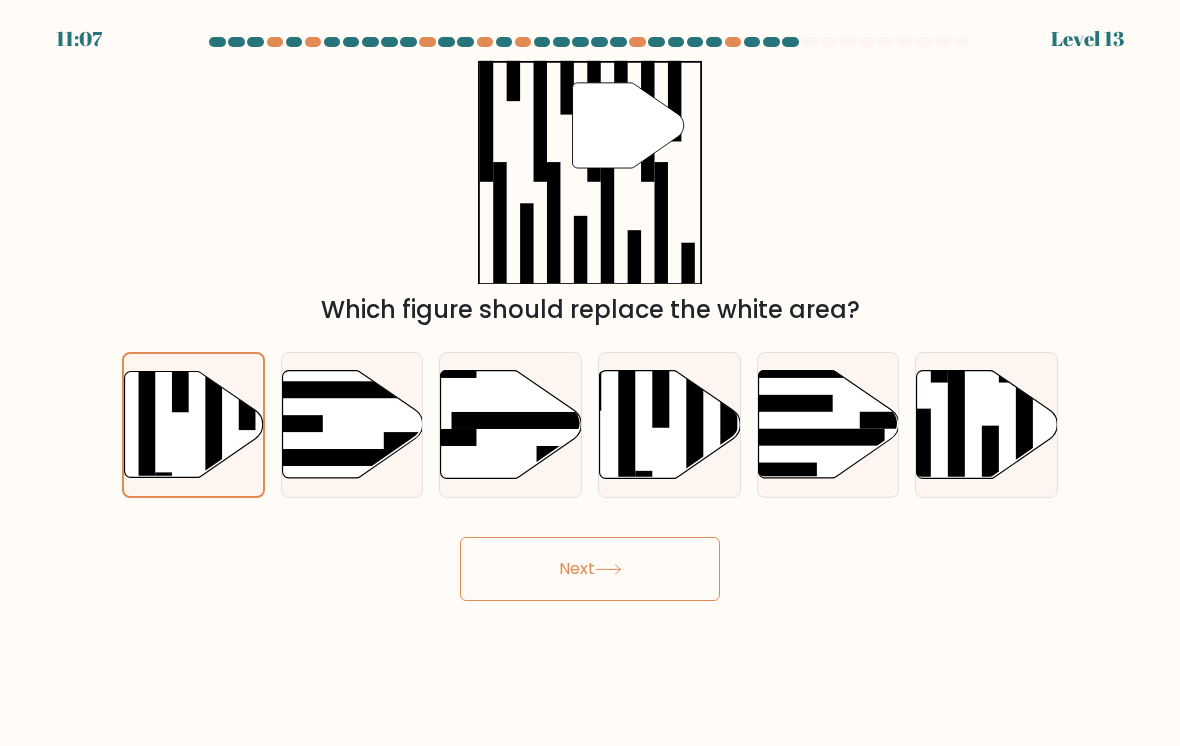 click on "Next" at bounding box center [590, 569] 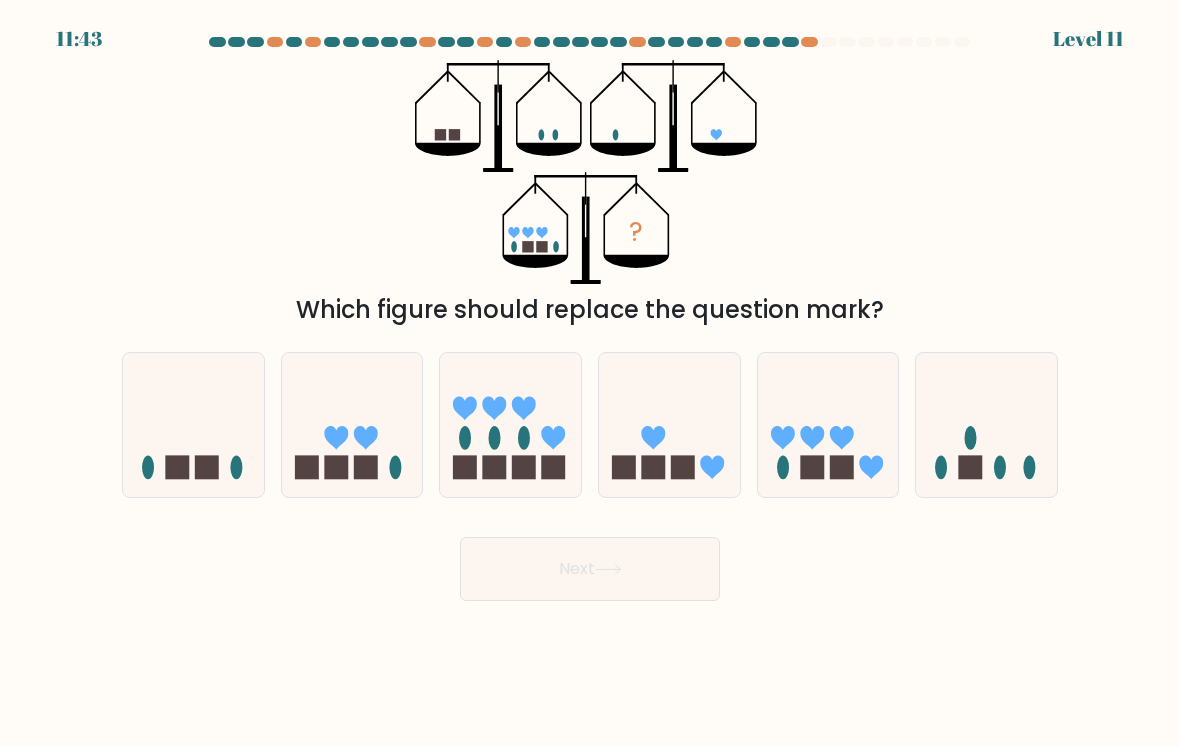click 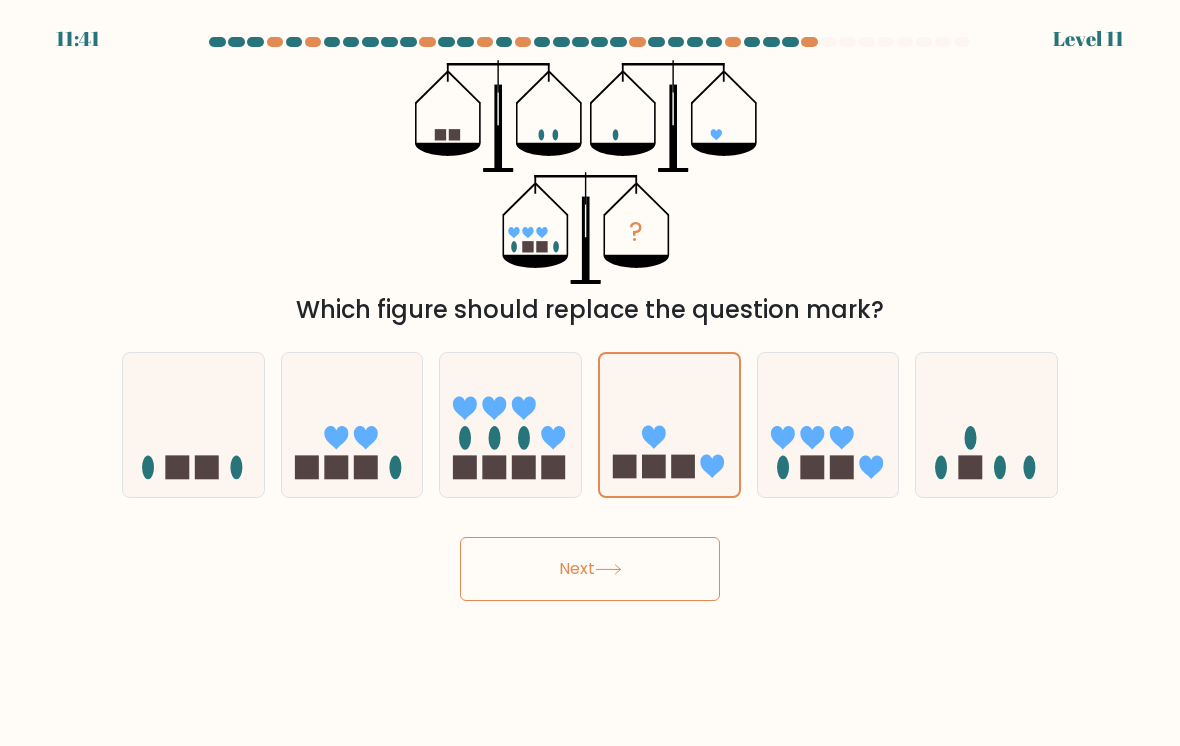 click on "Next" at bounding box center [590, 569] 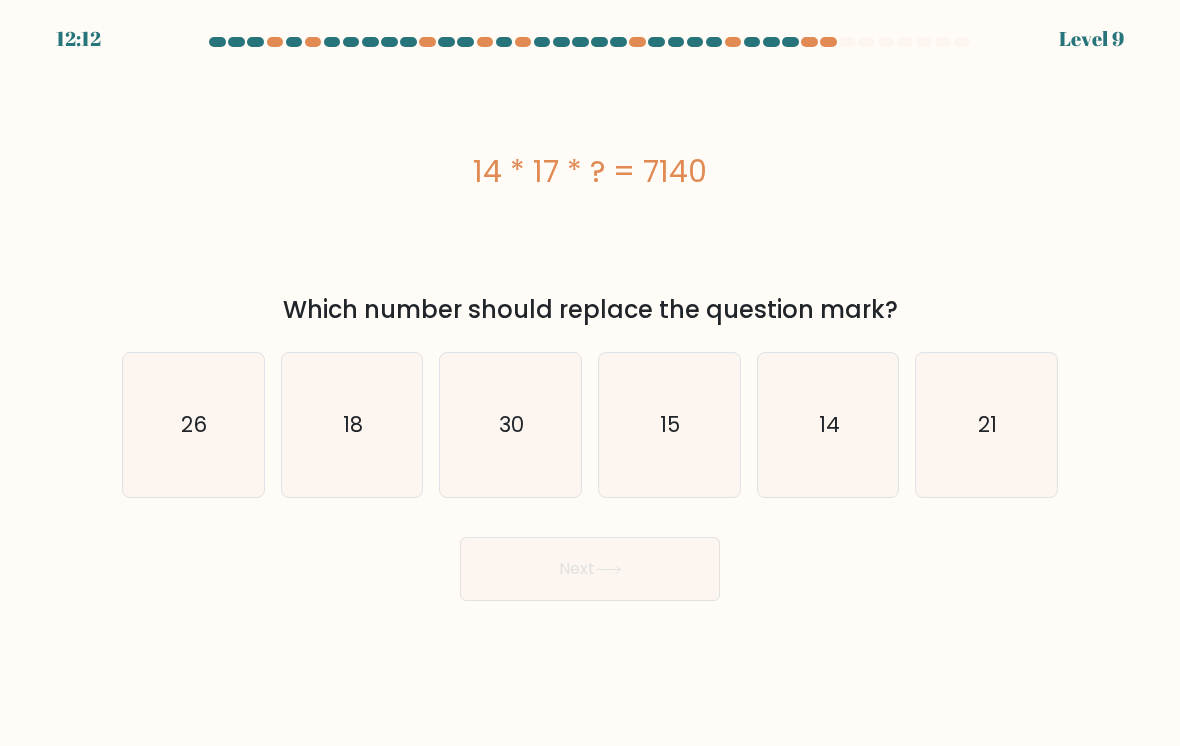 click on "30" 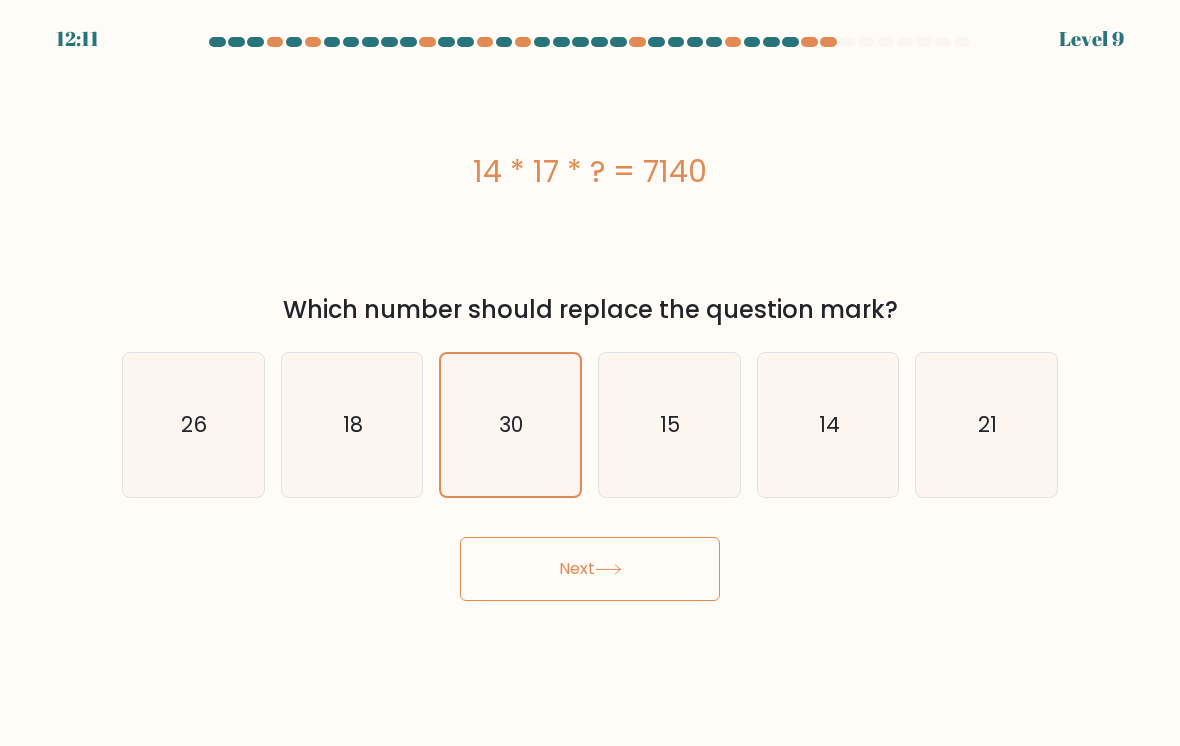 click on "Next" at bounding box center [590, 569] 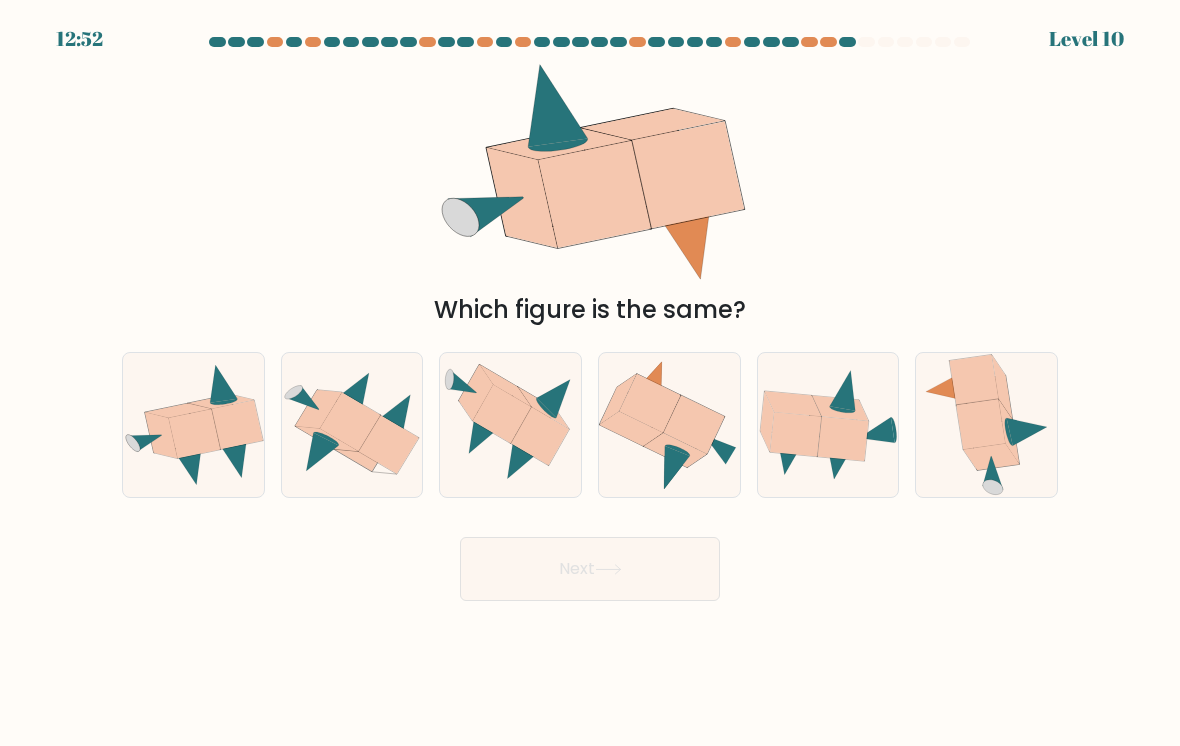 click 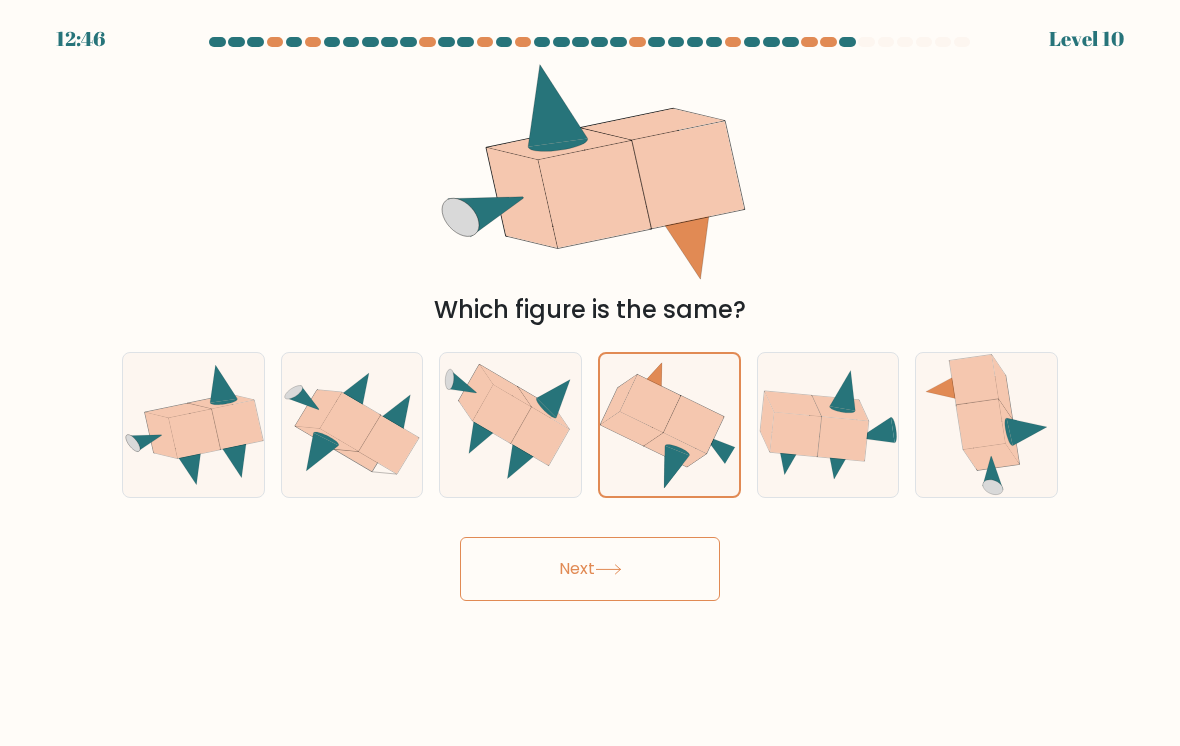 click on "Next" at bounding box center [590, 569] 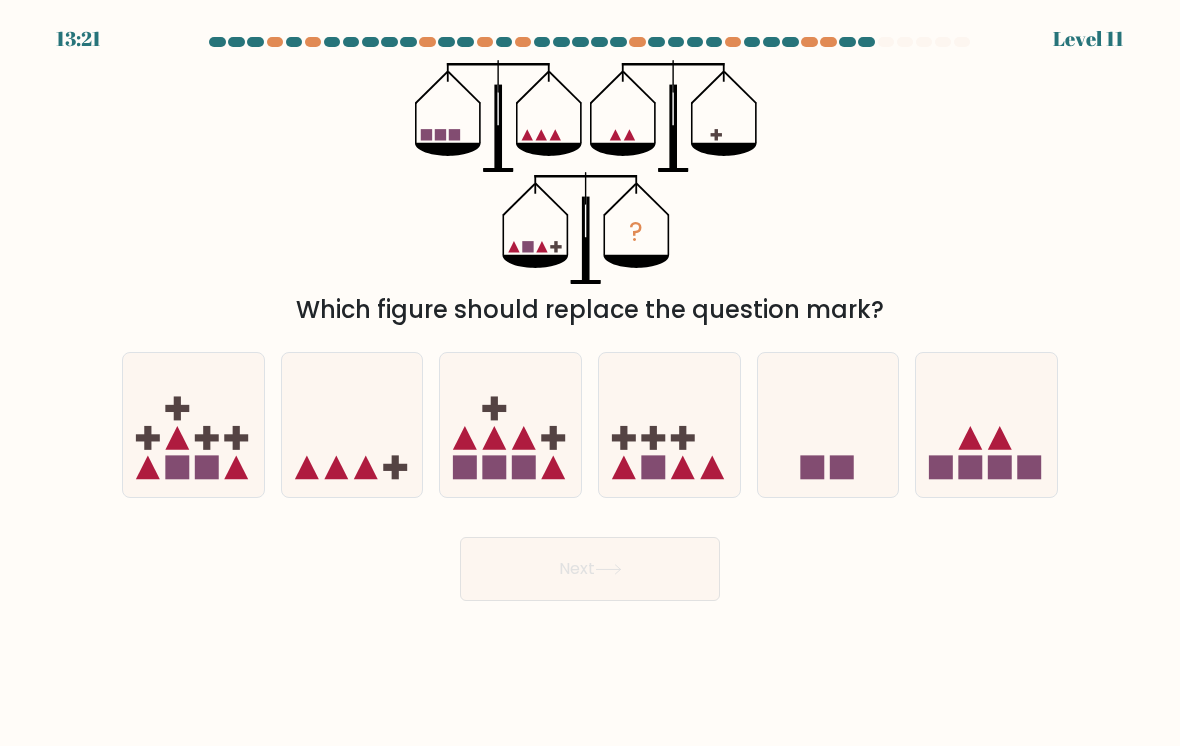 click 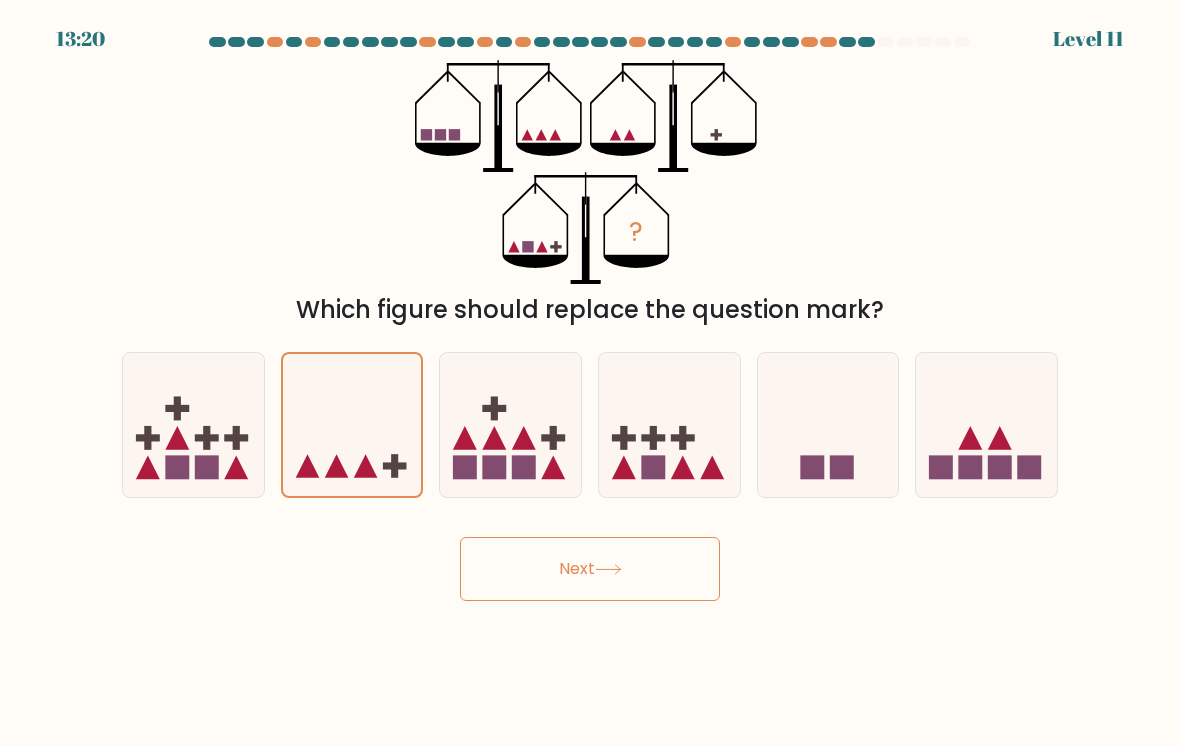 click on "Next" at bounding box center (590, 569) 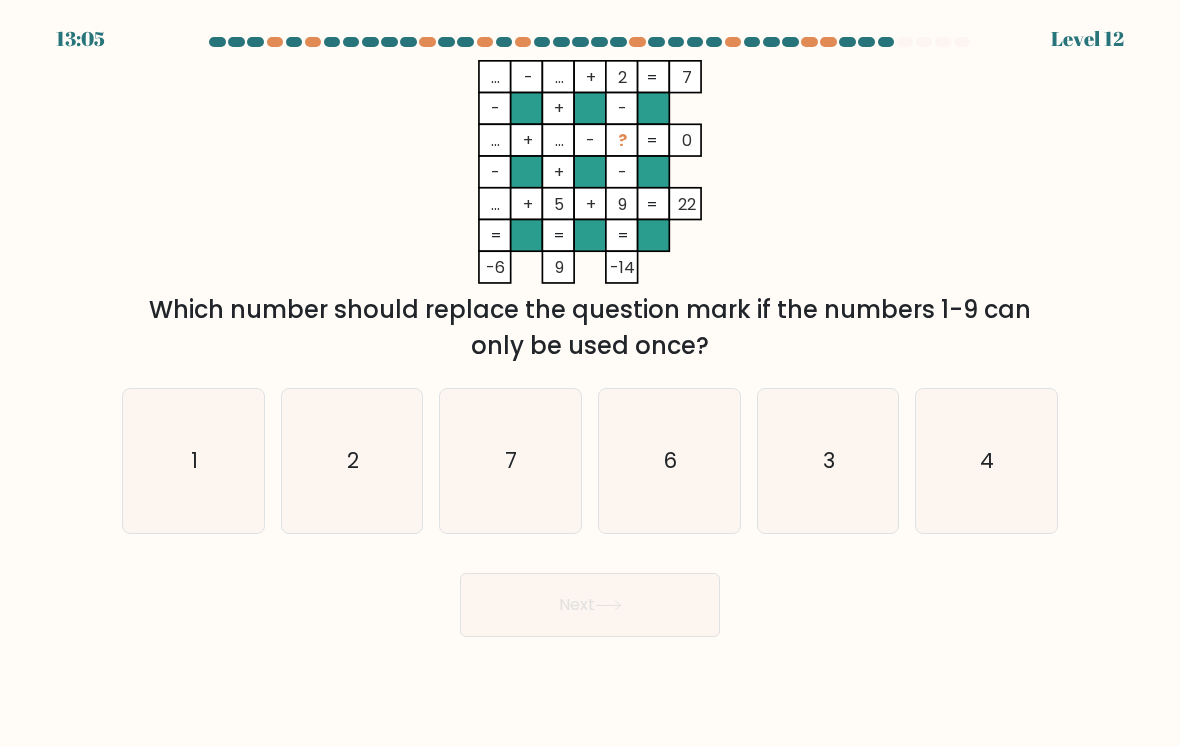 click on "4" 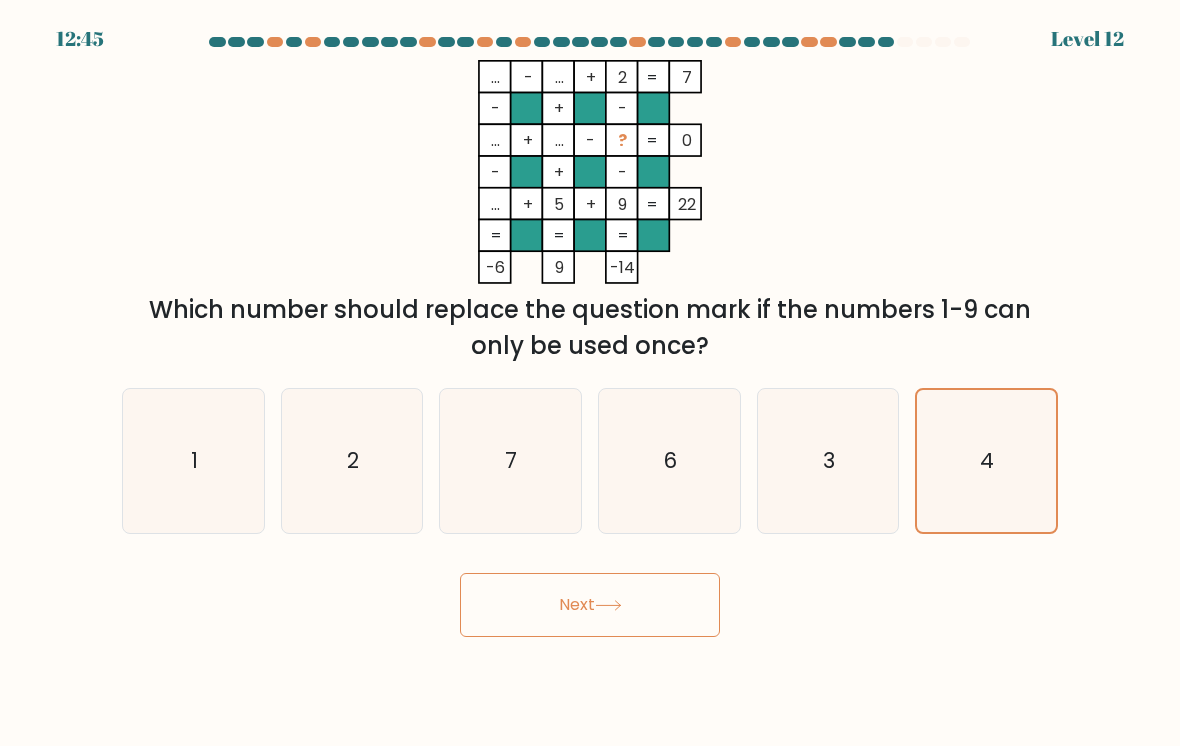 click on "7" 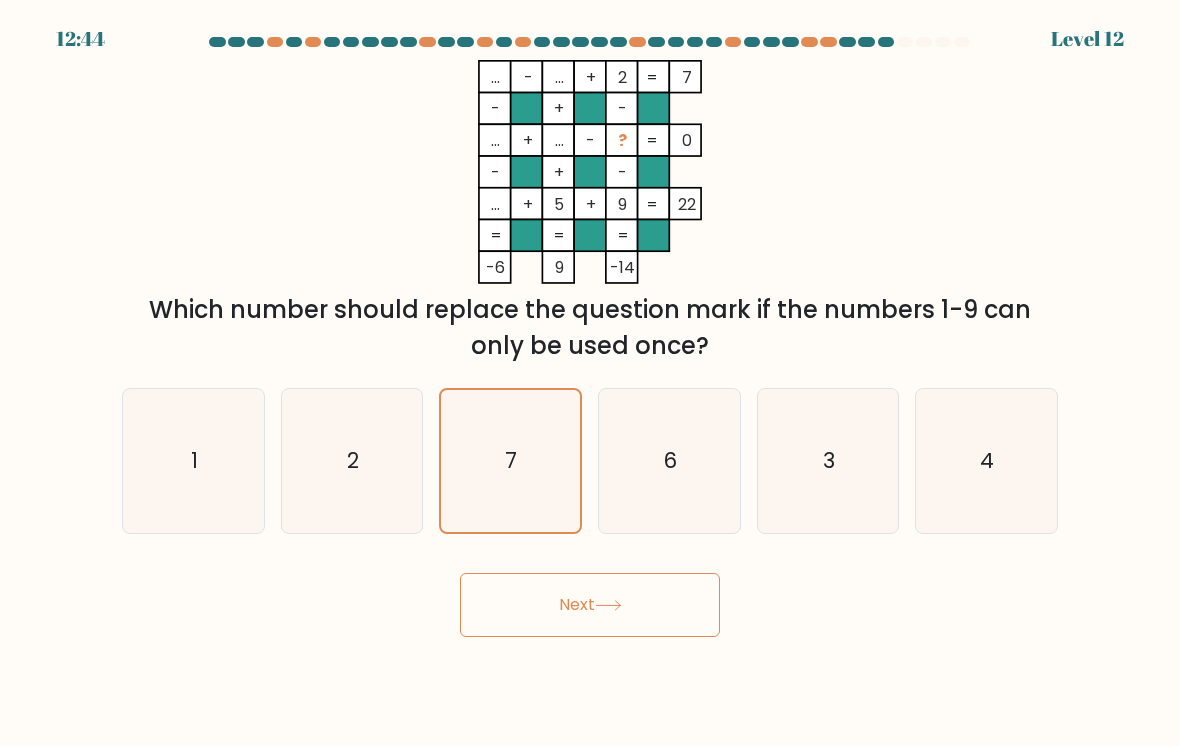 click 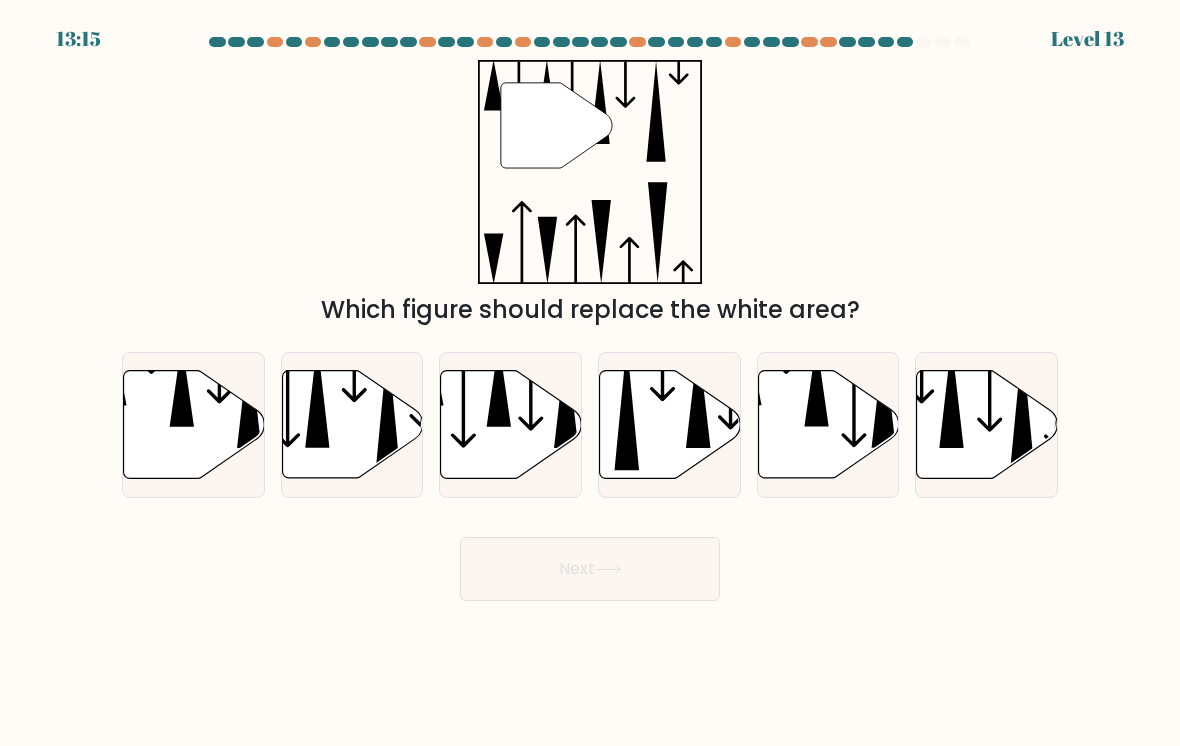 click 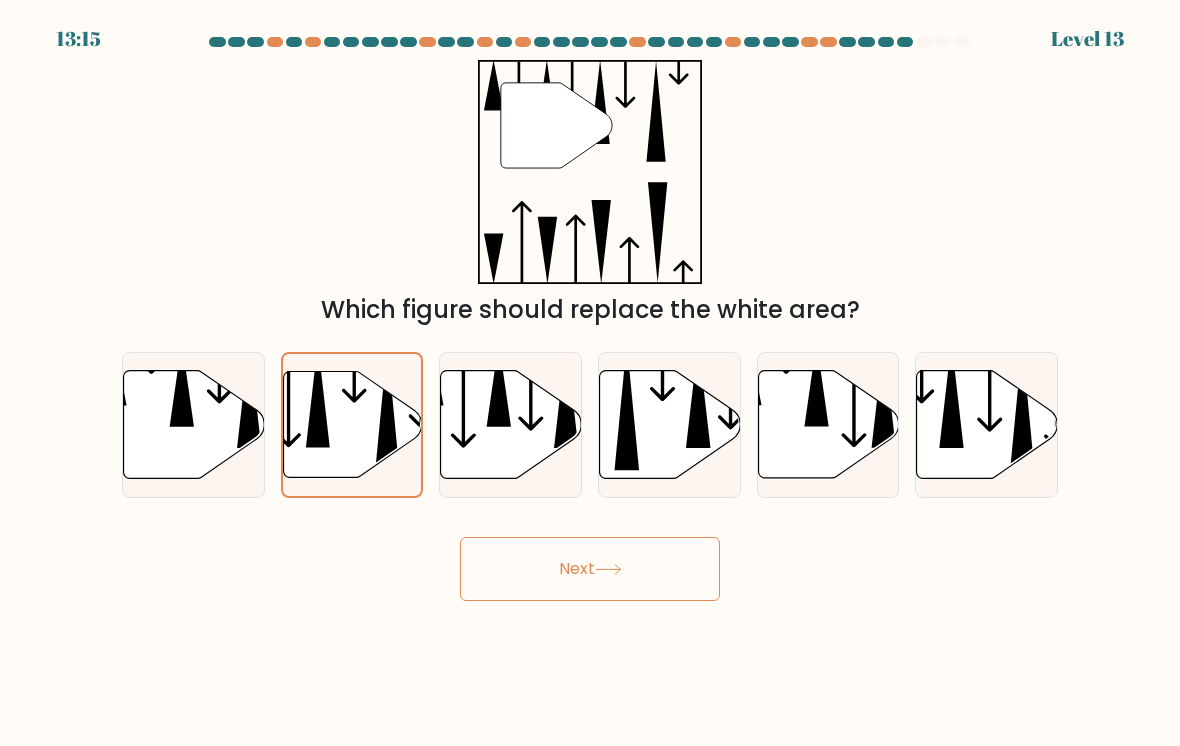 click on "Next" at bounding box center (590, 569) 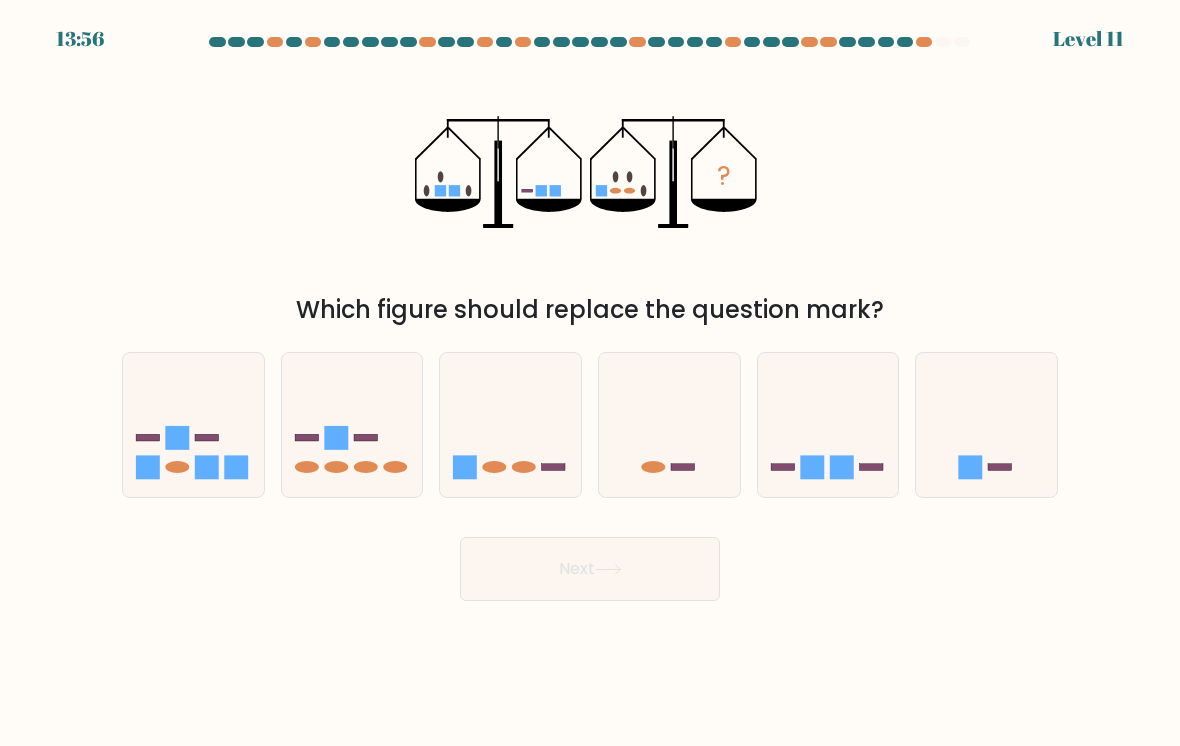 click 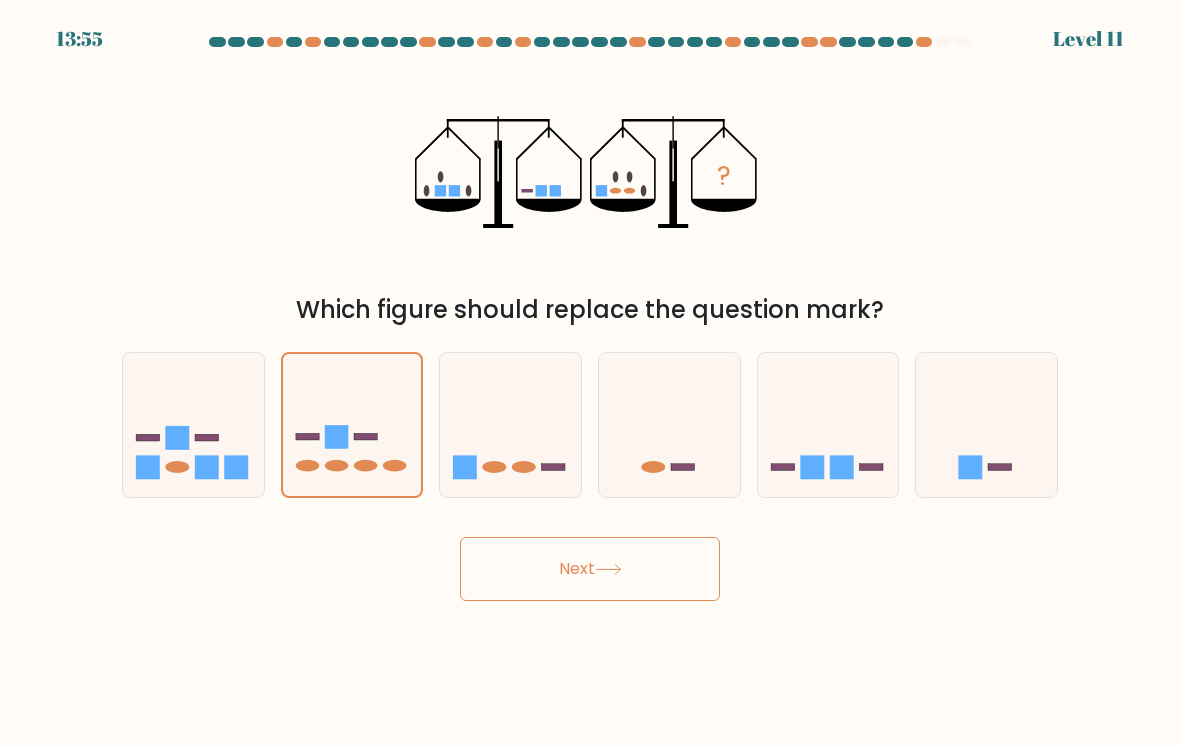 click on "Next" at bounding box center (590, 569) 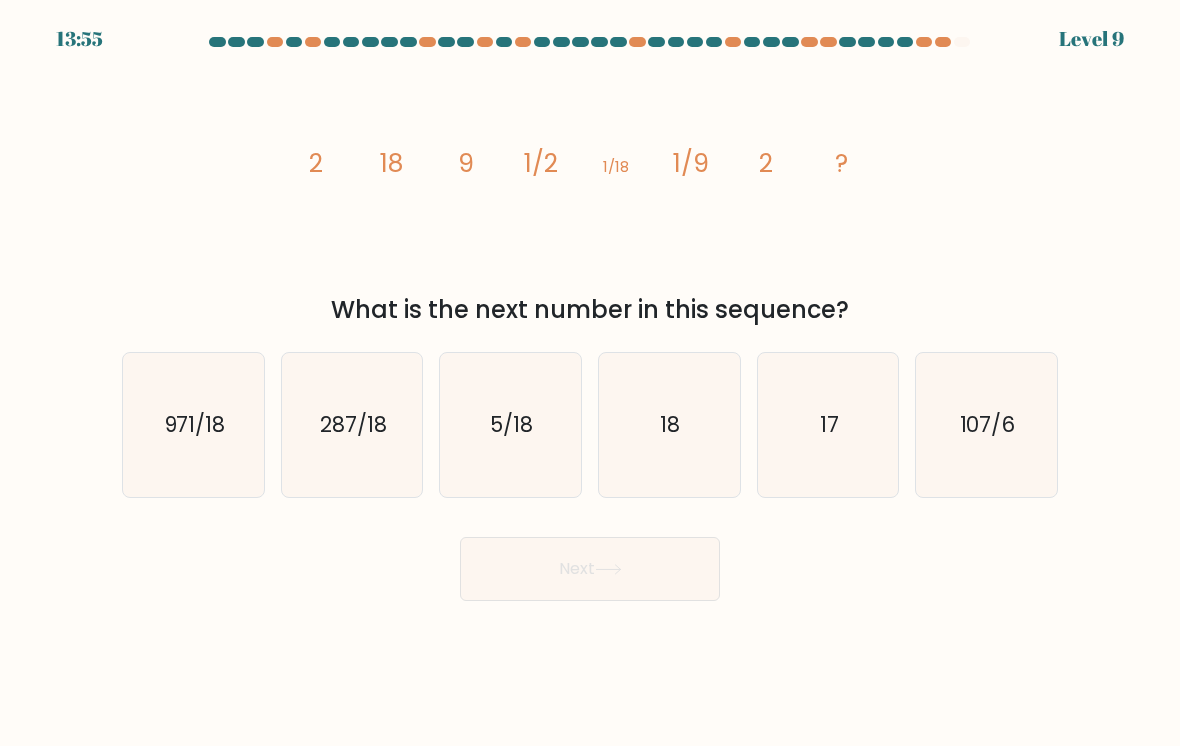 click on "18" 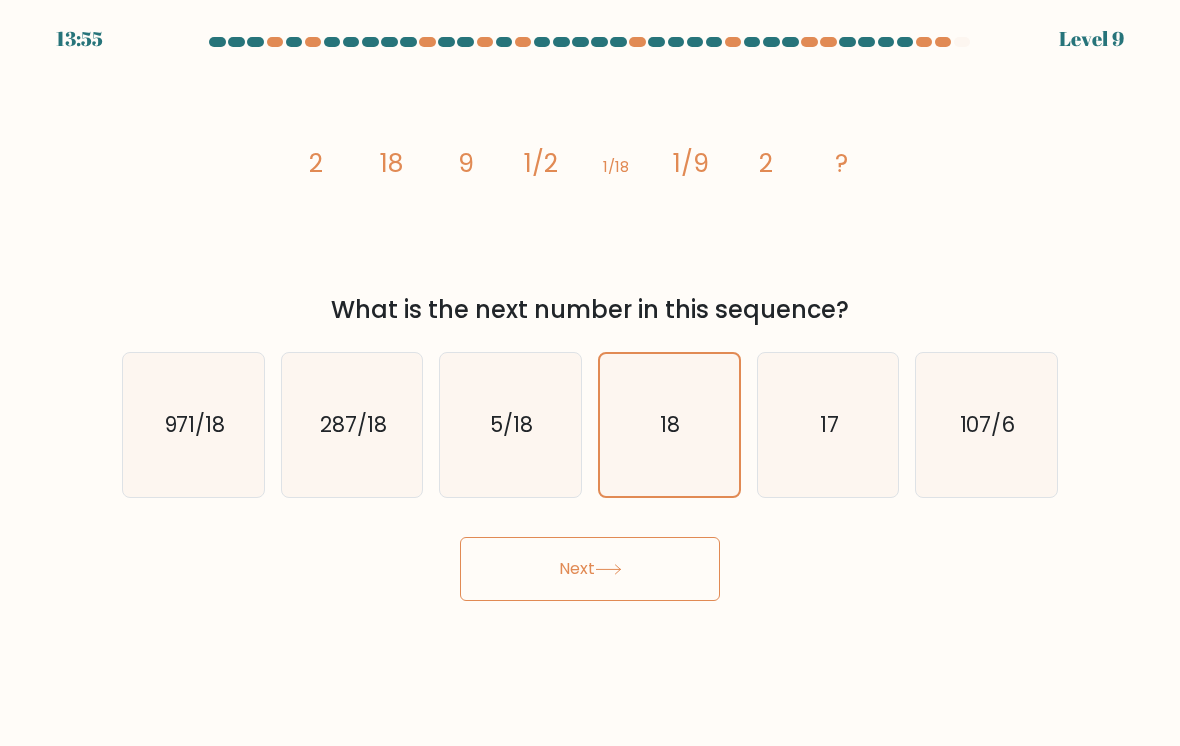 click on "Next" at bounding box center [590, 569] 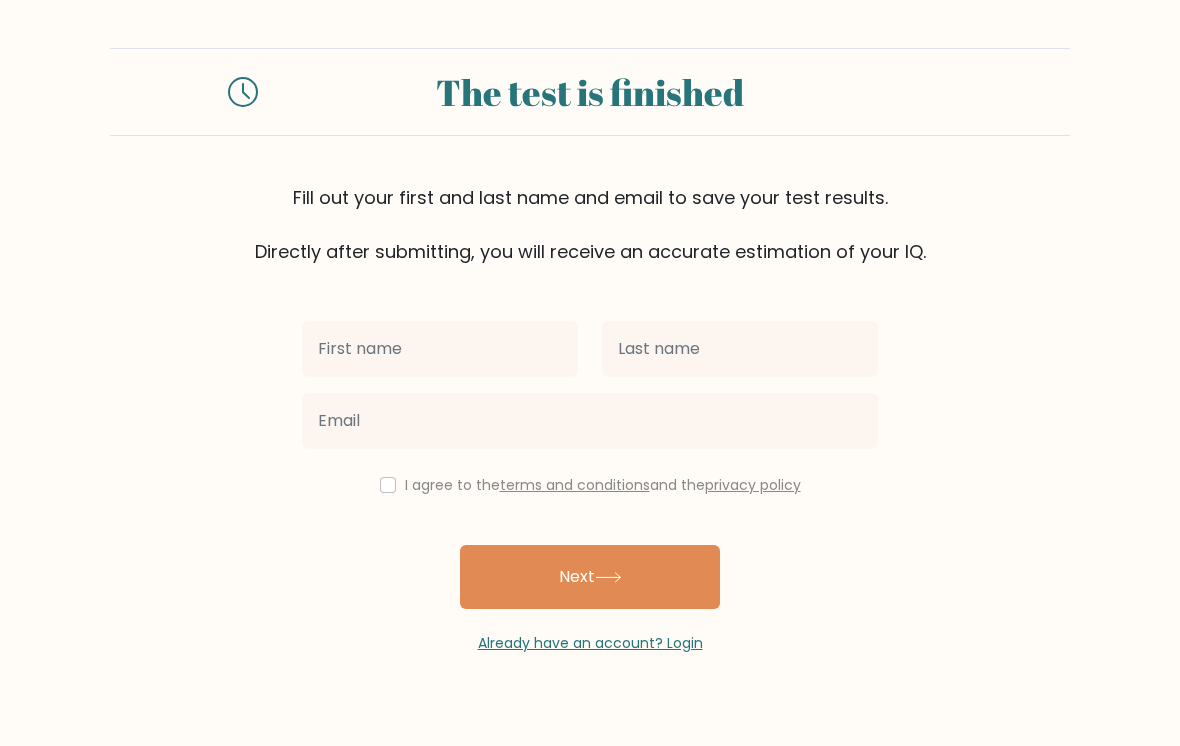 scroll, scrollTop: 0, scrollLeft: 0, axis: both 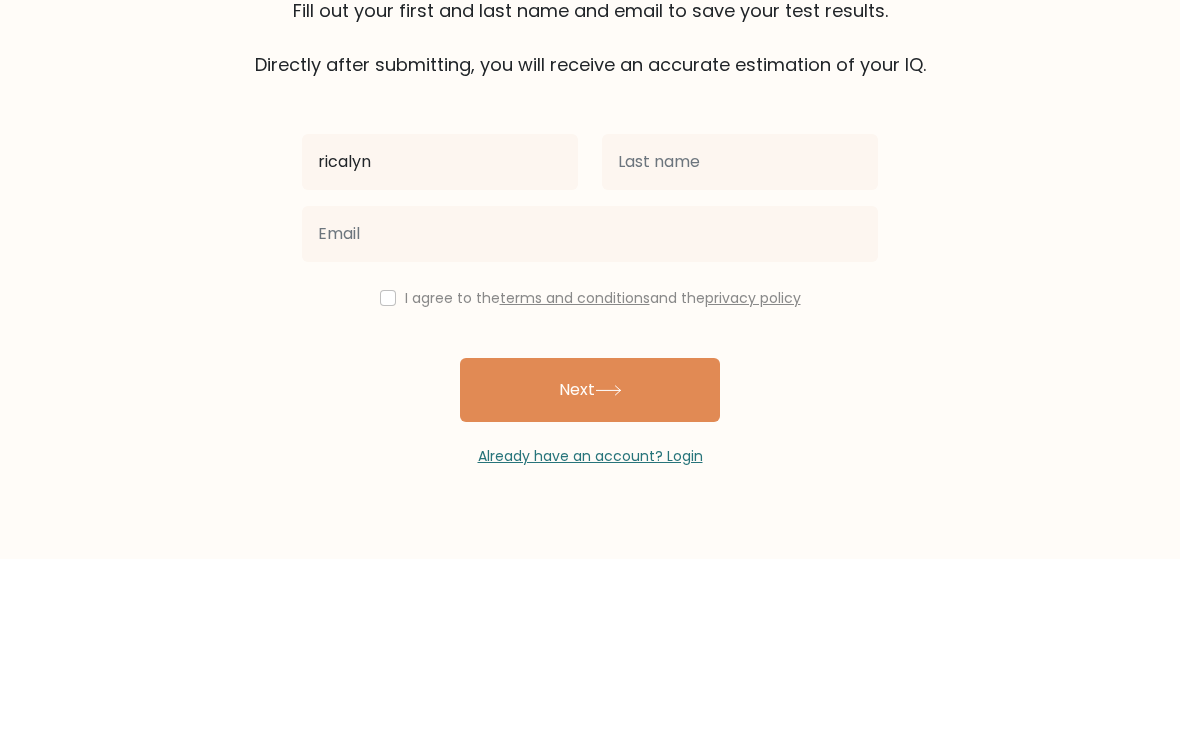 type on "ricalyn" 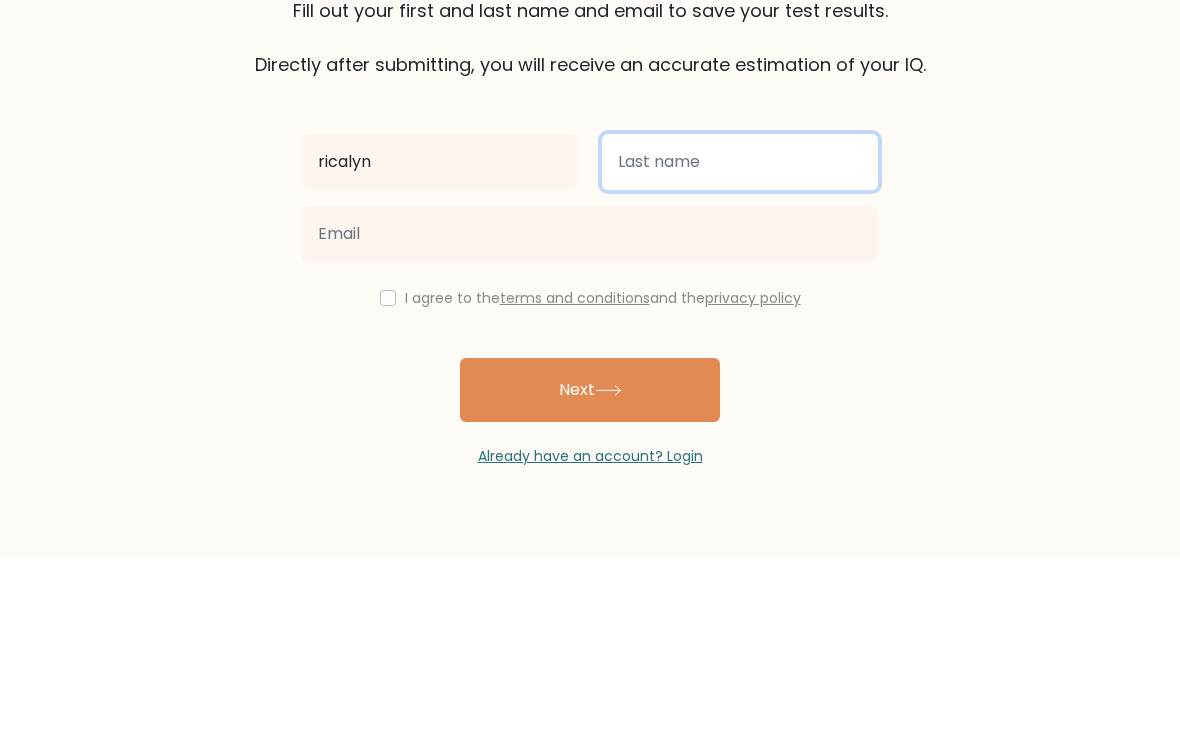 click at bounding box center (740, 349) 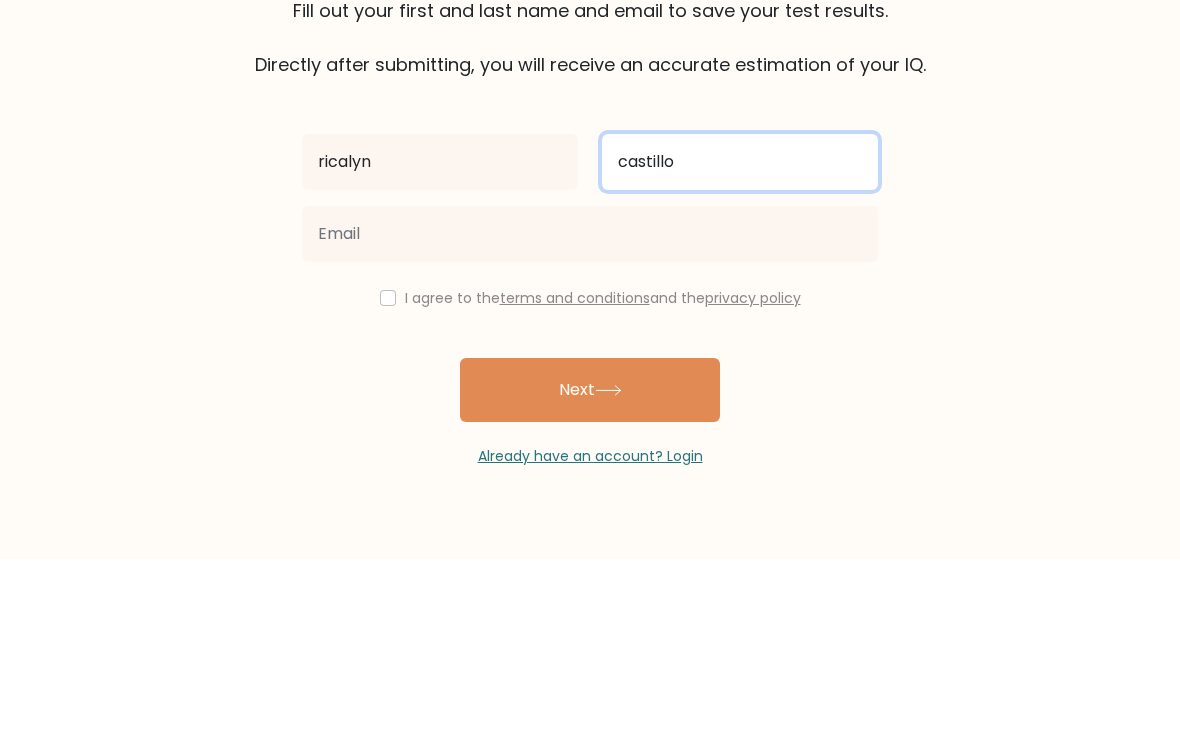 type on "castillo" 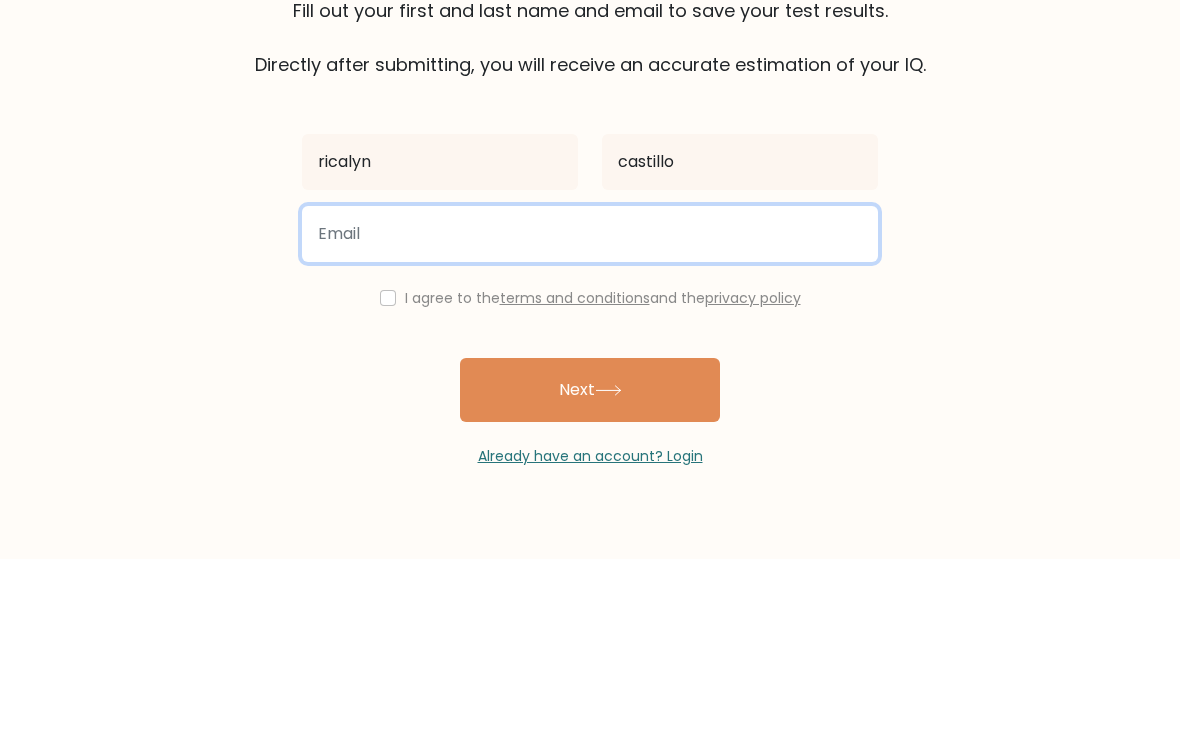 click at bounding box center (590, 421) 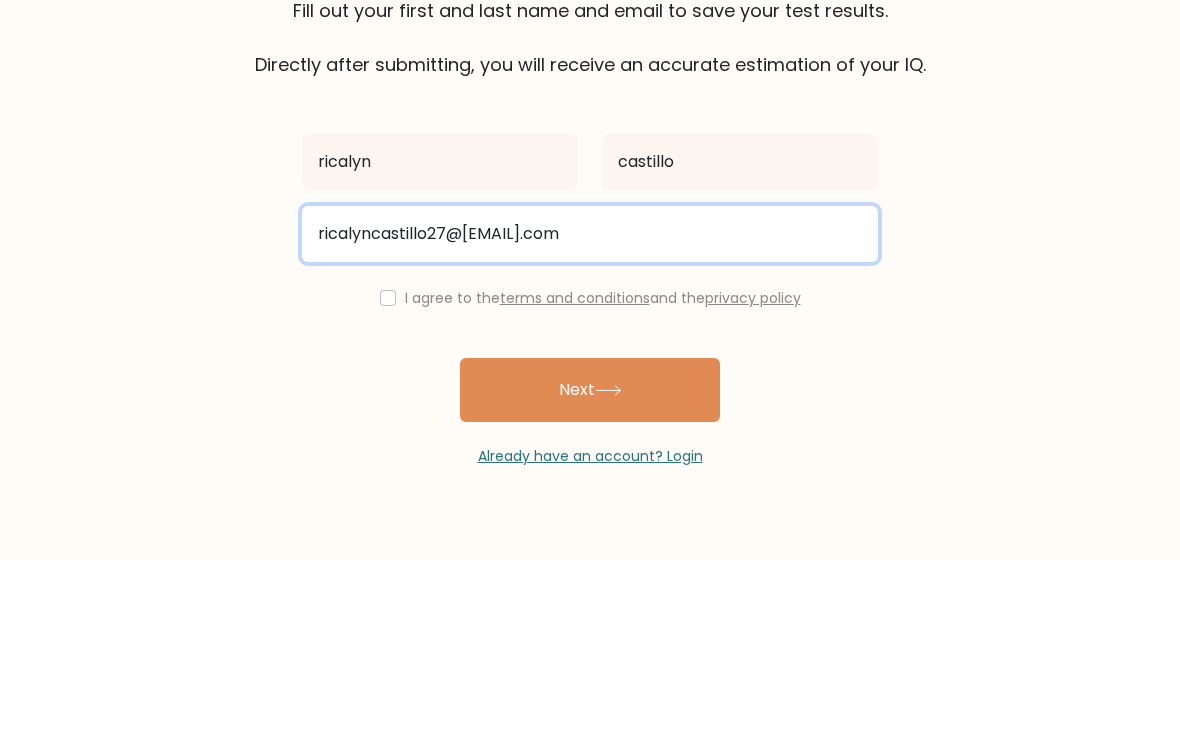 type on "ricalyncastillo27@gmail.com" 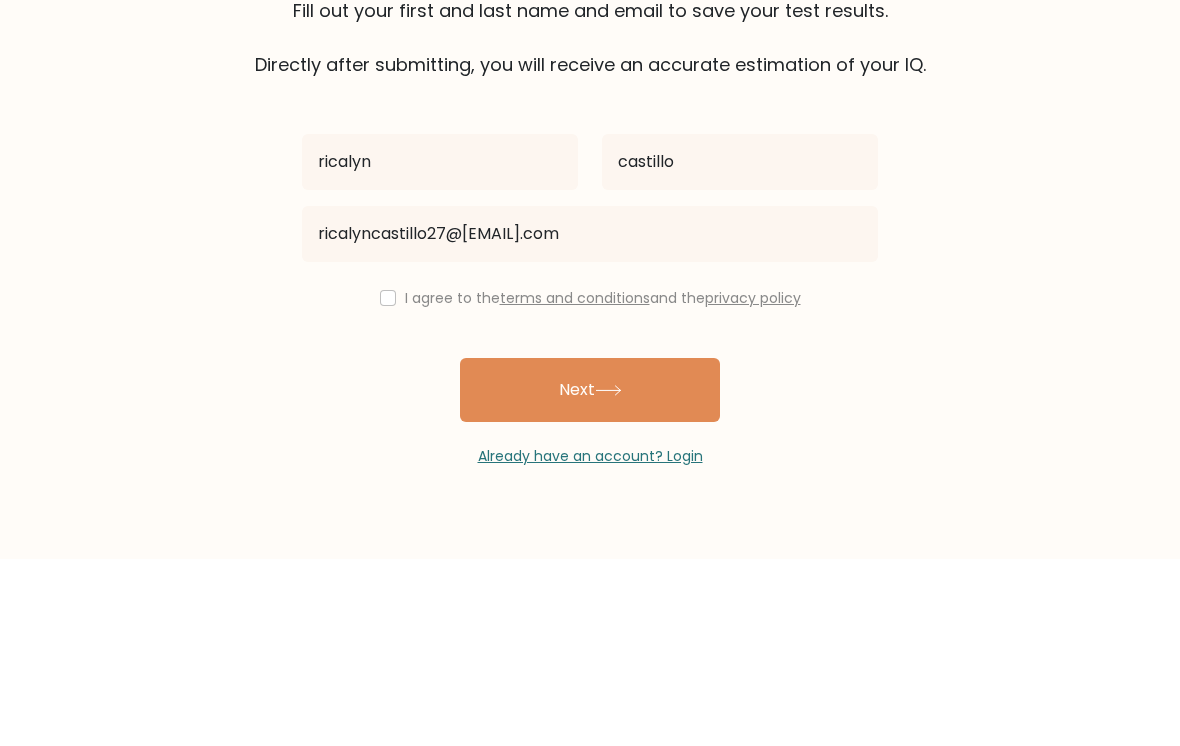 click at bounding box center (388, 485) 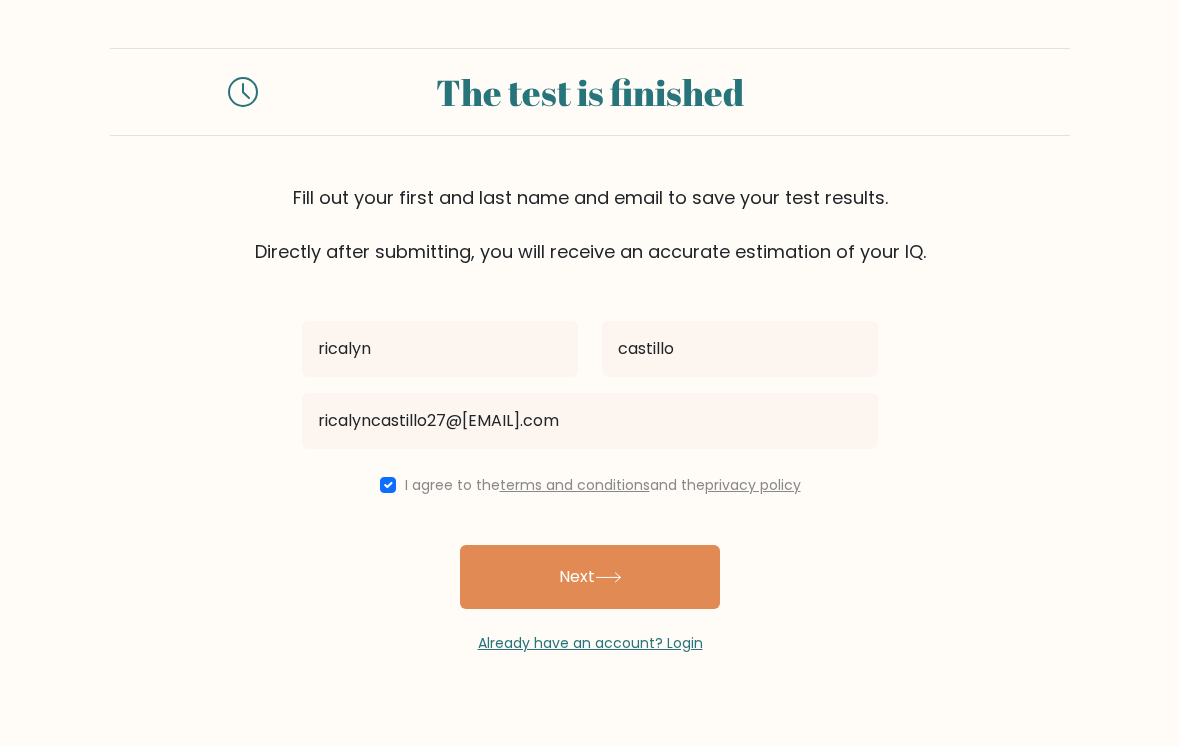 click on "Next" at bounding box center [590, 577] 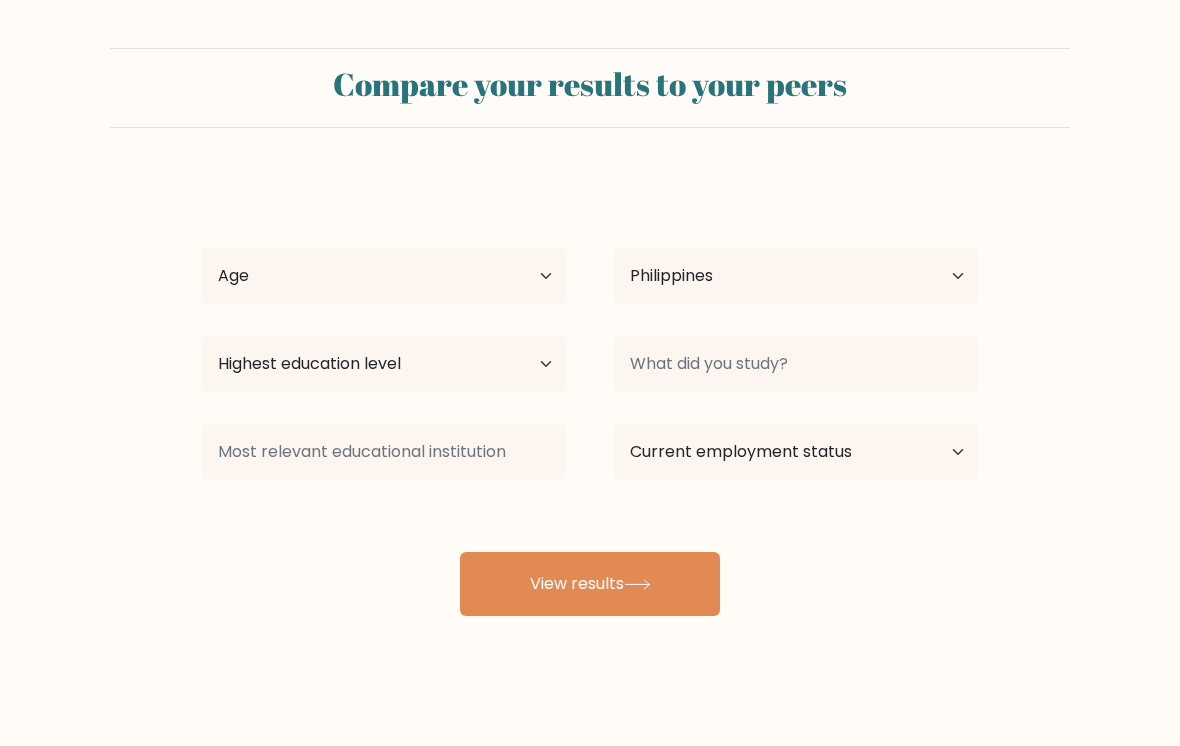 select on "PH" 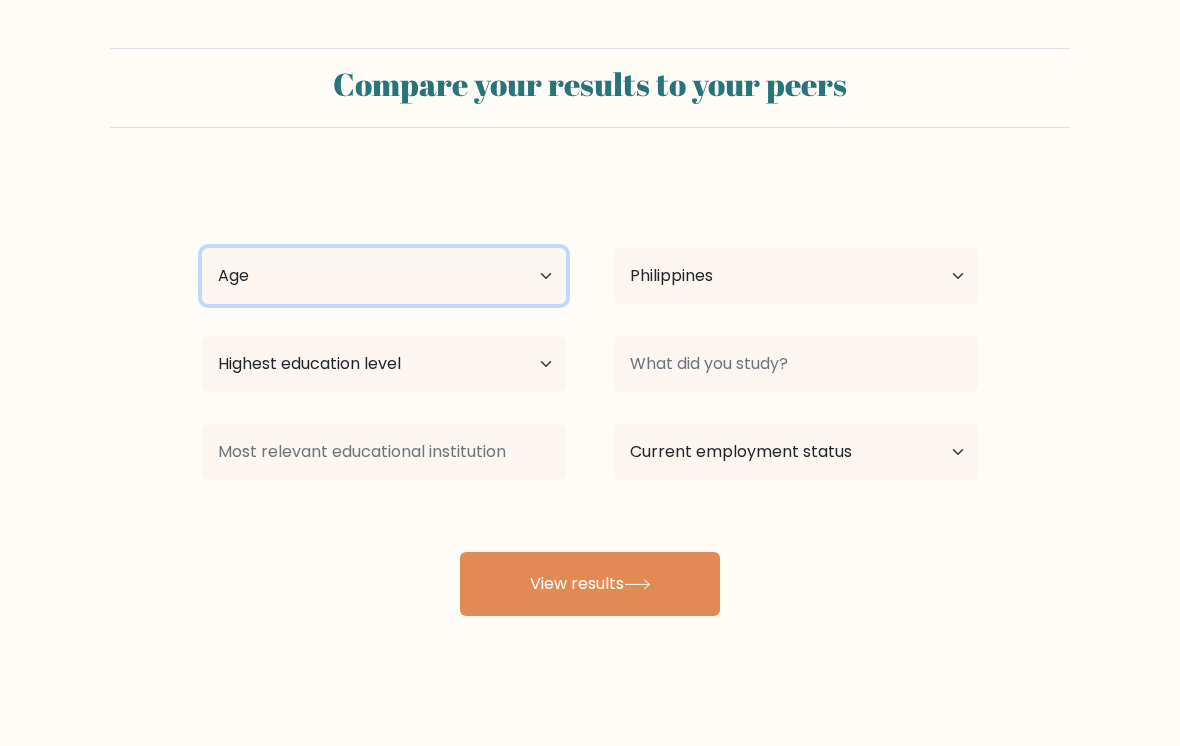 click on "Age
Under 18 years old
18-24 years old
25-34 years old
35-44 years old
45-54 years old
55-64 years old
65 years old and above" at bounding box center (384, 276) 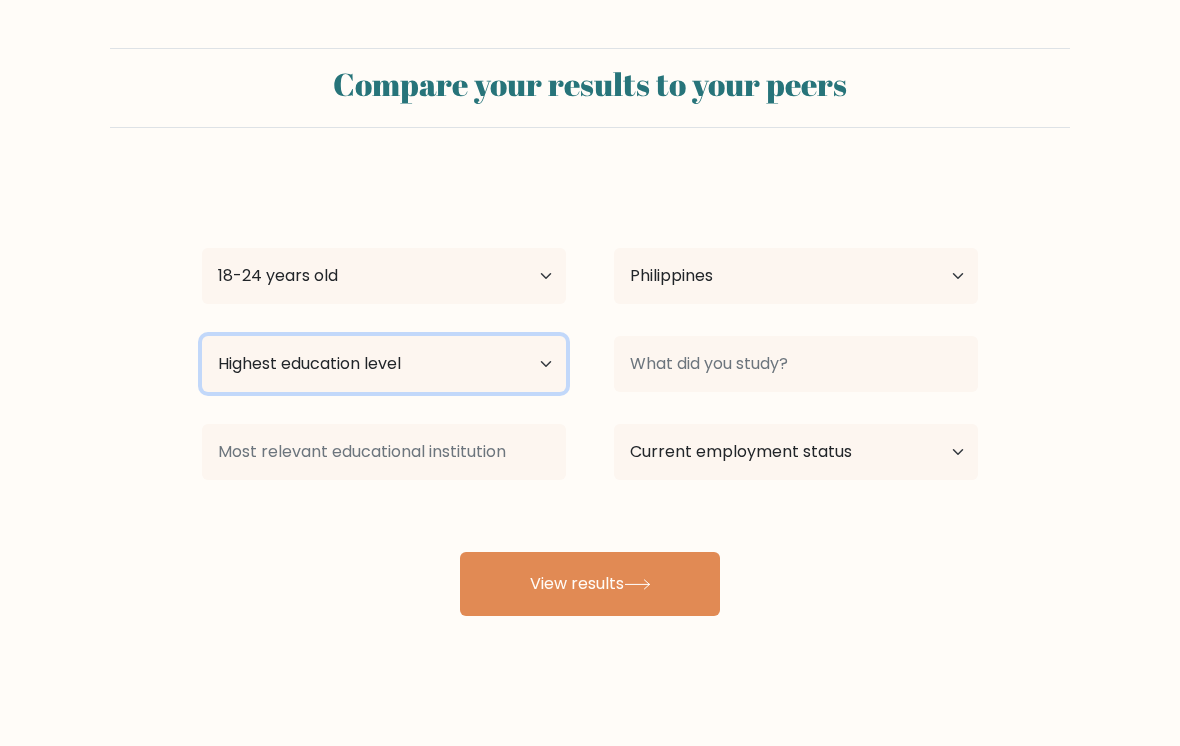 click on "Highest education level
No schooling
Primary
Lower Secondary
Upper Secondary
Occupation Specific
Bachelor's degree
Master's degree
Doctoral degree" at bounding box center (384, 364) 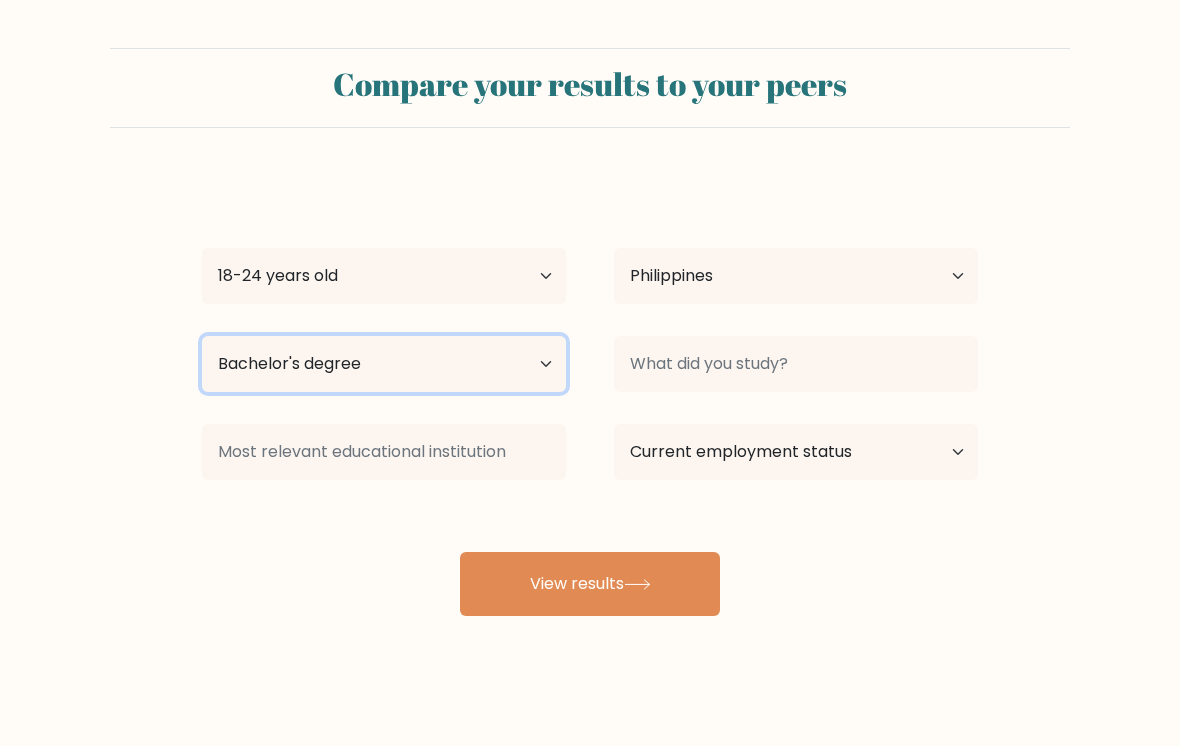 click on "Highest education level
No schooling
Primary
Lower Secondary
Upper Secondary
Occupation Specific
Bachelor's degree
Master's degree
Doctoral degree" at bounding box center [384, 364] 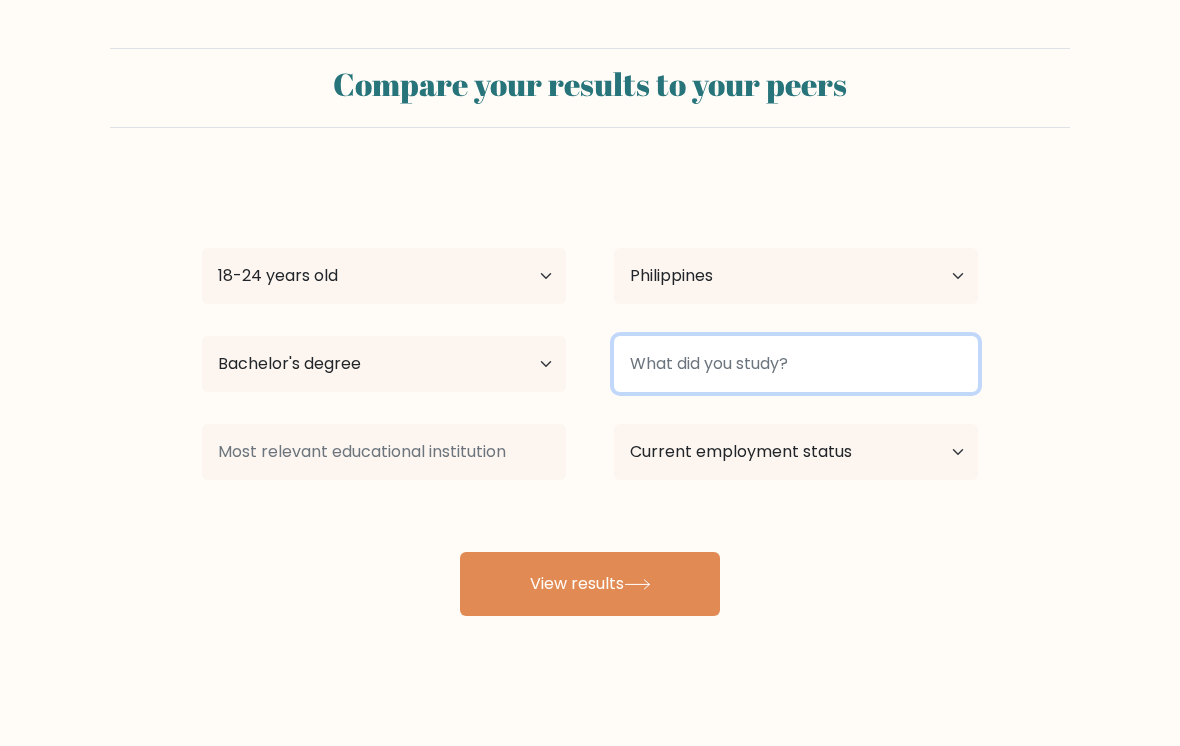click at bounding box center (796, 364) 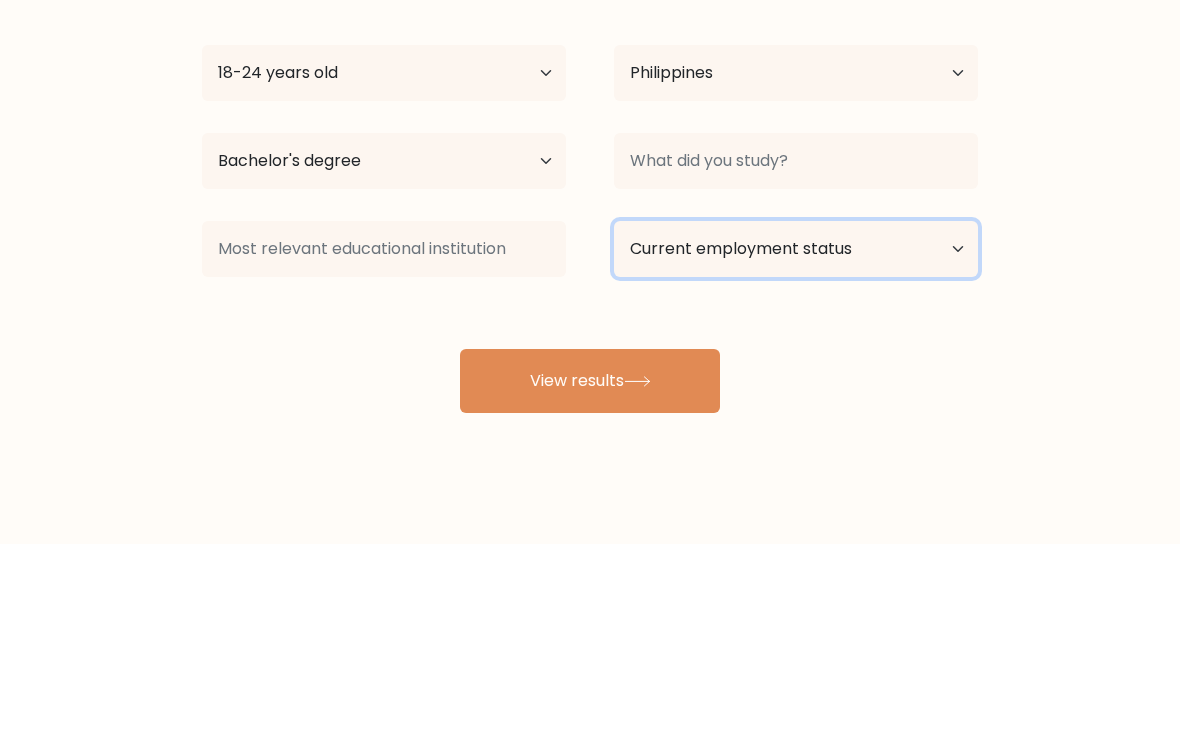 click on "Current employment status
Employed
Student
Retired
Other / prefer not to answer" at bounding box center (796, 452) 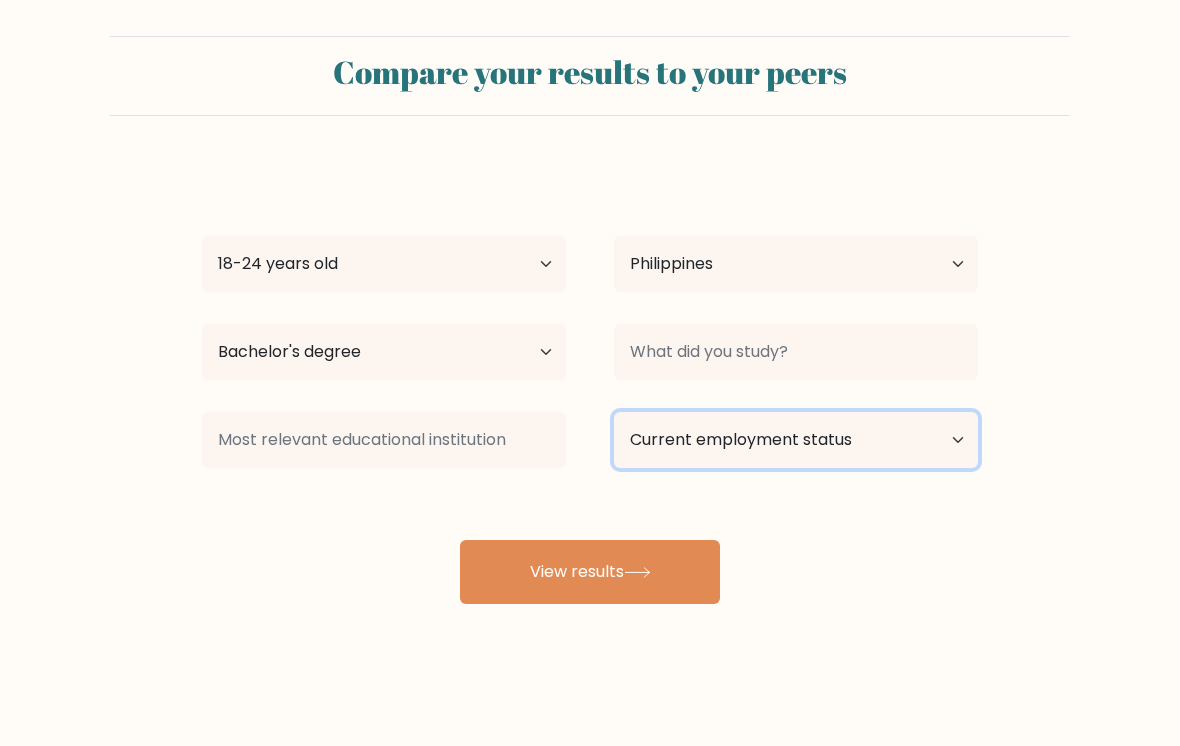 select on "student" 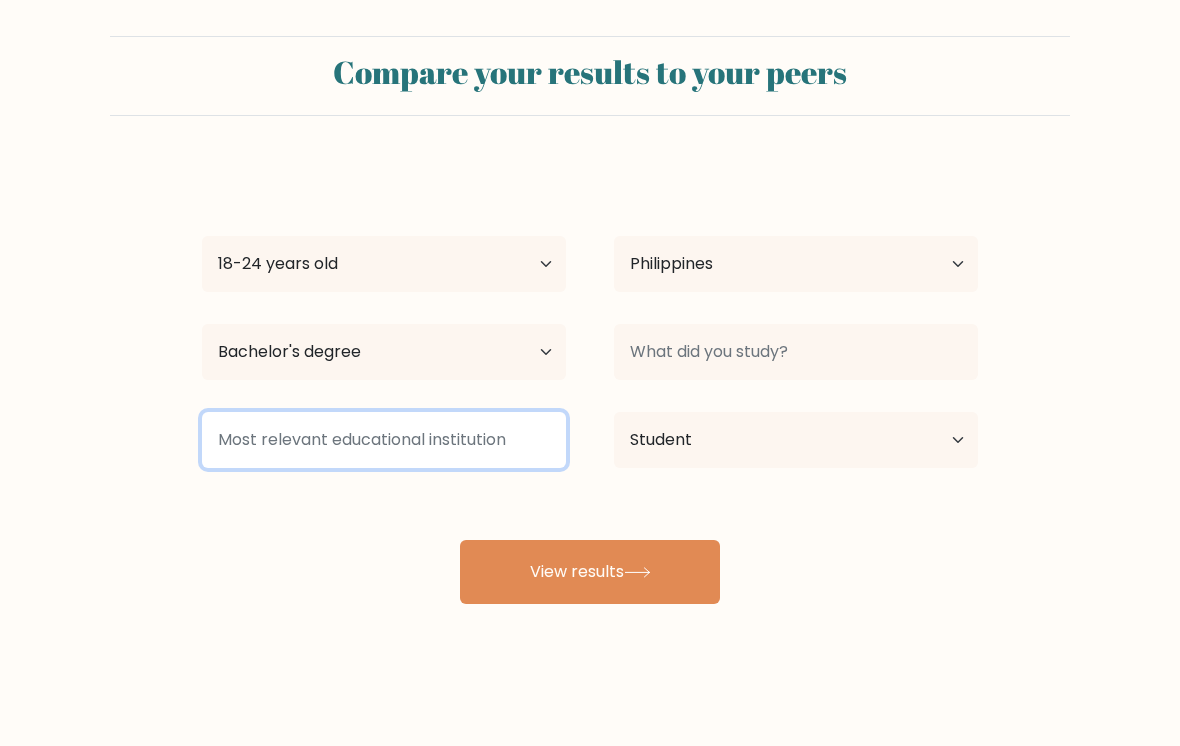 click at bounding box center (384, 440) 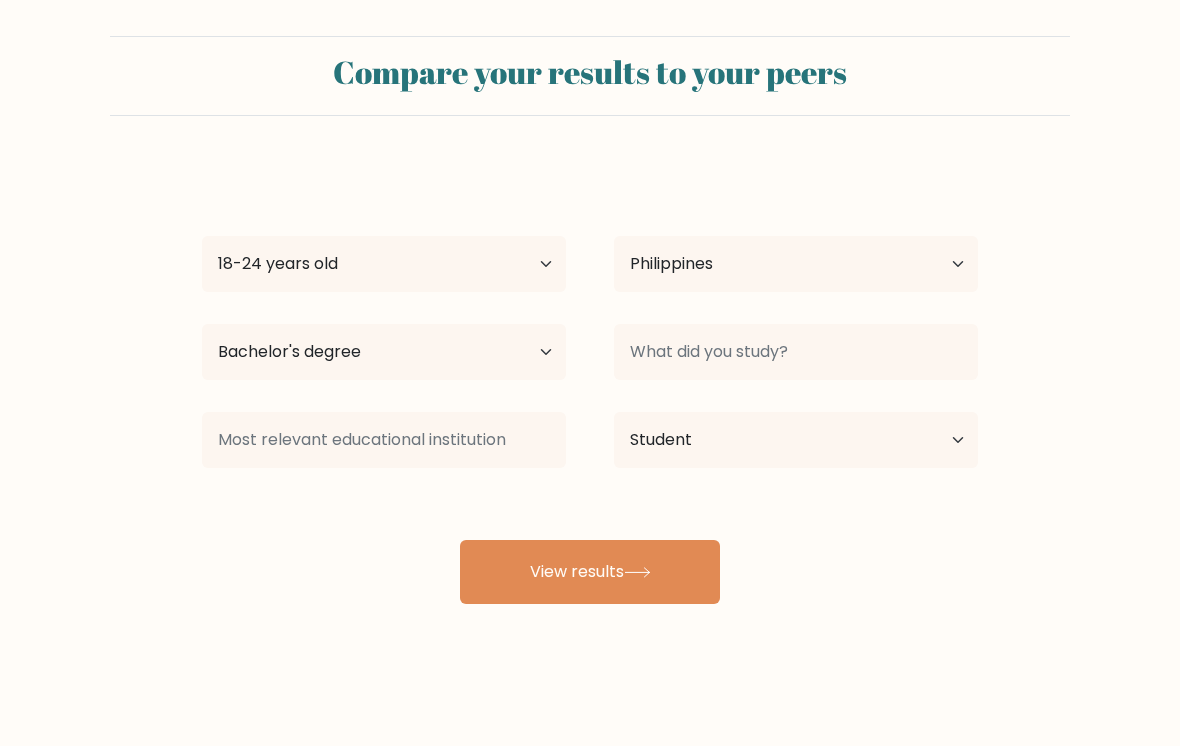 click on "View results" at bounding box center (590, 572) 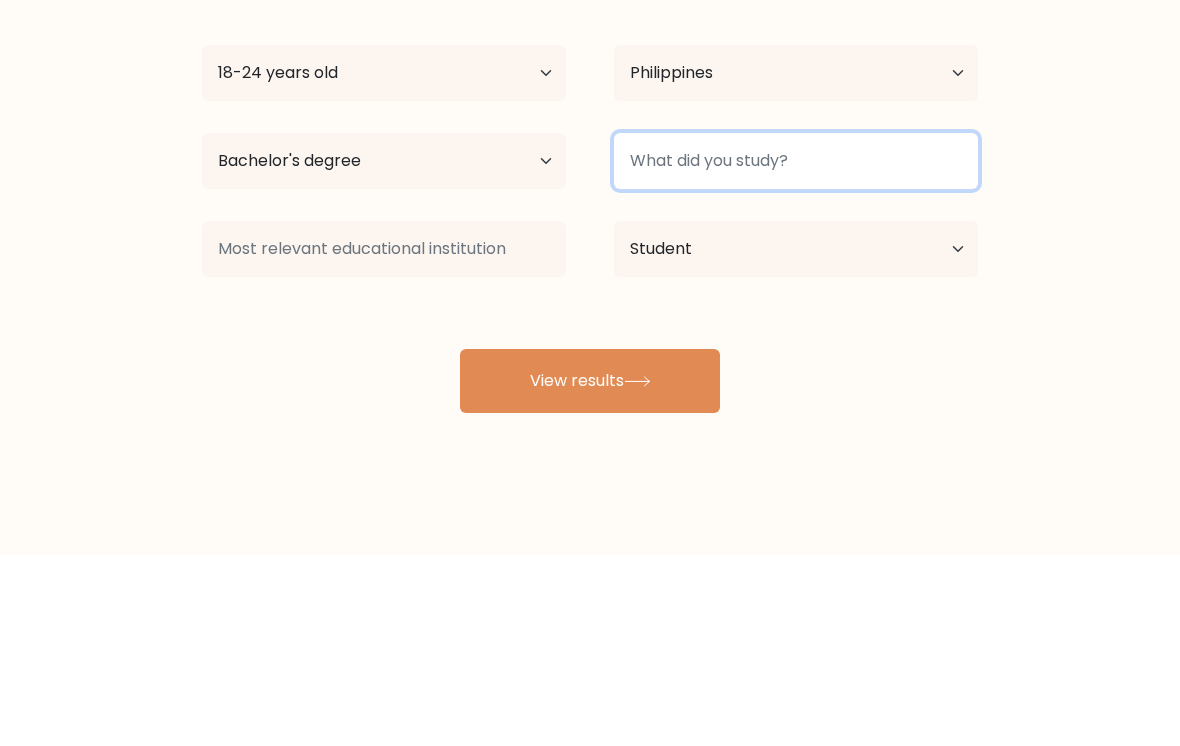 click at bounding box center [796, 352] 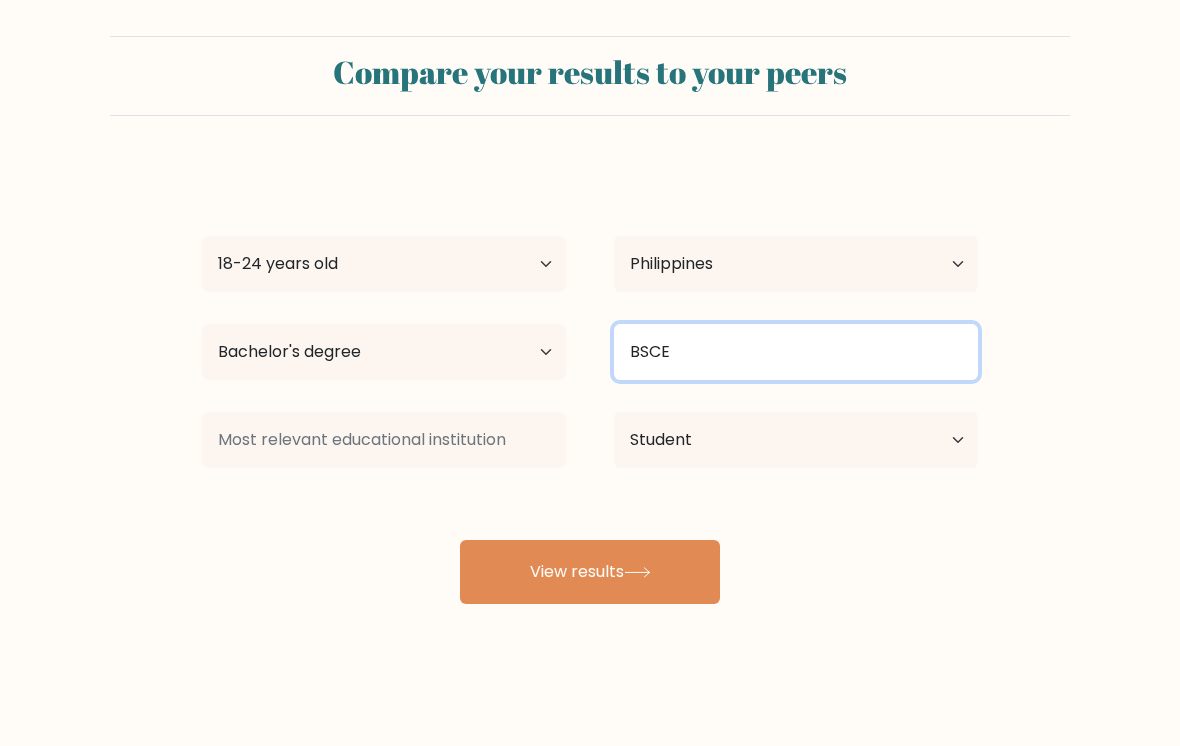type on "BSCE" 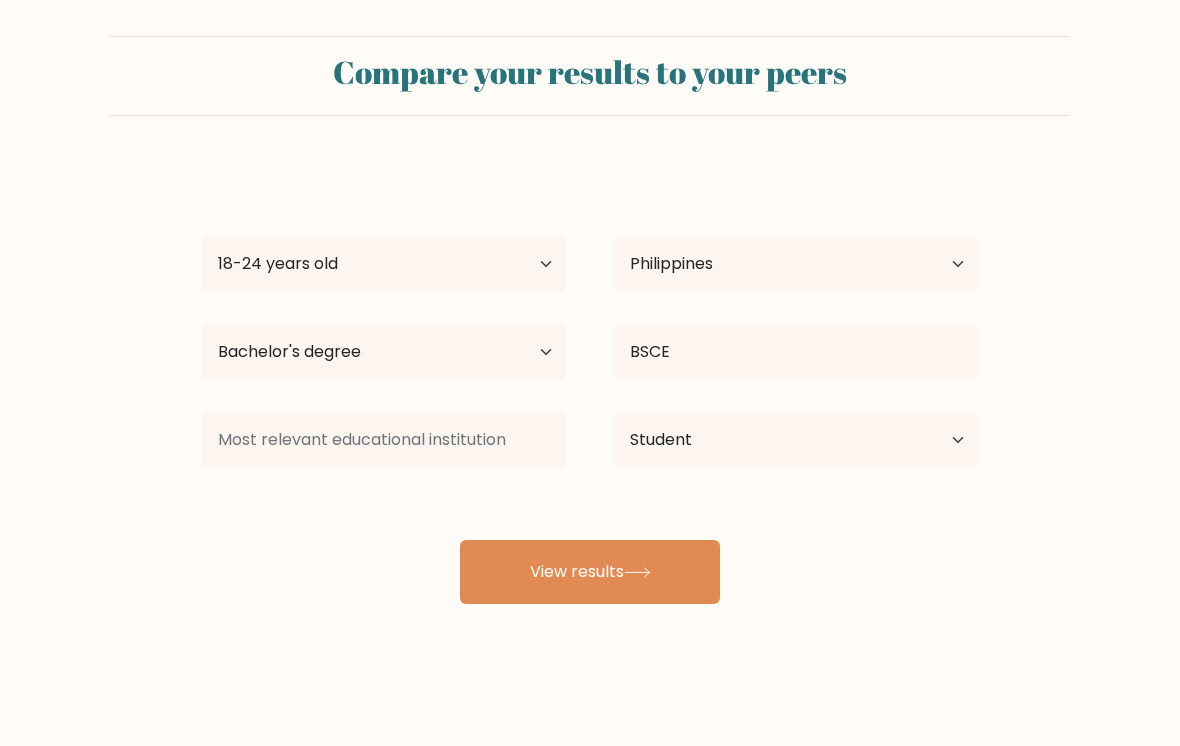 click on "View results" at bounding box center (590, 572) 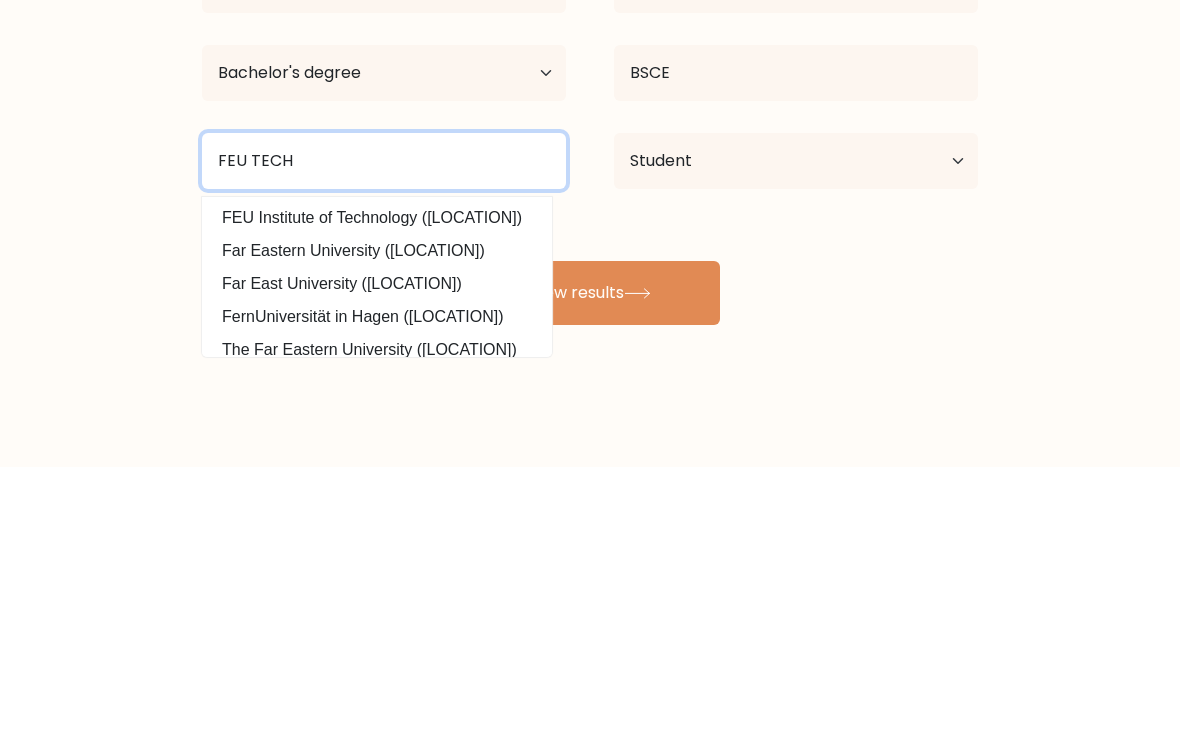 type on "FEU TECH" 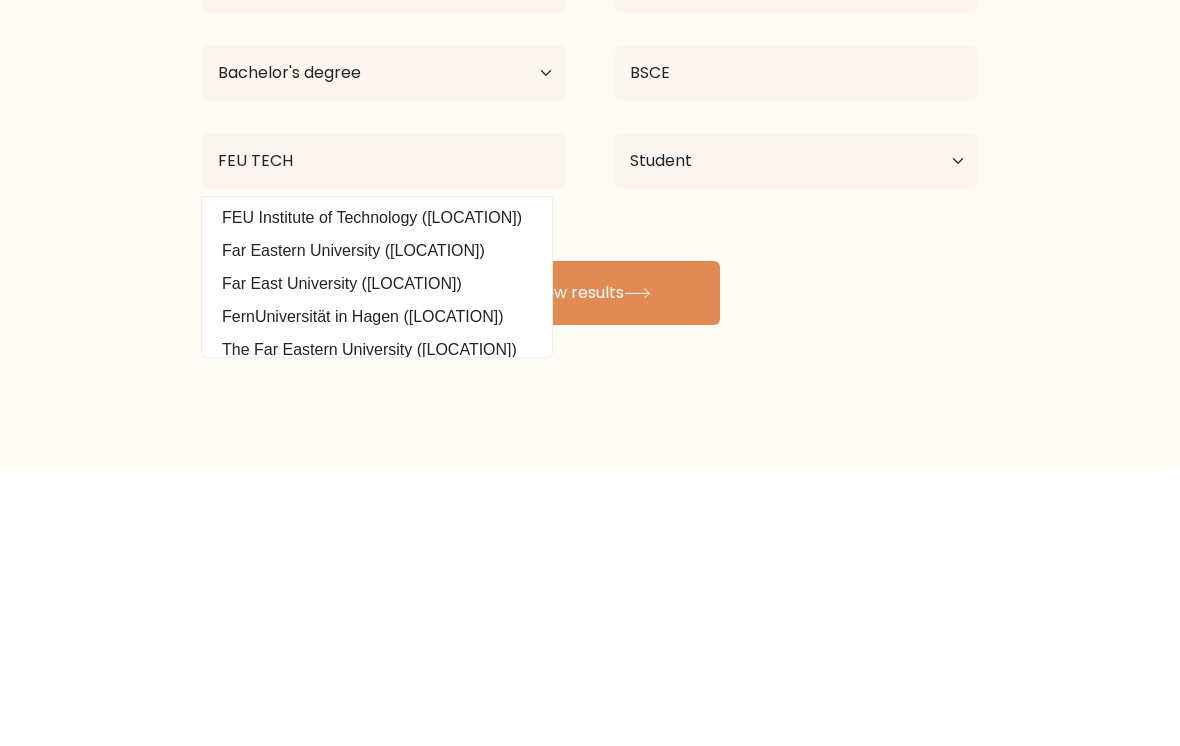 click on "View results" at bounding box center (590, 572) 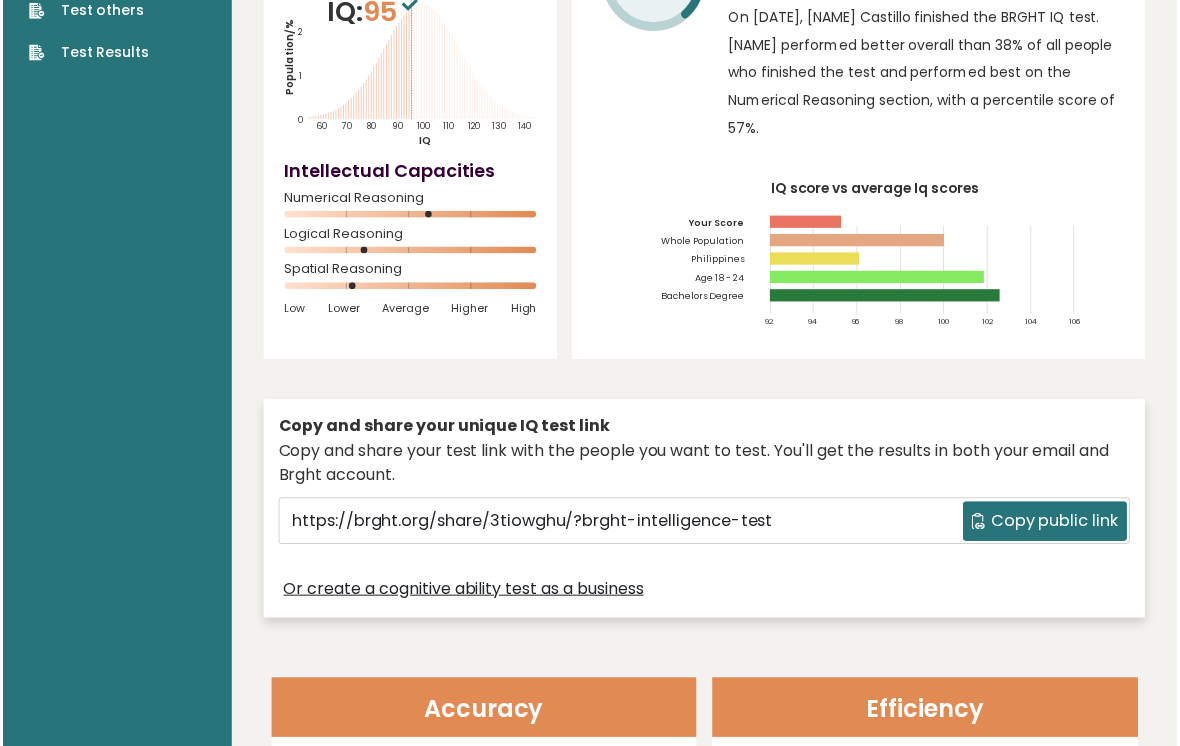 scroll, scrollTop: 213, scrollLeft: 0, axis: vertical 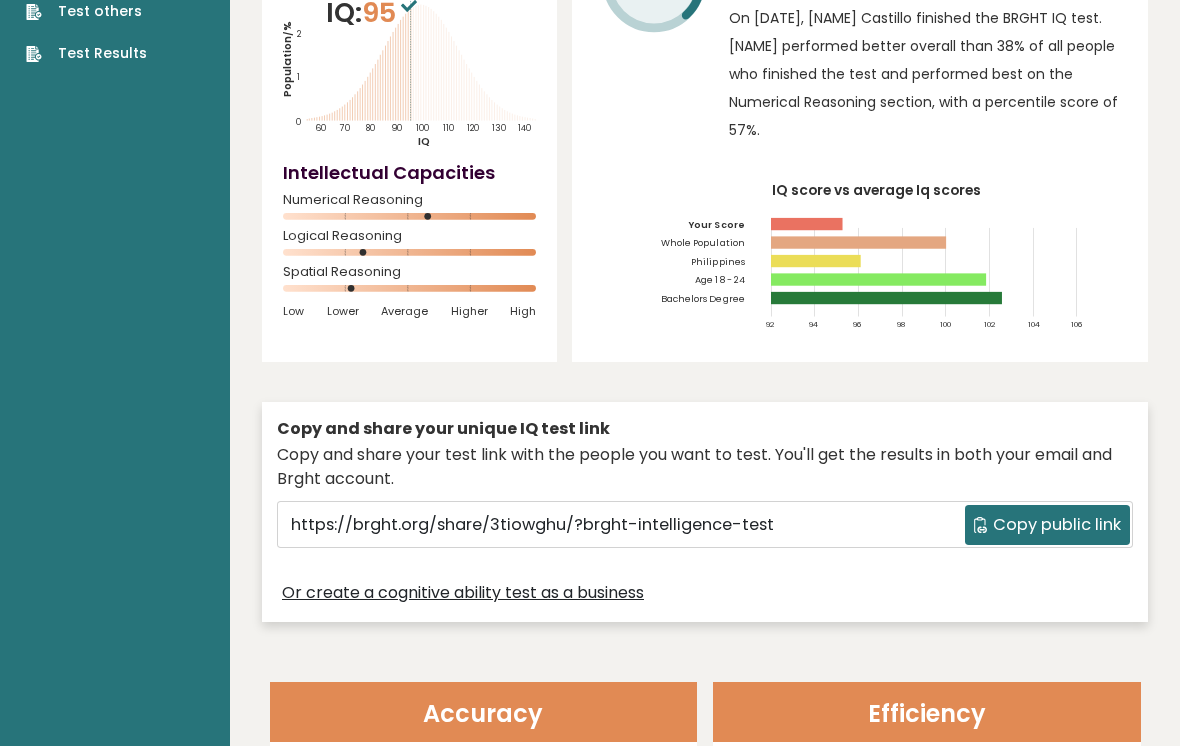 click on "Copy public link" at bounding box center (1057, 525) 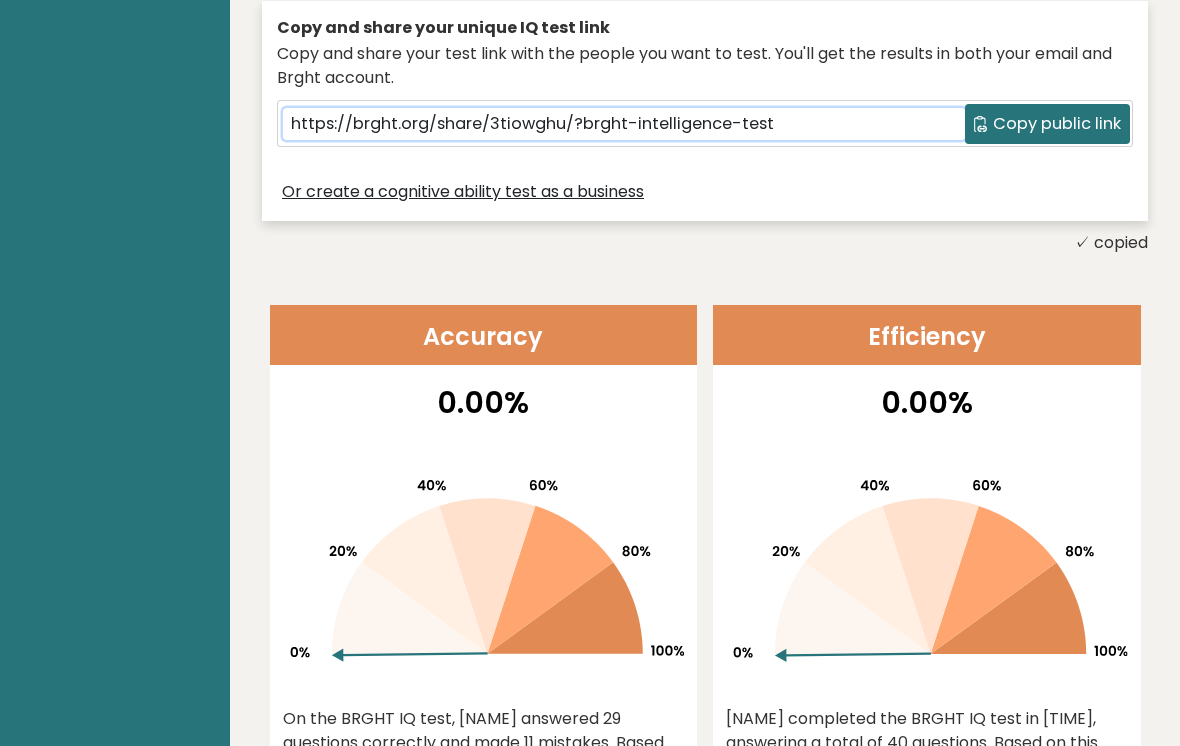 scroll, scrollTop: 582, scrollLeft: 0, axis: vertical 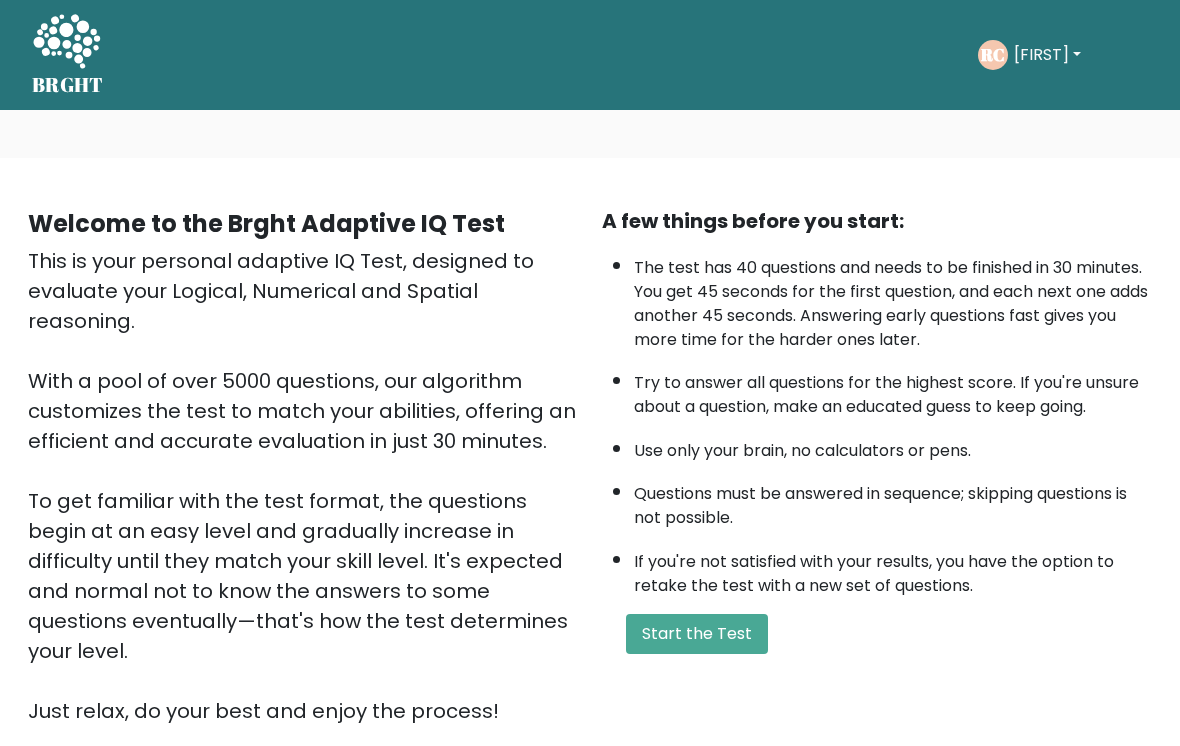 click on "[FIRST]" at bounding box center (1047, 55) 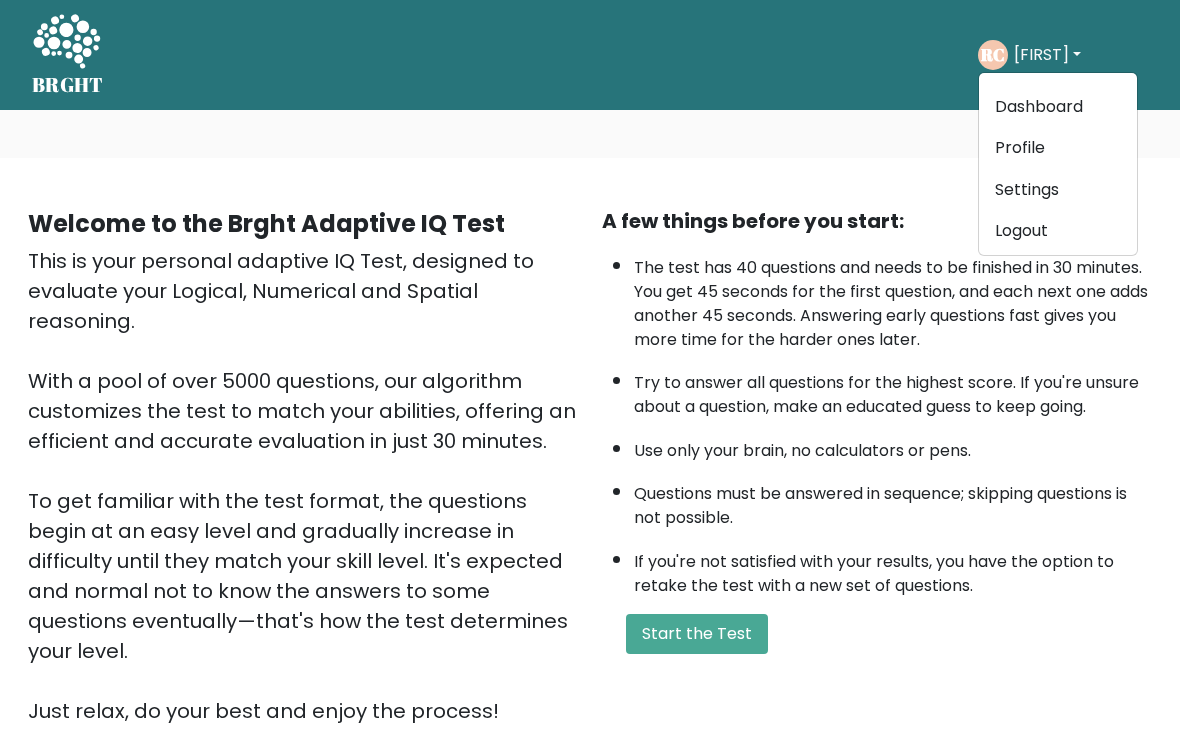 click on "Profile" at bounding box center (1058, 148) 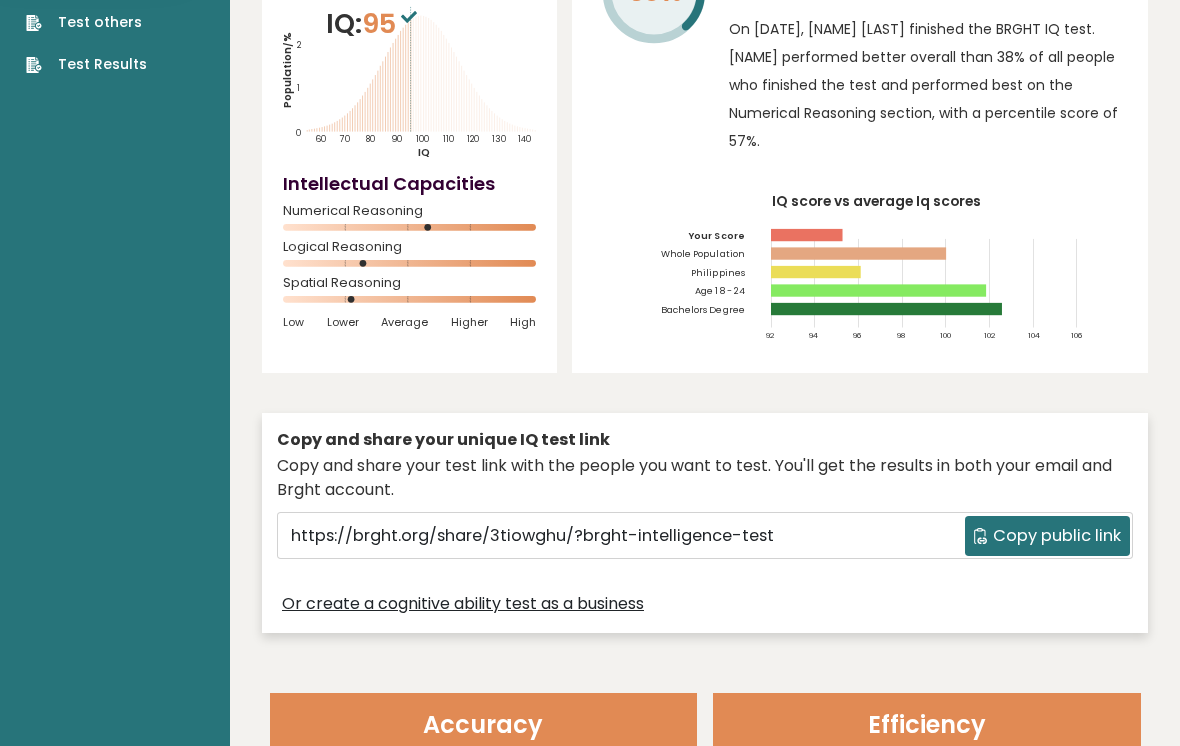 scroll, scrollTop: 0, scrollLeft: 0, axis: both 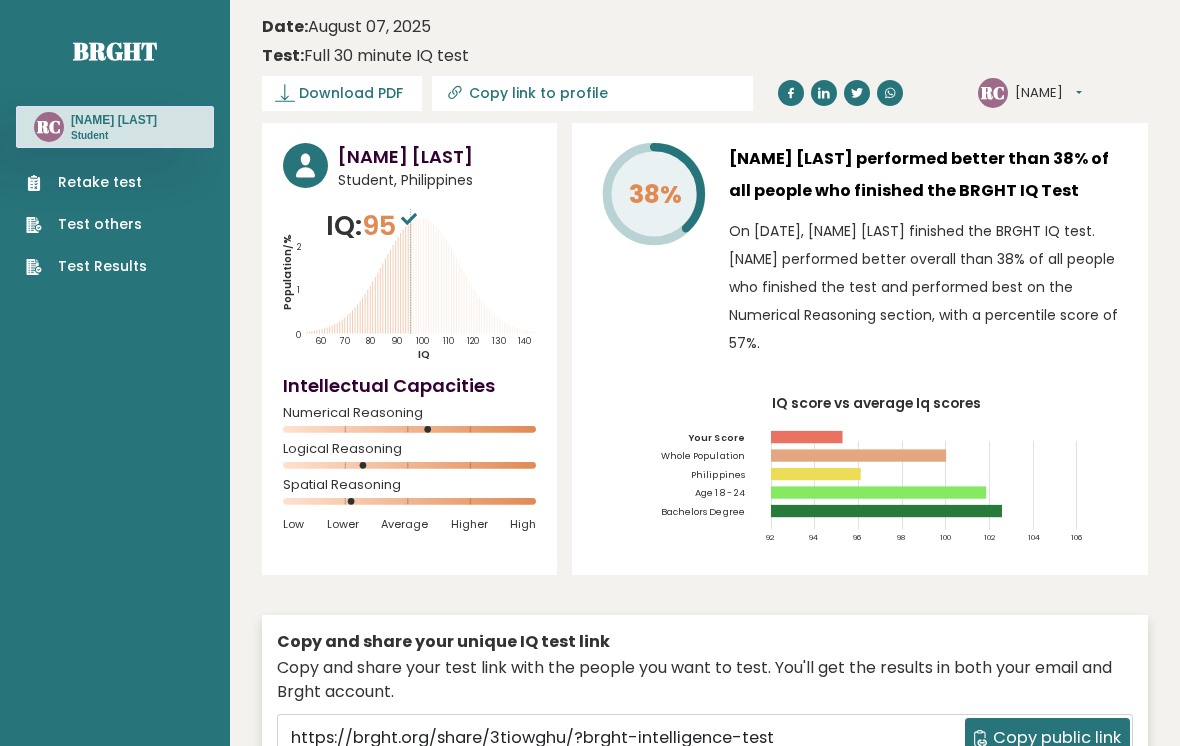 click on "IQ score vs average Iq scores
92
94
96
98
100
102
104
106
Your Score
Whole Population
Philippines
Age 18 - 24
Bachelors Degree" 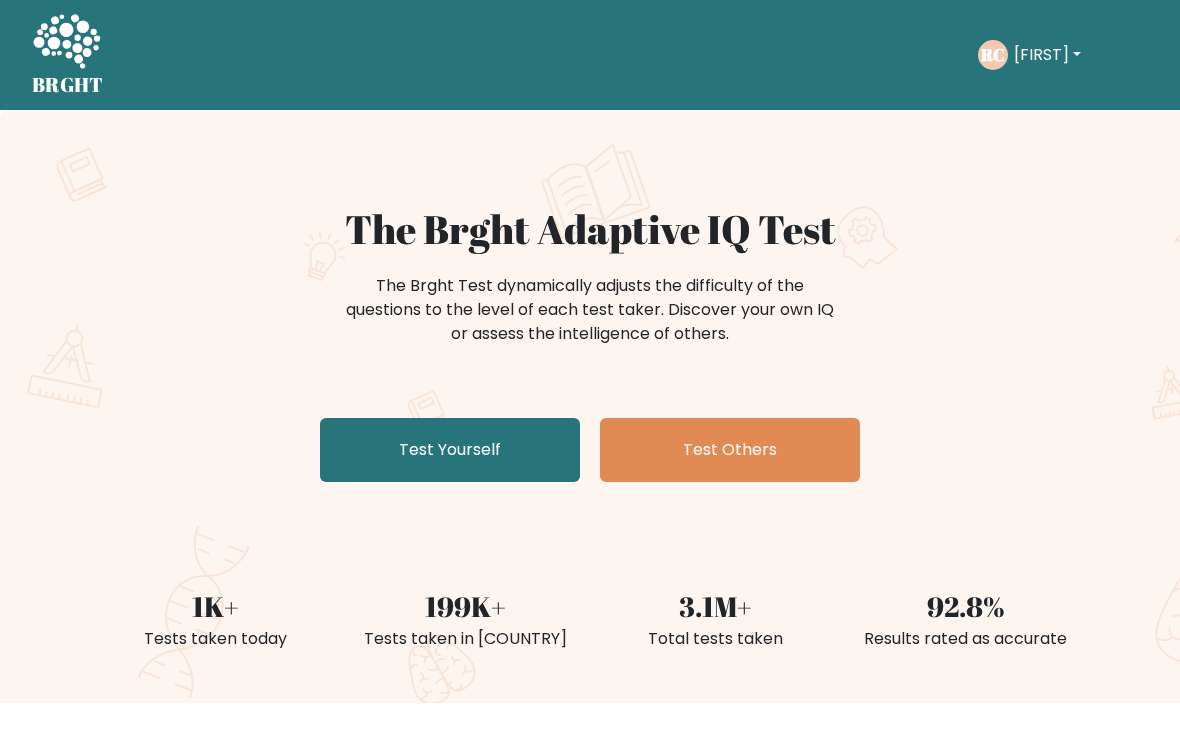 scroll, scrollTop: 0, scrollLeft: 0, axis: both 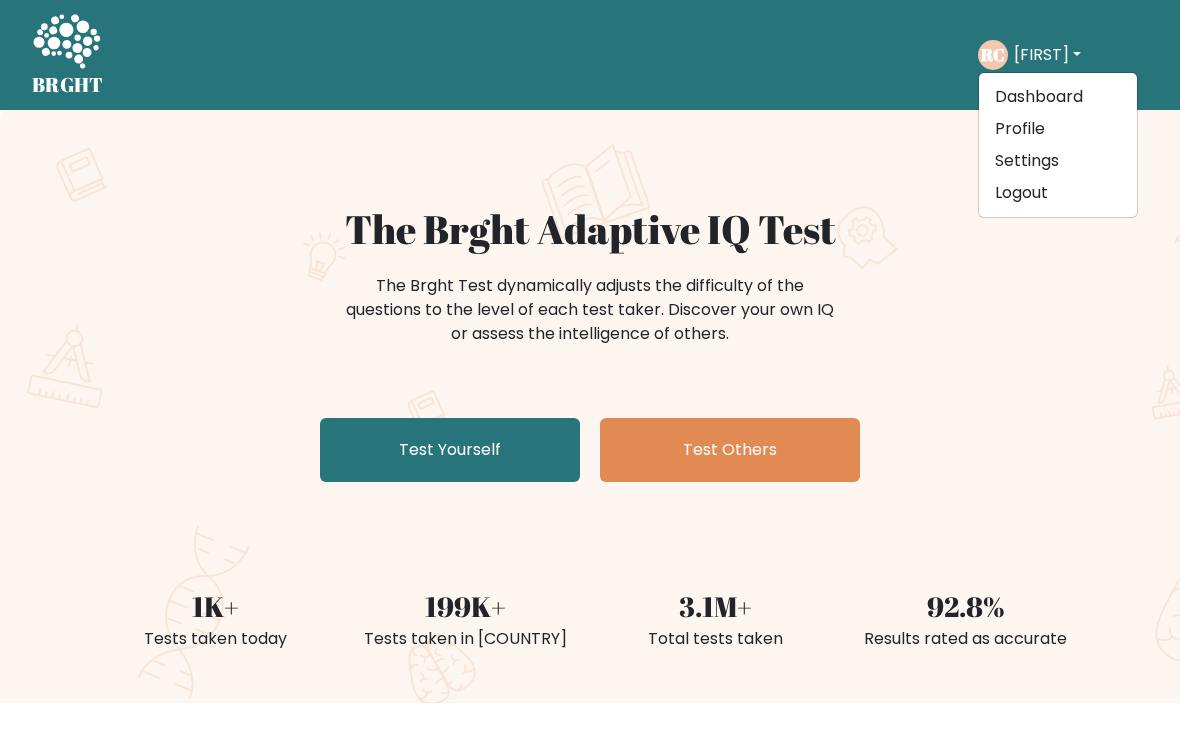 click on "Profile" at bounding box center (1058, 129) 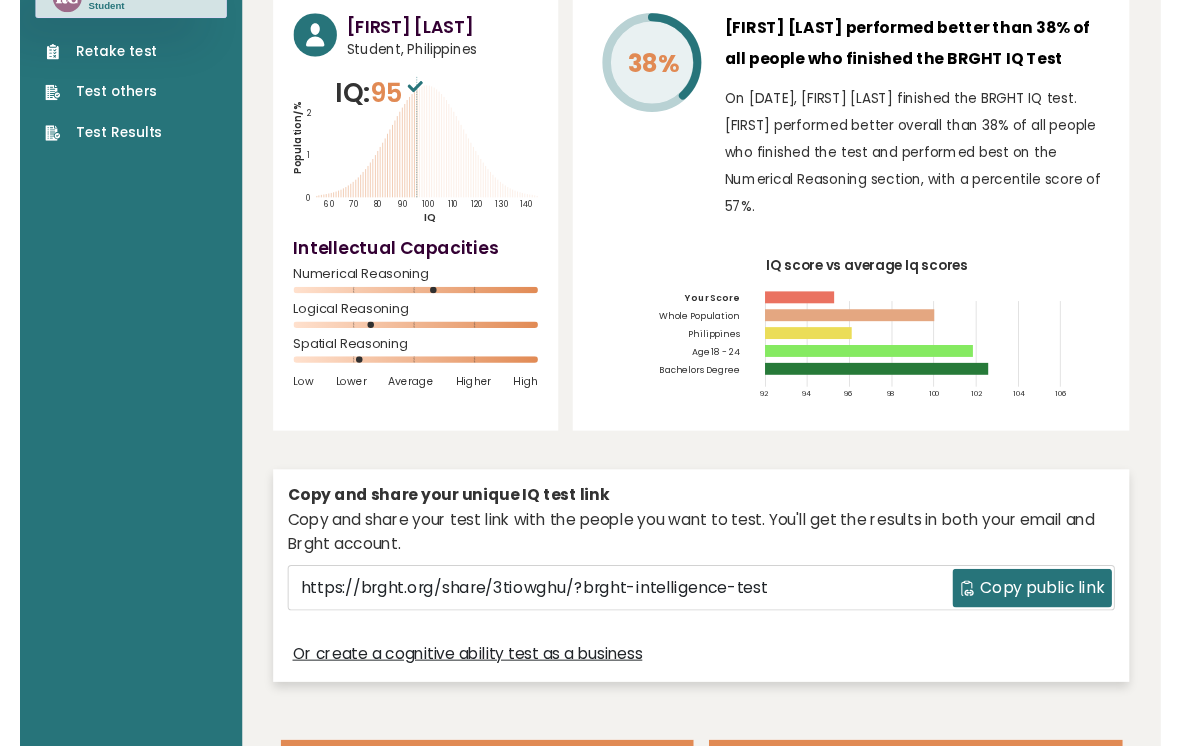 scroll, scrollTop: 0, scrollLeft: 0, axis: both 